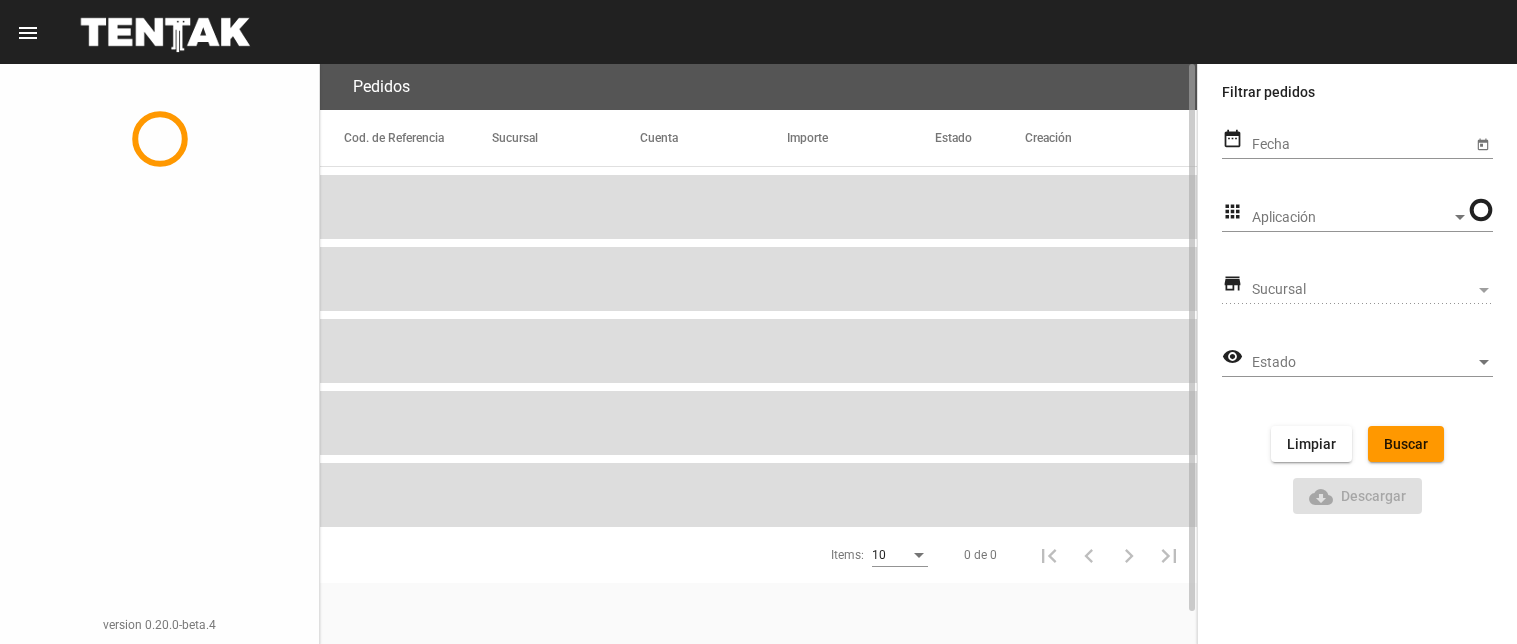 scroll, scrollTop: 0, scrollLeft: 0, axis: both 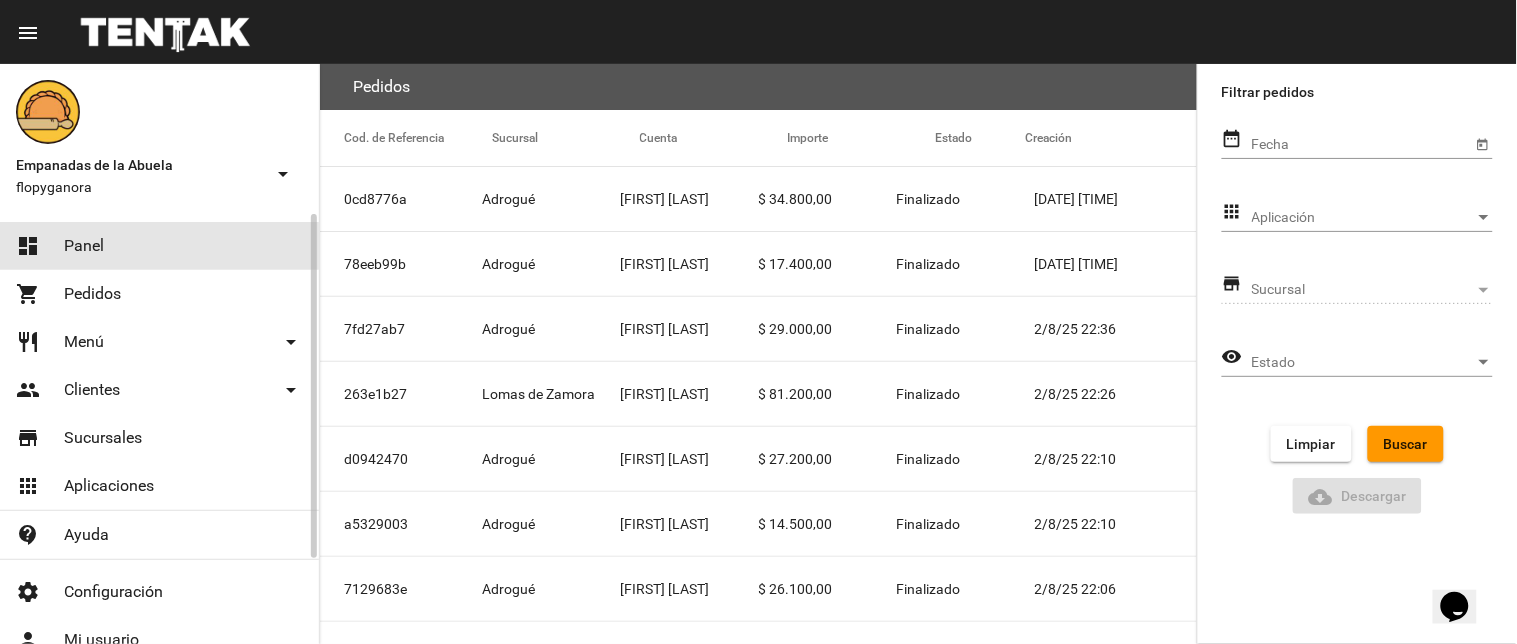 click on "Panel" 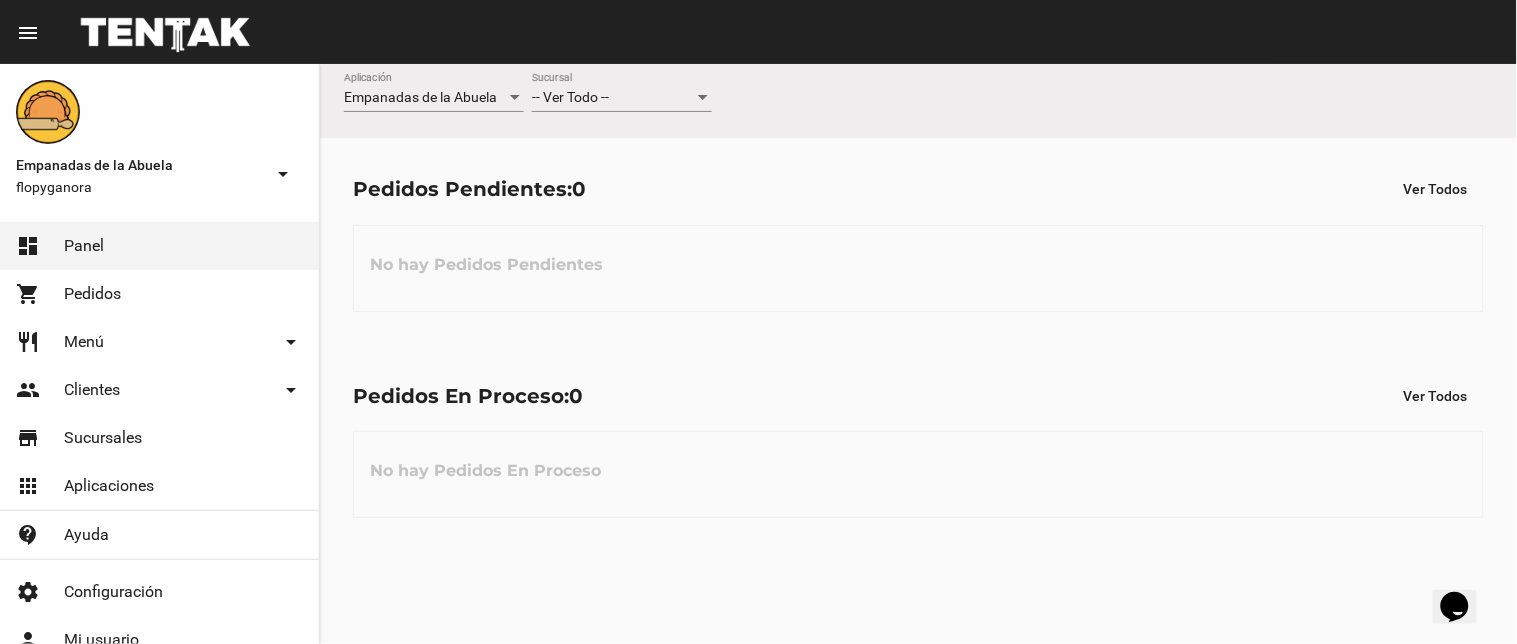 click on "-- Ver Todo --" at bounding box center (570, 97) 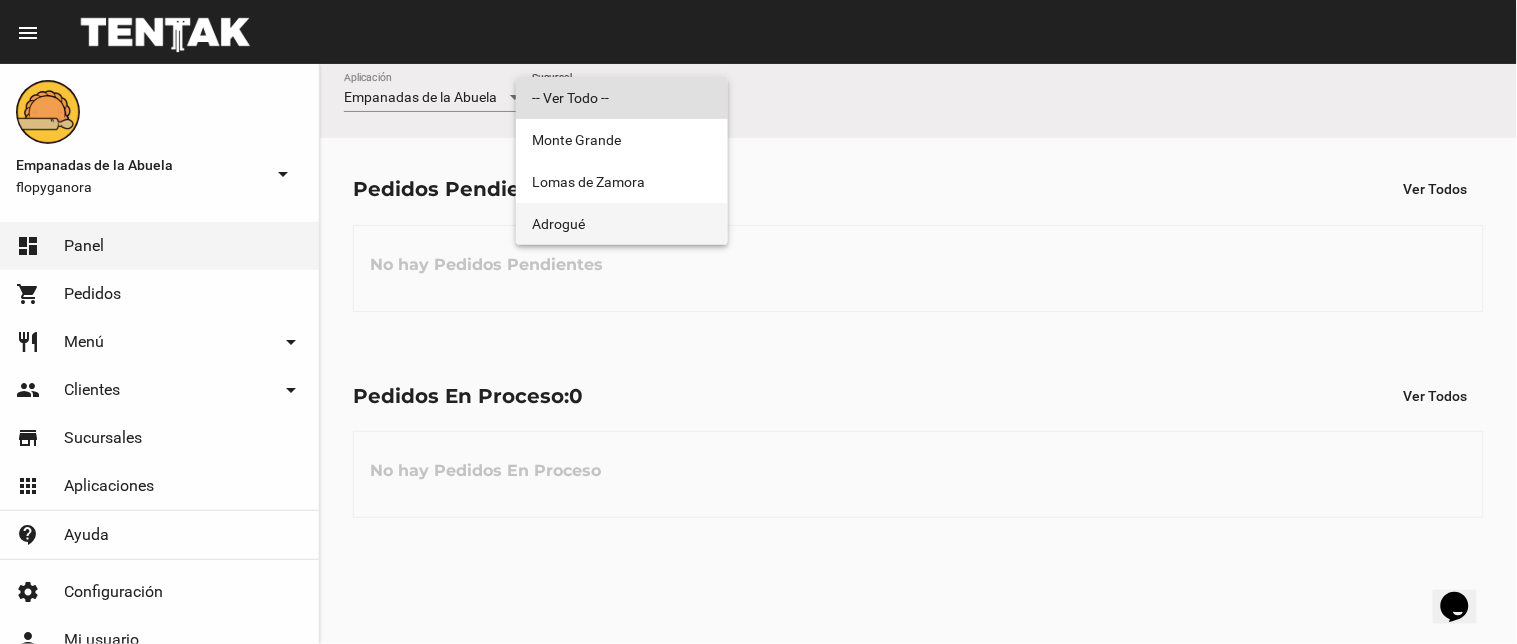 drag, startPoint x: 590, startPoint y: 240, endPoint x: 610, endPoint y: 213, distance: 33.600594 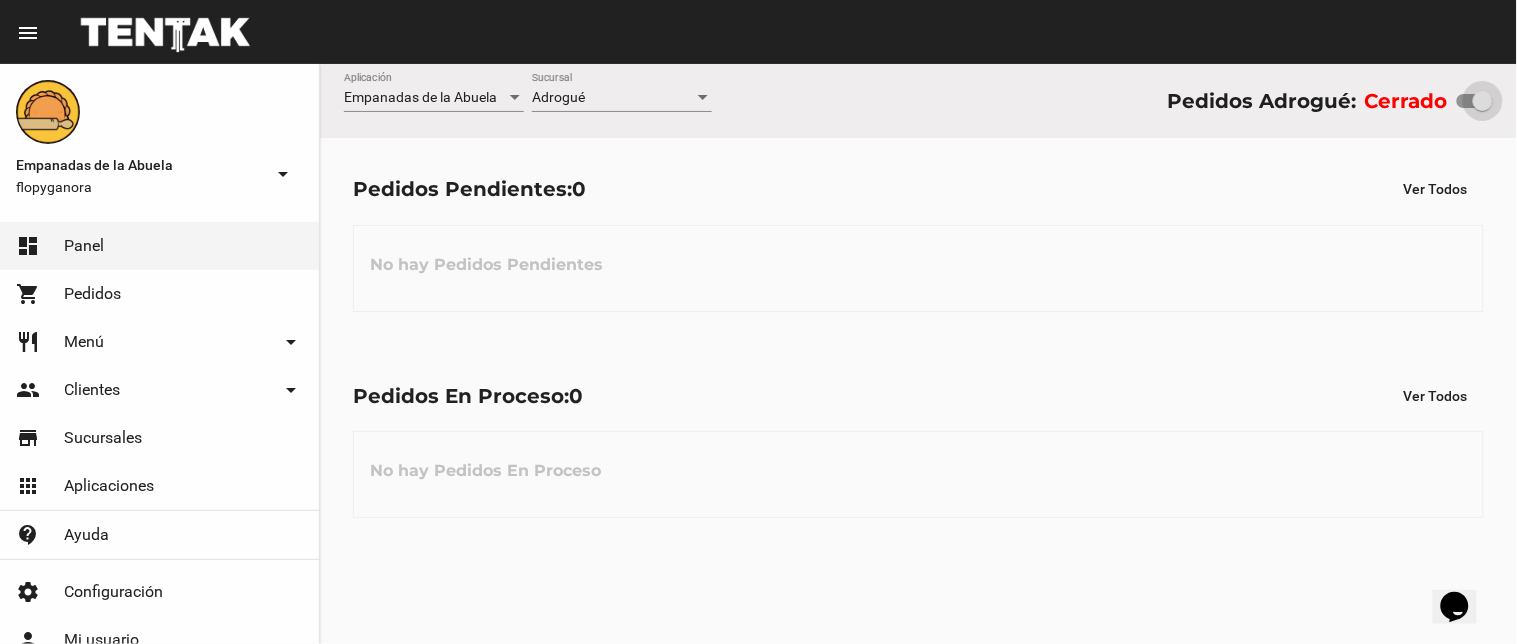 drag, startPoint x: 1465, startPoint y: 93, endPoint x: 1516, endPoint y: 132, distance: 64.202805 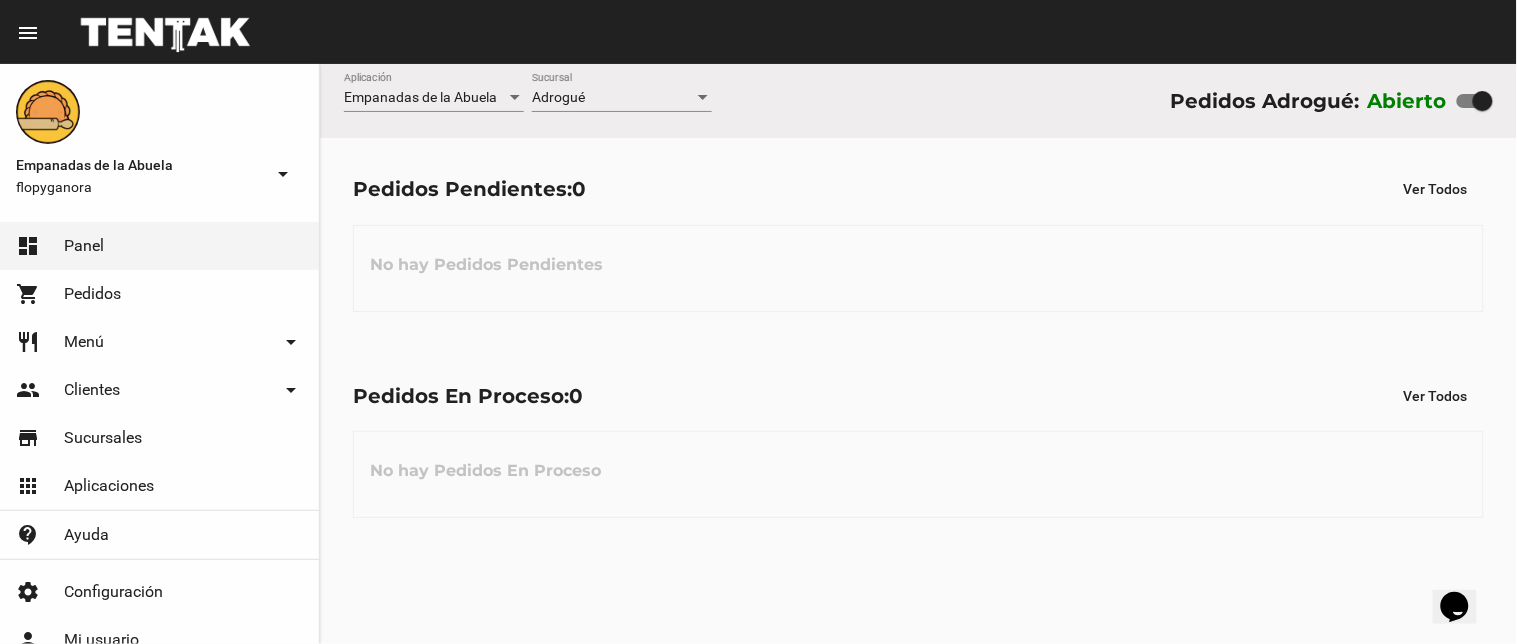 click on "Adrogué Sucursal" 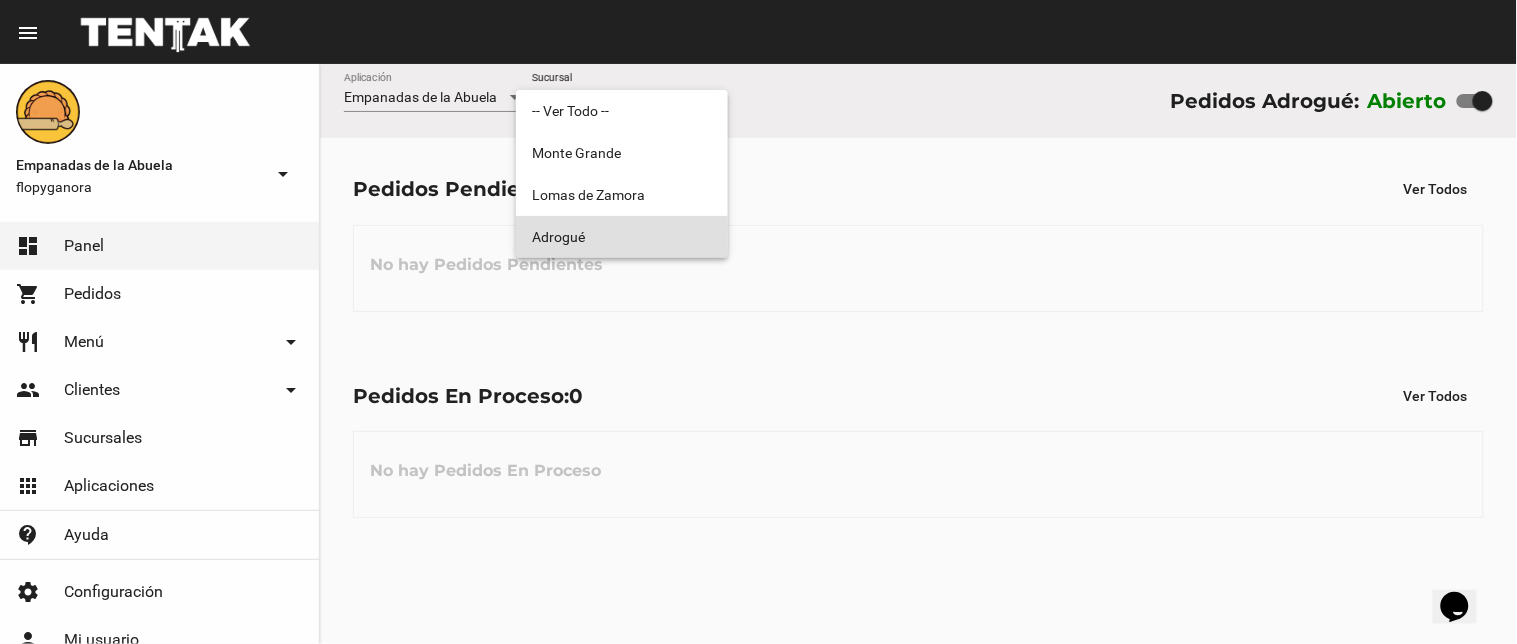 click on "Adrogué" at bounding box center (622, 237) 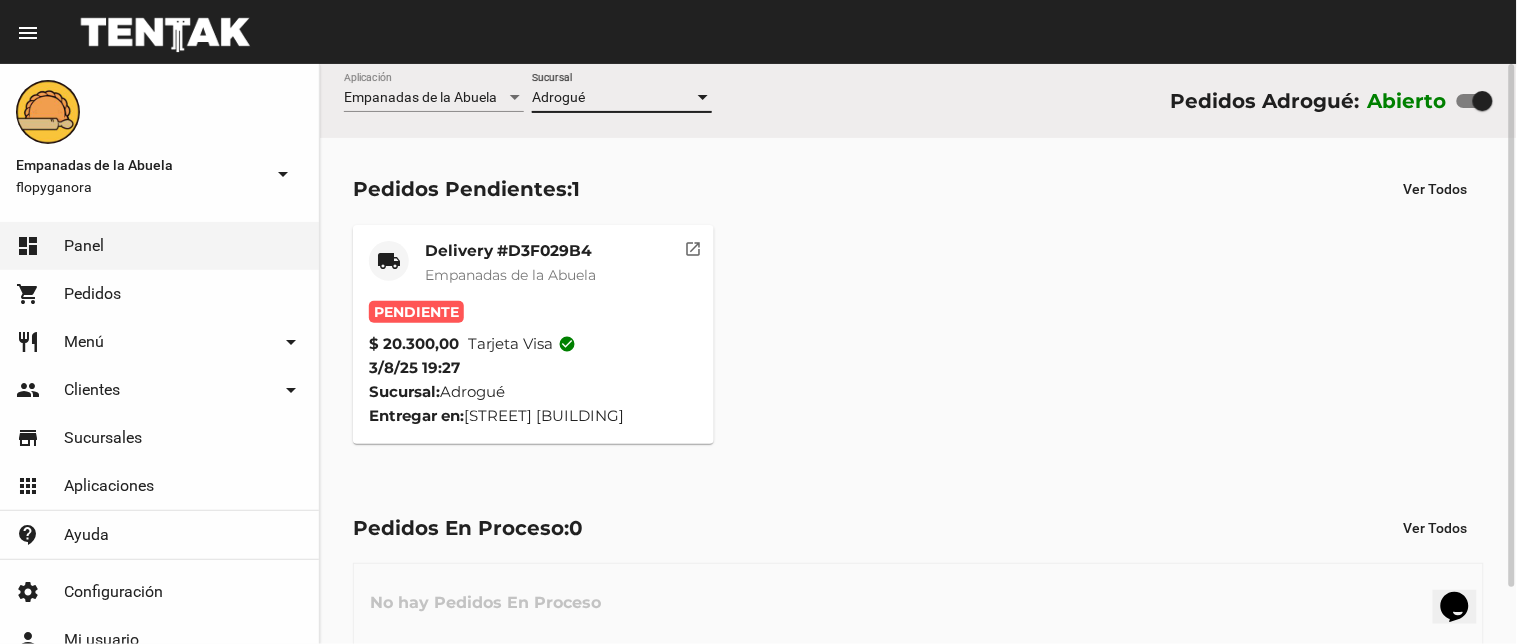 click on "Empanadas de la Abuela" 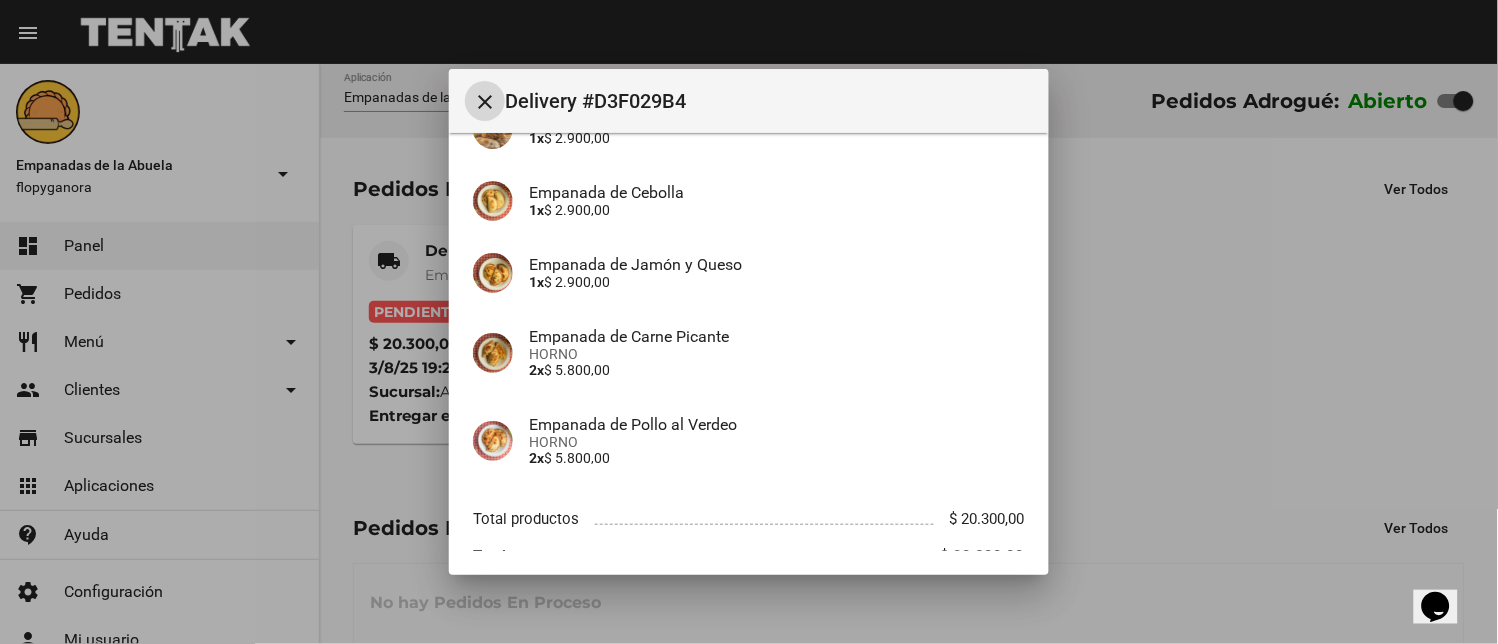 scroll, scrollTop: 297, scrollLeft: 0, axis: vertical 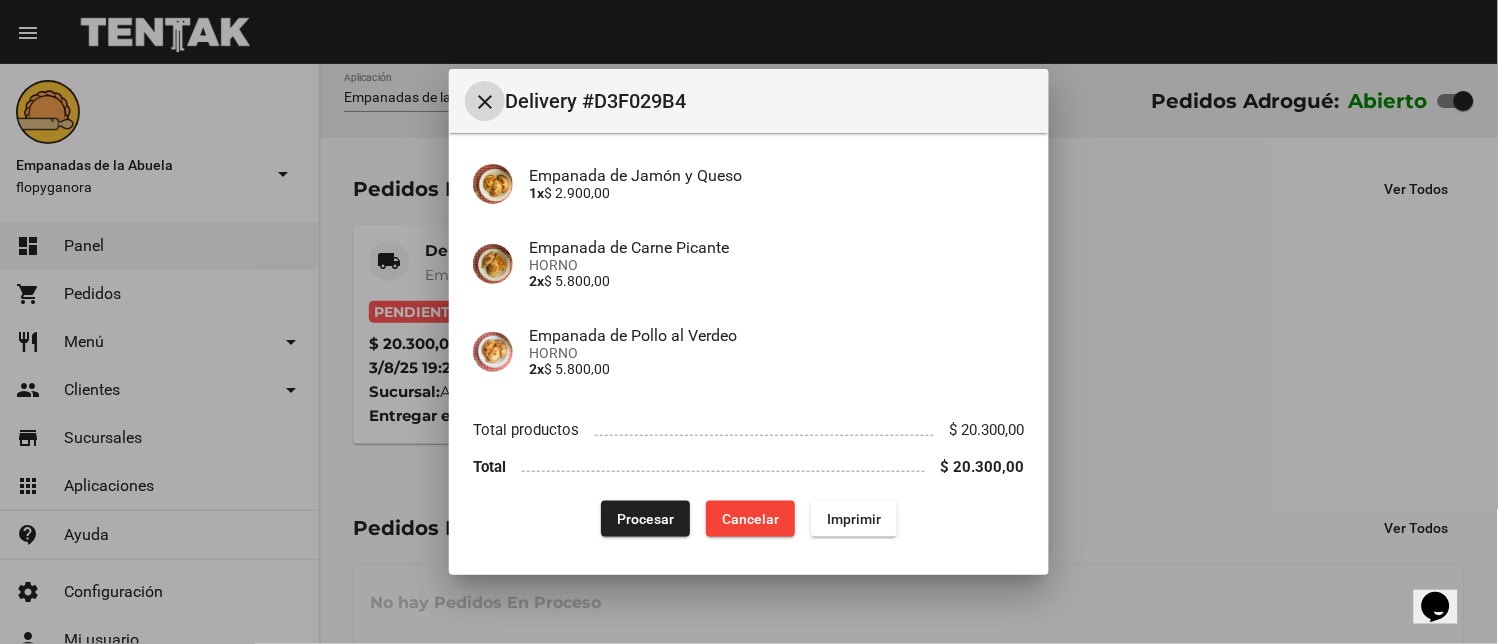 drag, startPoint x: 857, startPoint y: 517, endPoint x: 1136, endPoint y: 583, distance: 286.7002 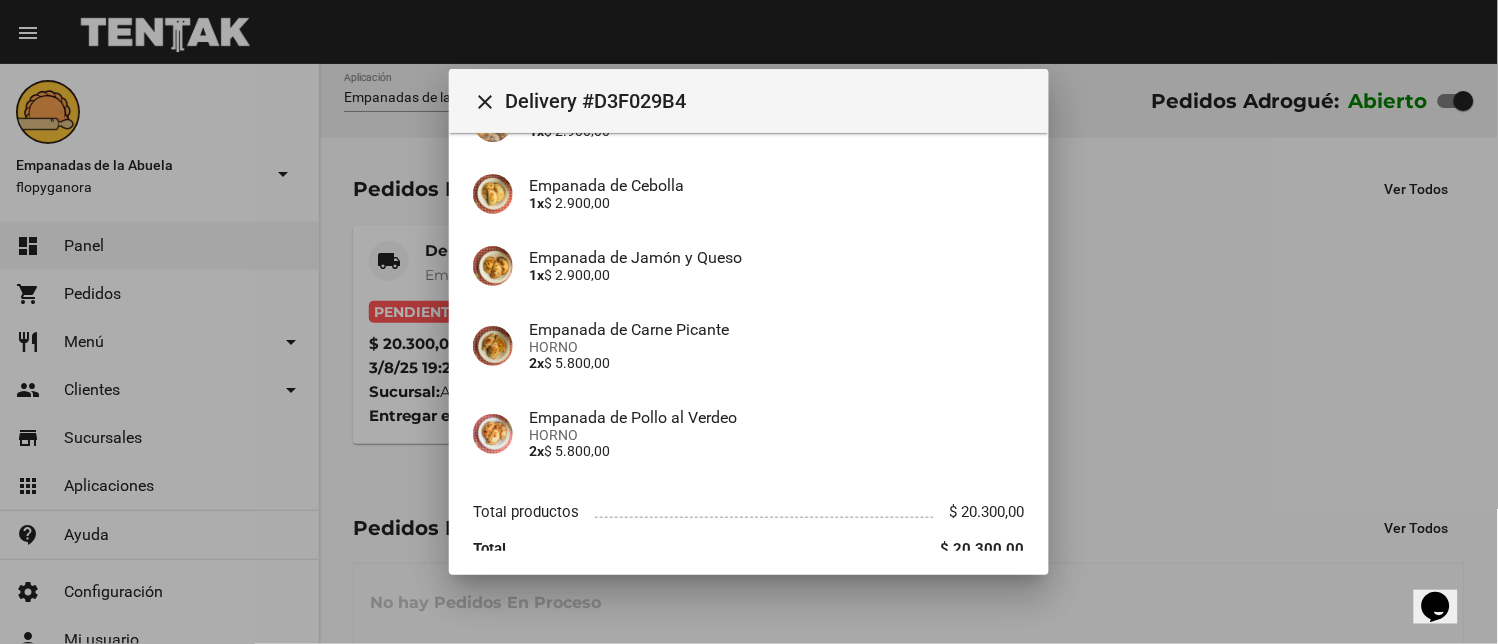 scroll, scrollTop: 297, scrollLeft: 0, axis: vertical 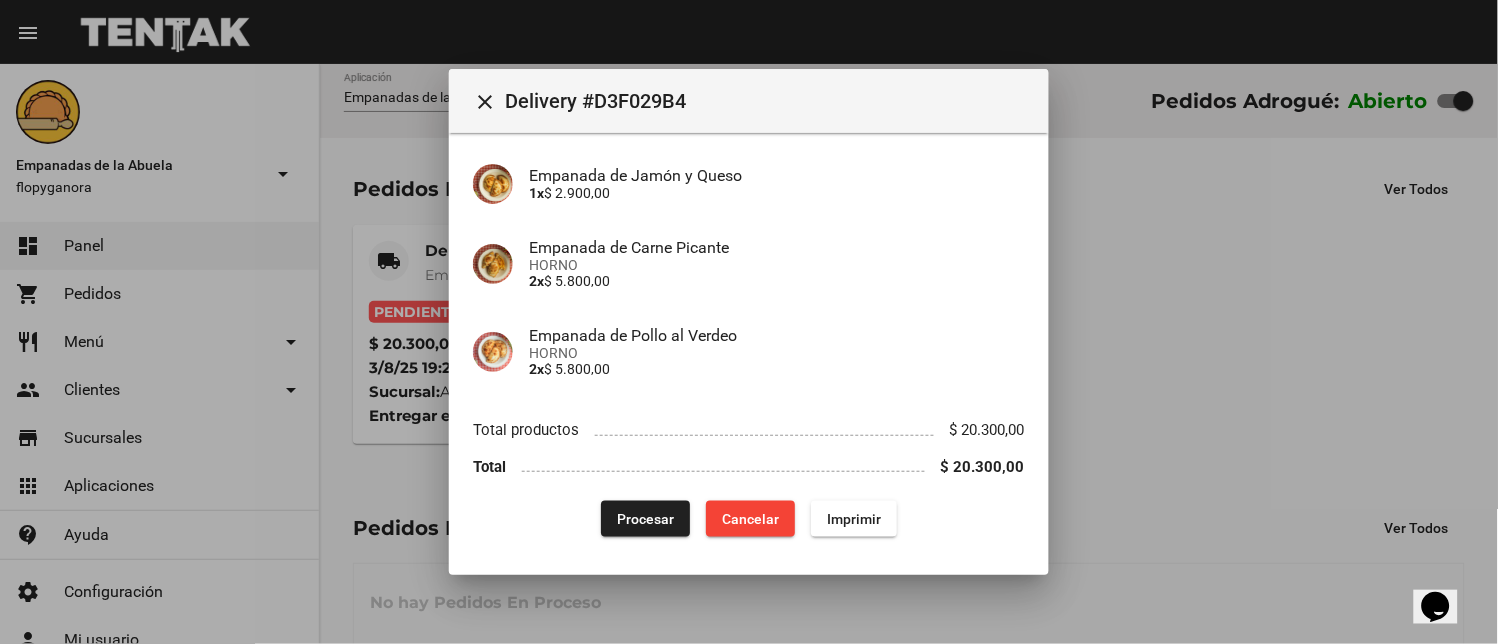 click on "Procesar" 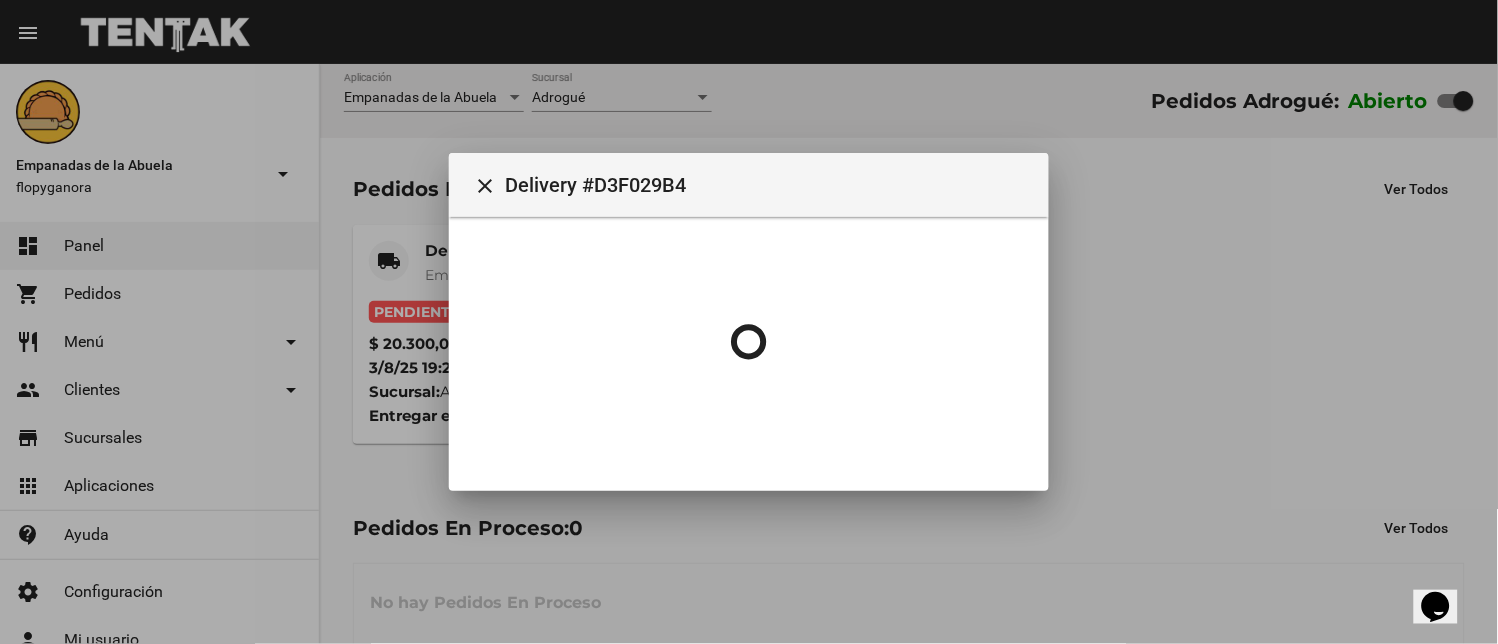 scroll, scrollTop: 0, scrollLeft: 0, axis: both 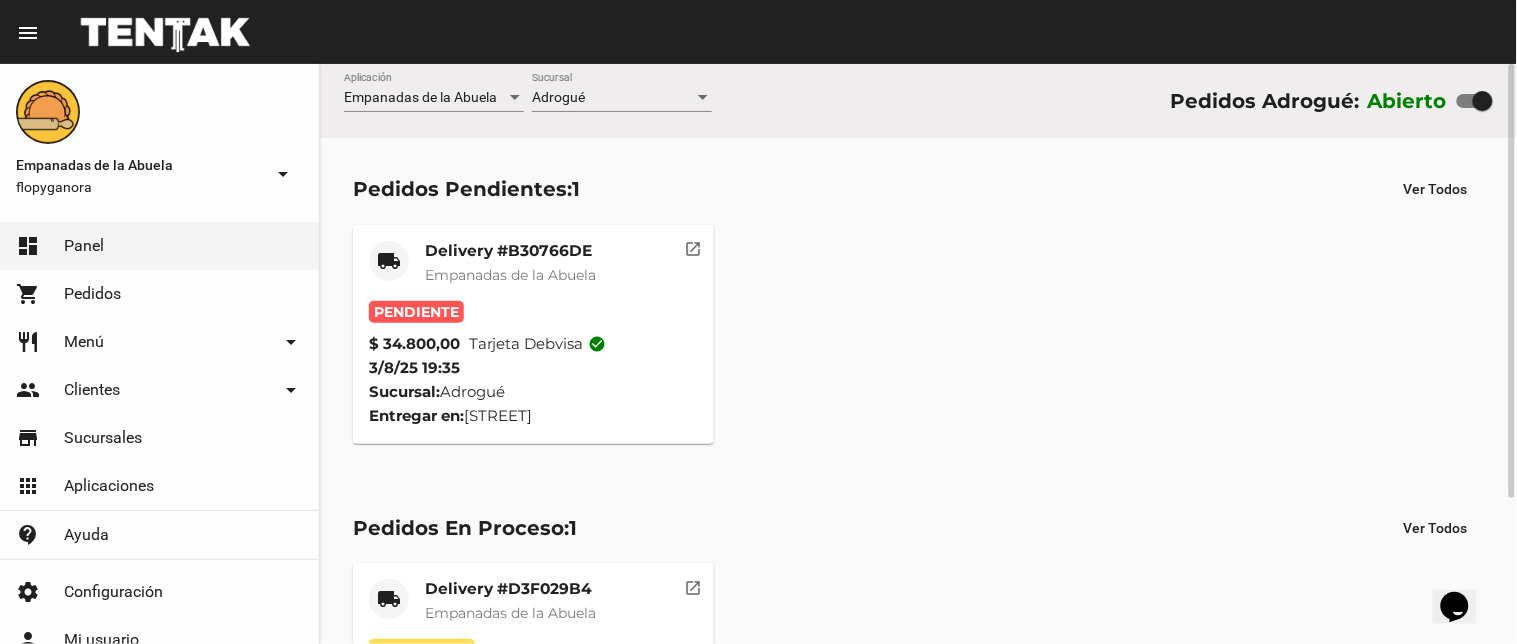 click on "Empanadas de la Abuela" 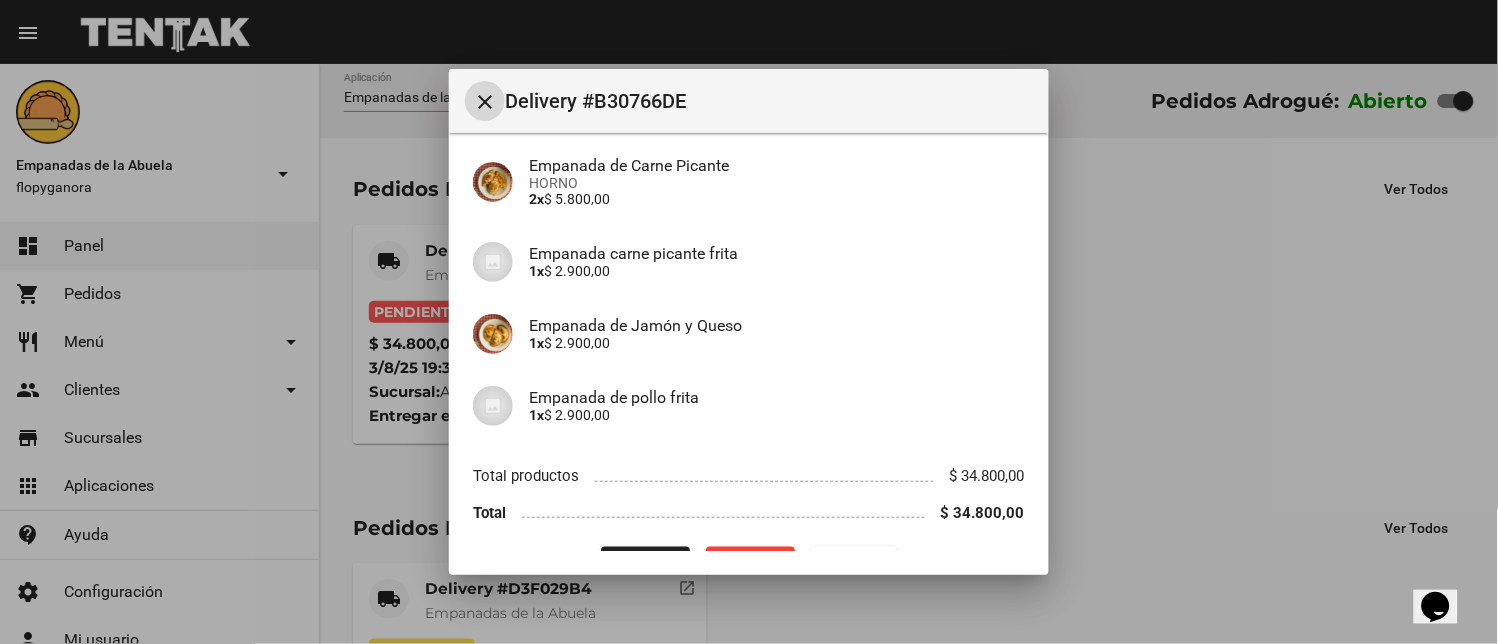 scroll, scrollTop: 602, scrollLeft: 0, axis: vertical 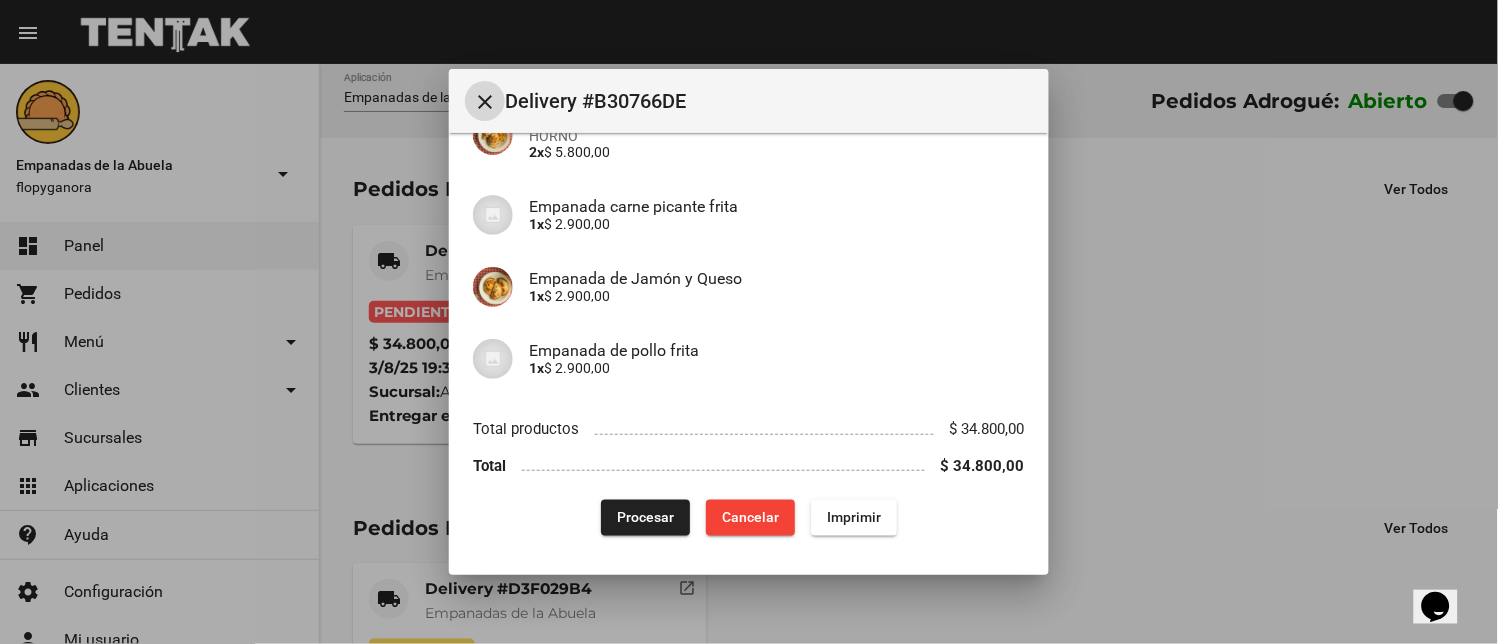 drag, startPoint x: 835, startPoint y: 508, endPoint x: 635, endPoint y: 516, distance: 200.15994 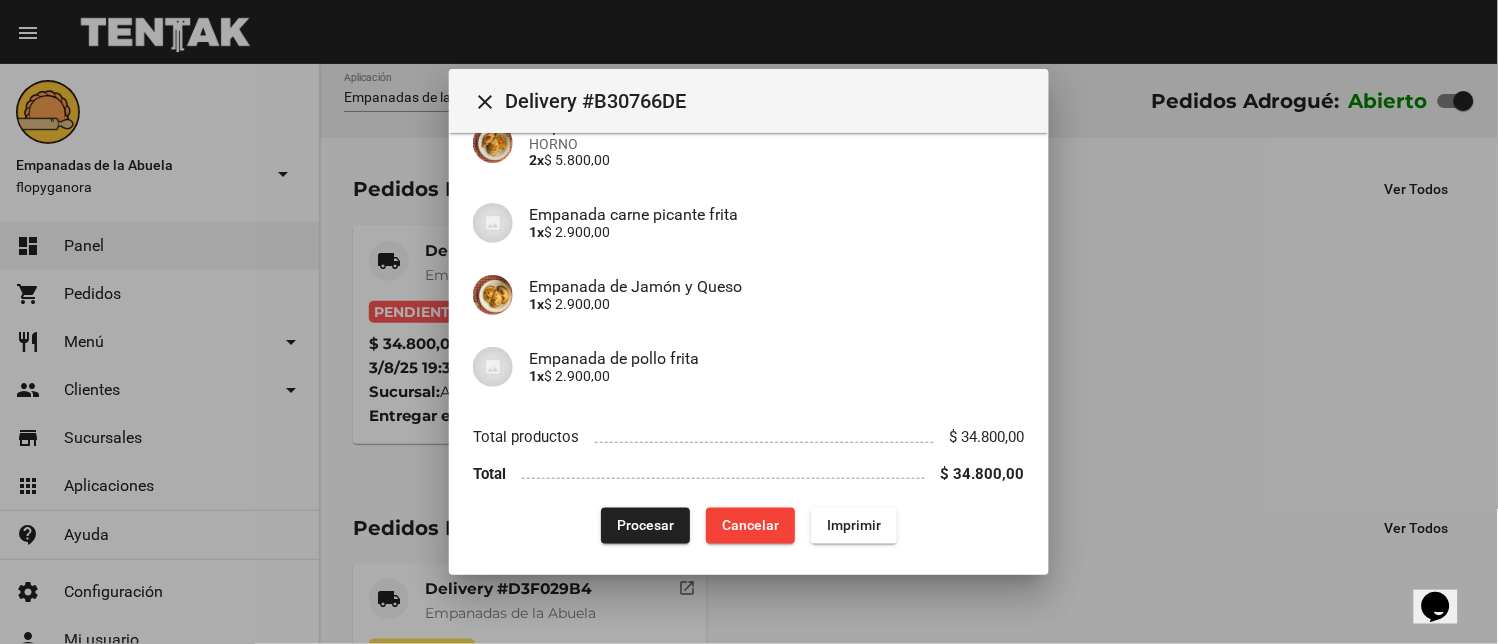 scroll, scrollTop: 602, scrollLeft: 0, axis: vertical 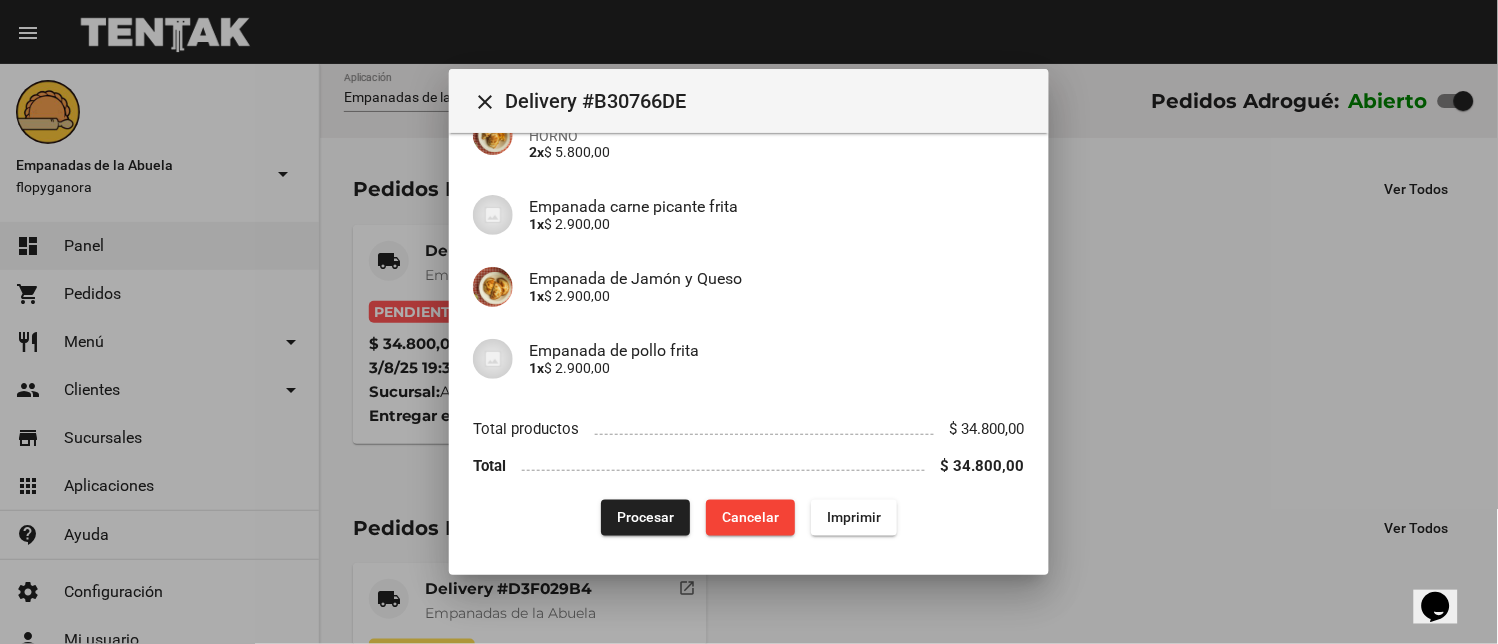 drag, startPoint x: 658, startPoint y: 505, endPoint x: 406, endPoint y: 511, distance: 252.07141 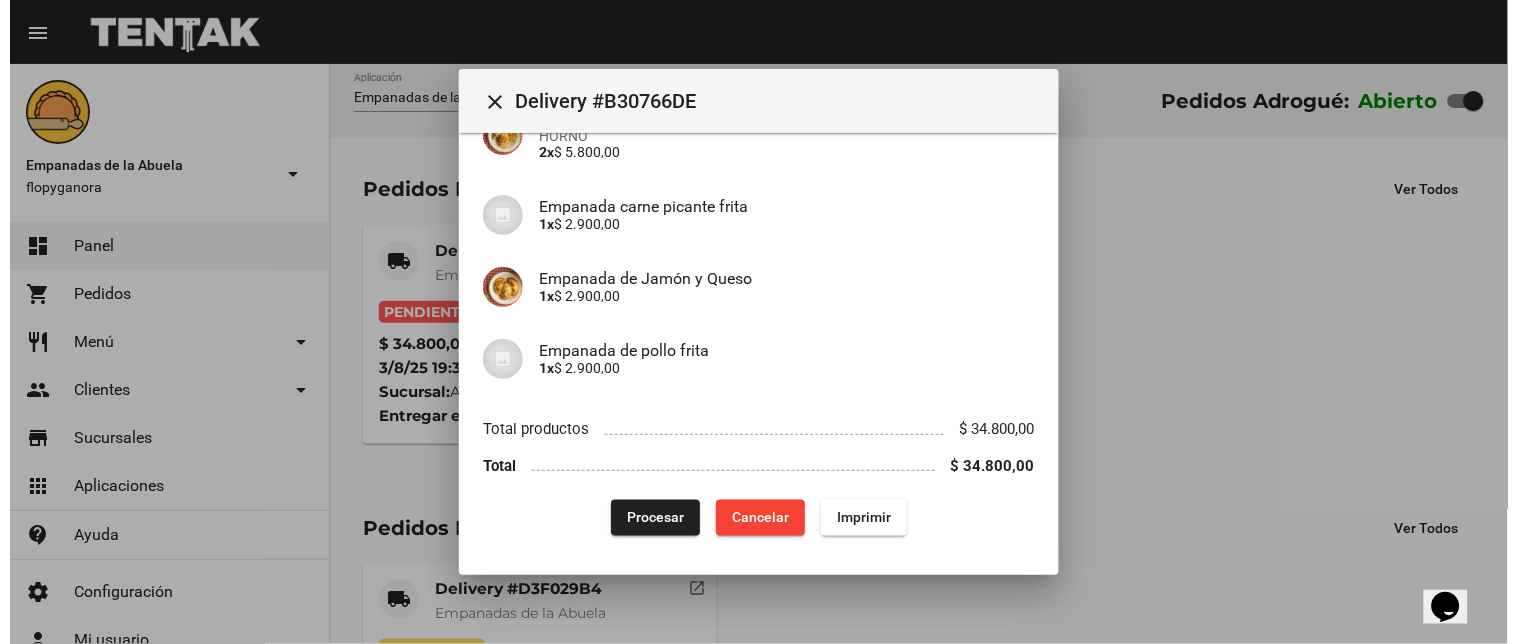 scroll, scrollTop: 0, scrollLeft: 0, axis: both 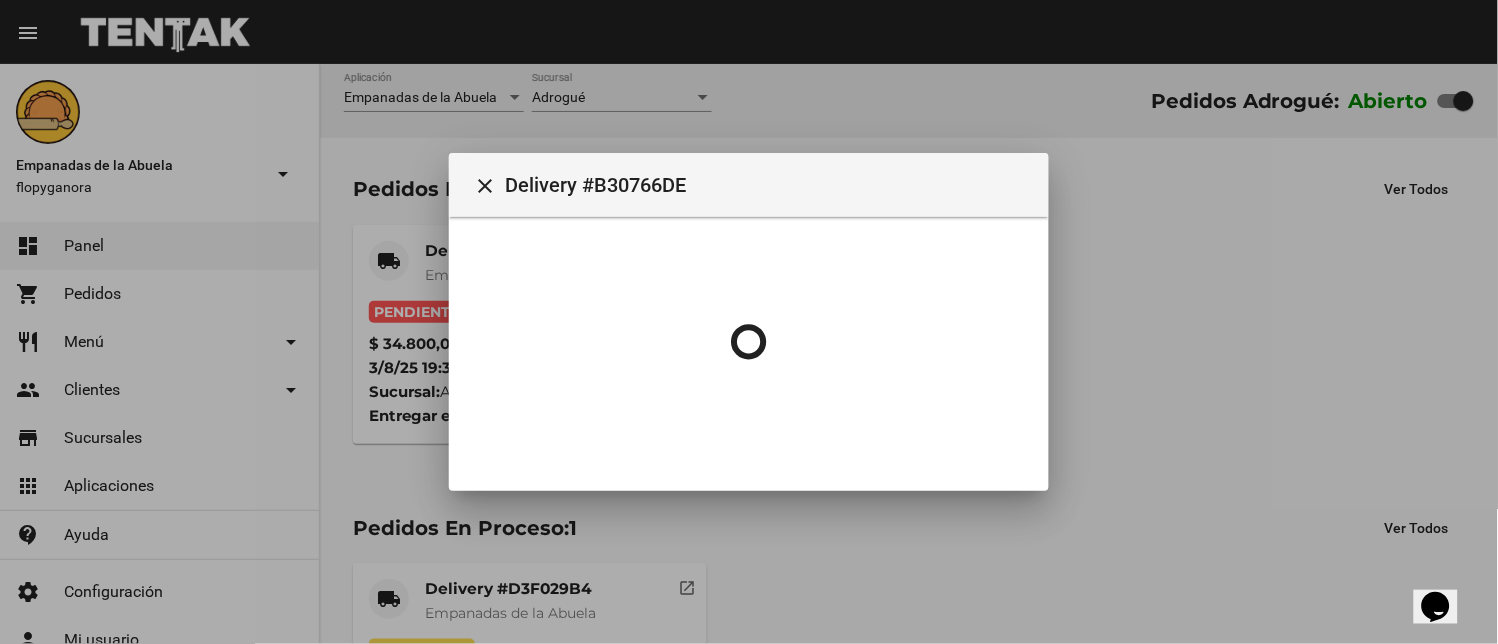 click at bounding box center (749, 322) 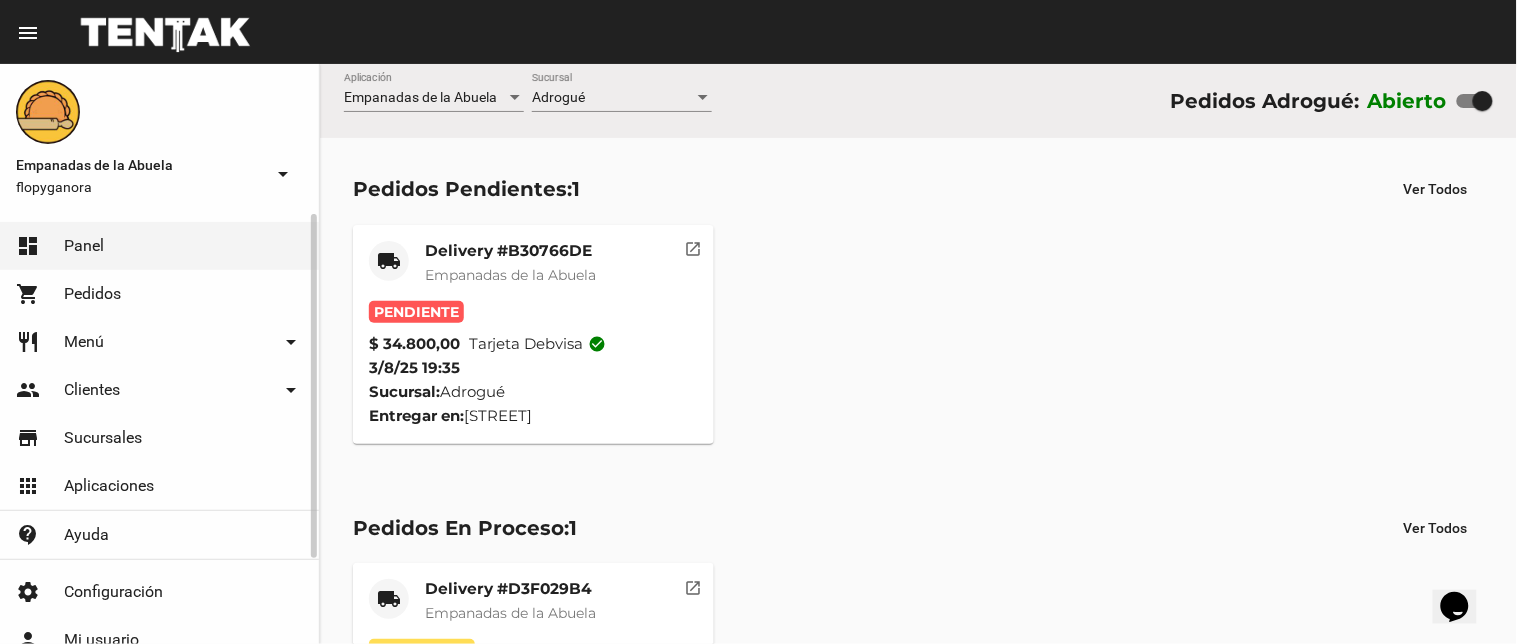 click on "restaurant Menú arrow_drop_down" 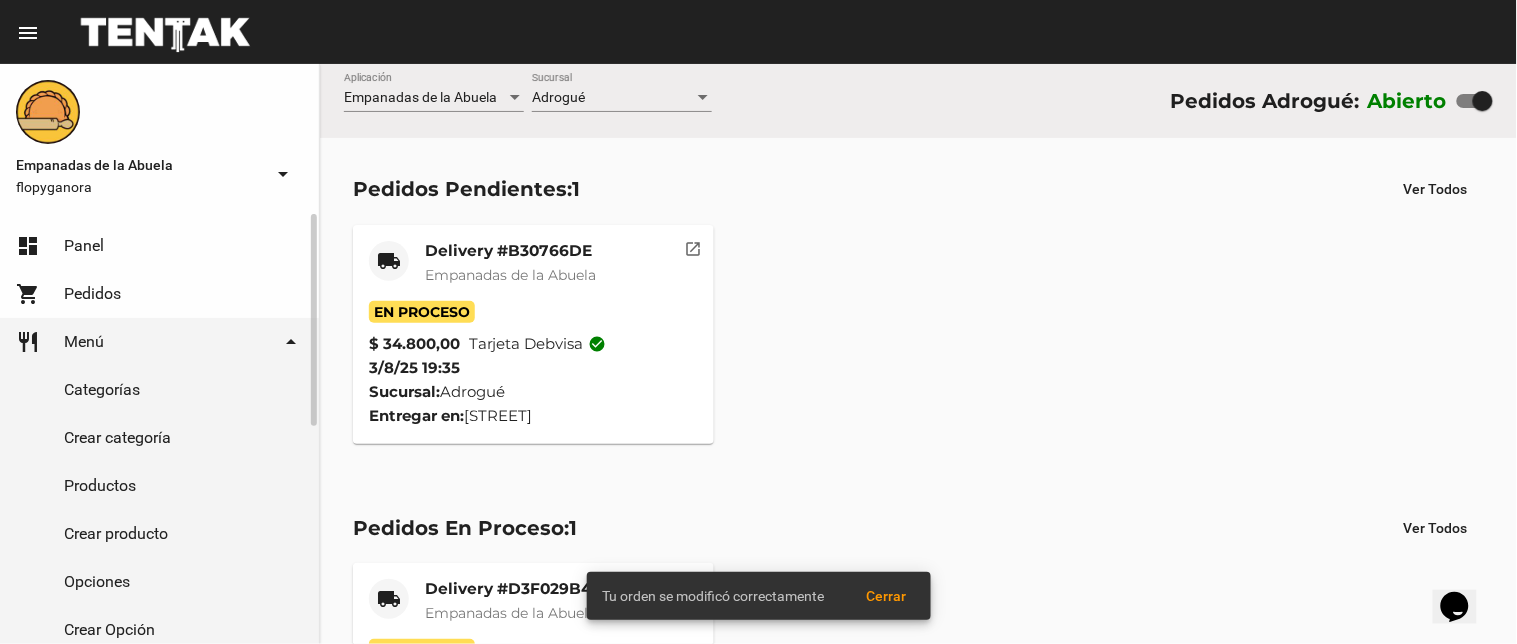 click on "Productos" 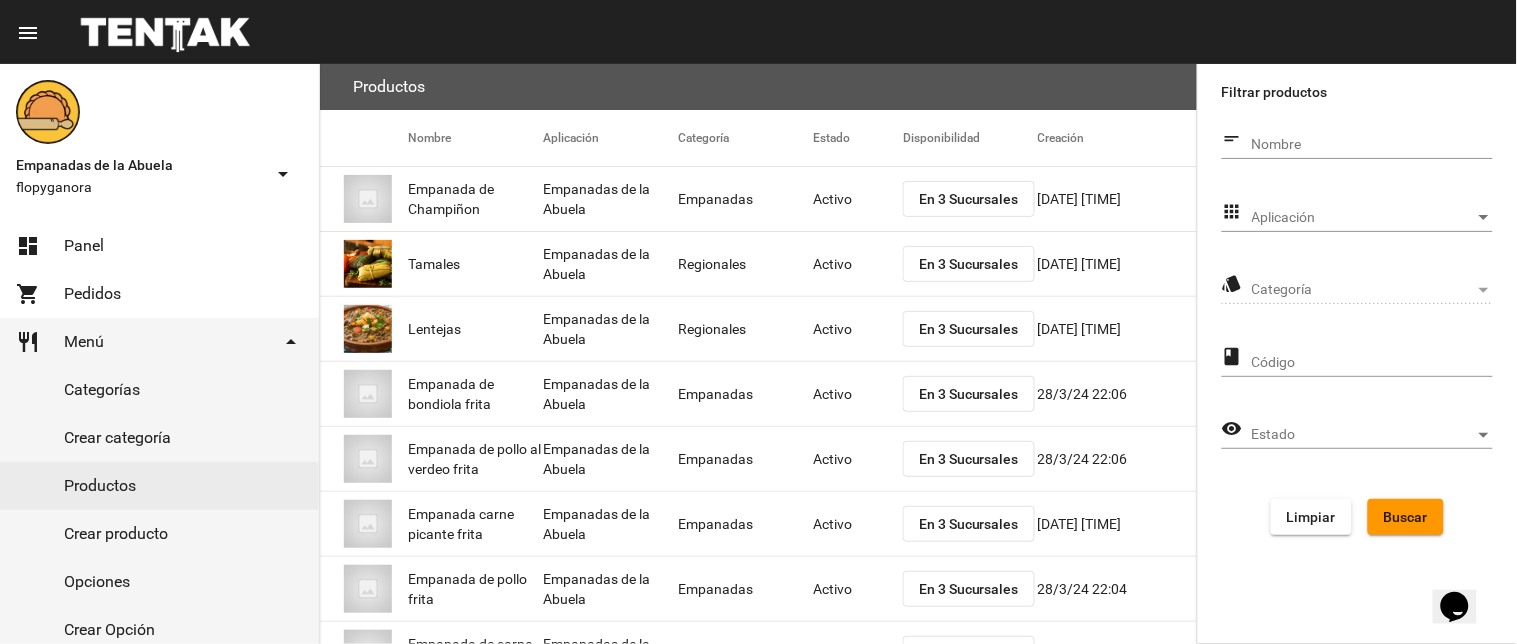click on "Aplicación Aplicación" 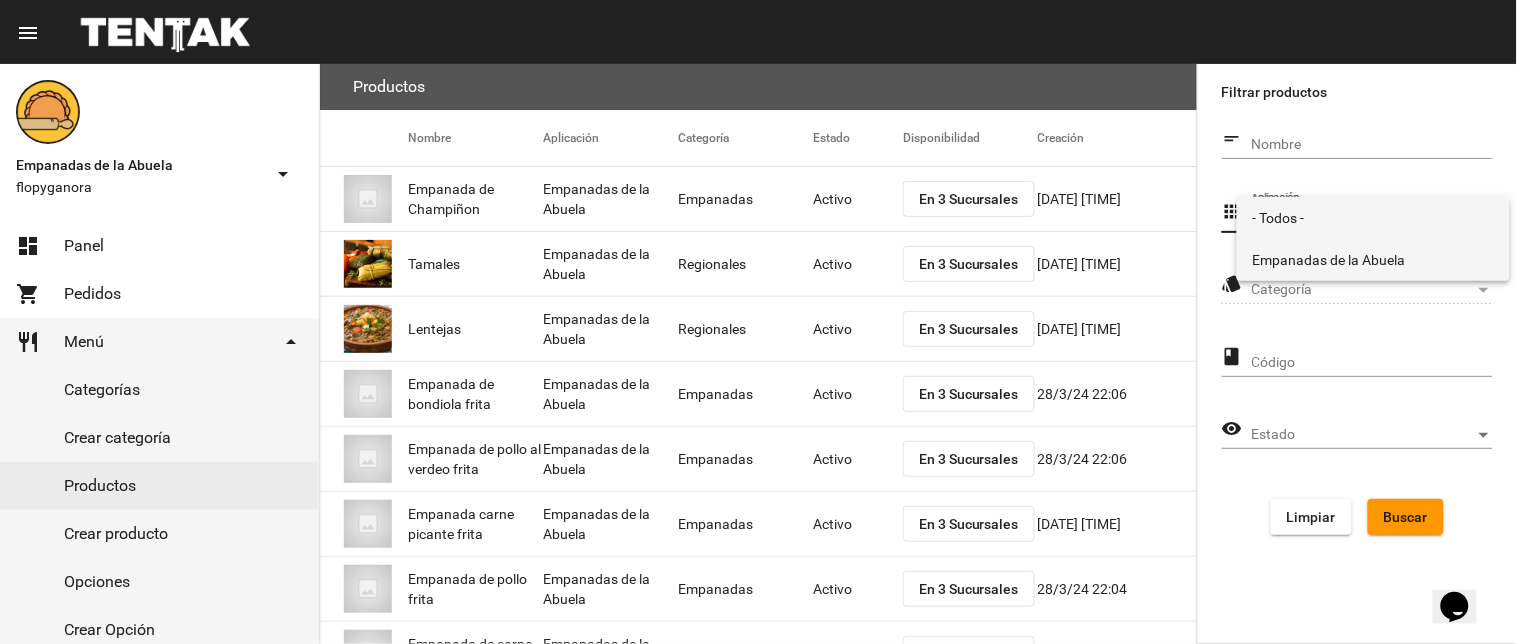 drag, startPoint x: 1270, startPoint y: 242, endPoint x: 1282, endPoint y: 262, distance: 23.323807 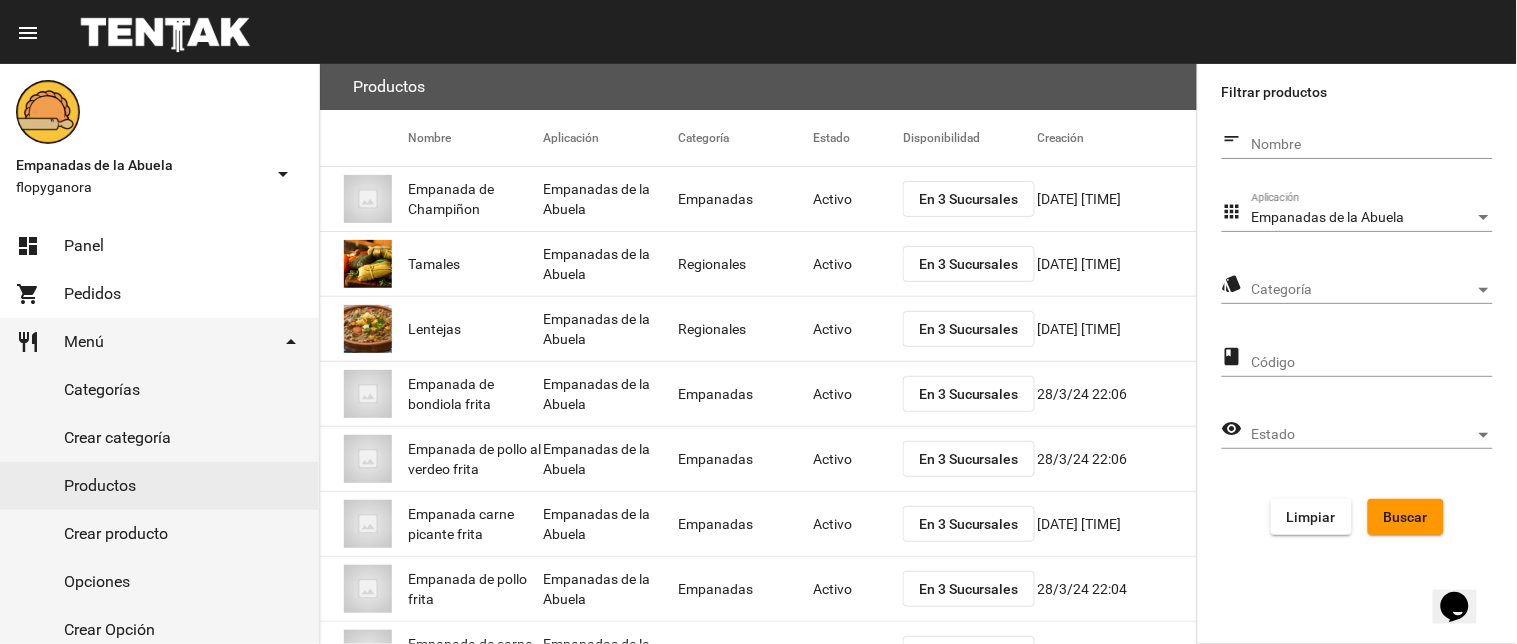 click on "Categoría Categoría" 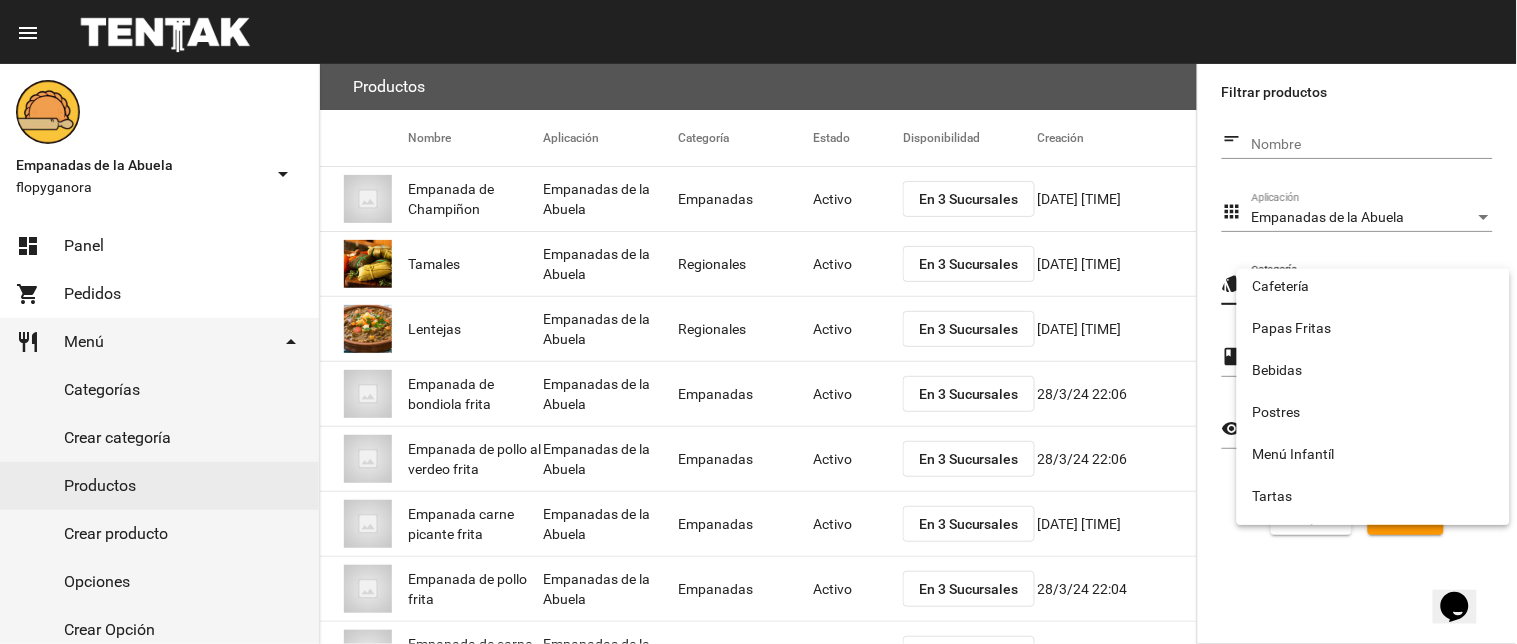 scroll, scrollTop: 332, scrollLeft: 0, axis: vertical 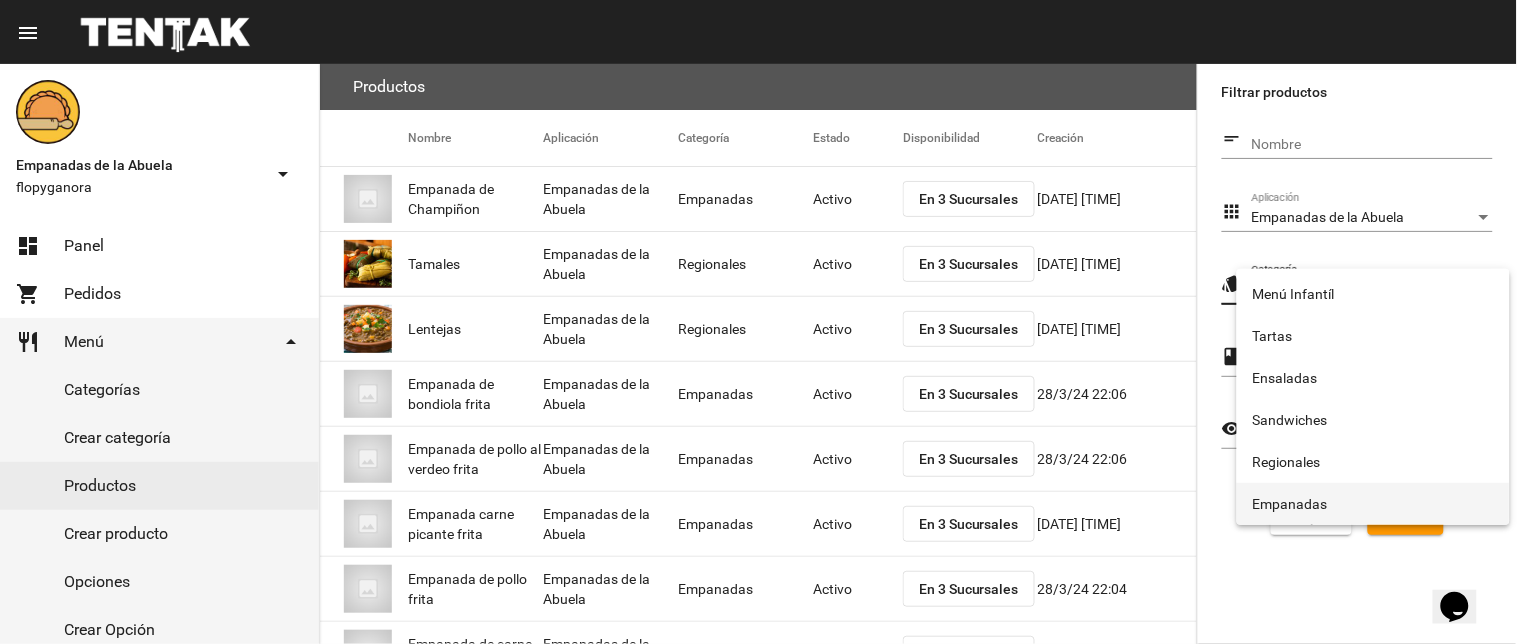 click on "Empanadas" at bounding box center [1373, 504] 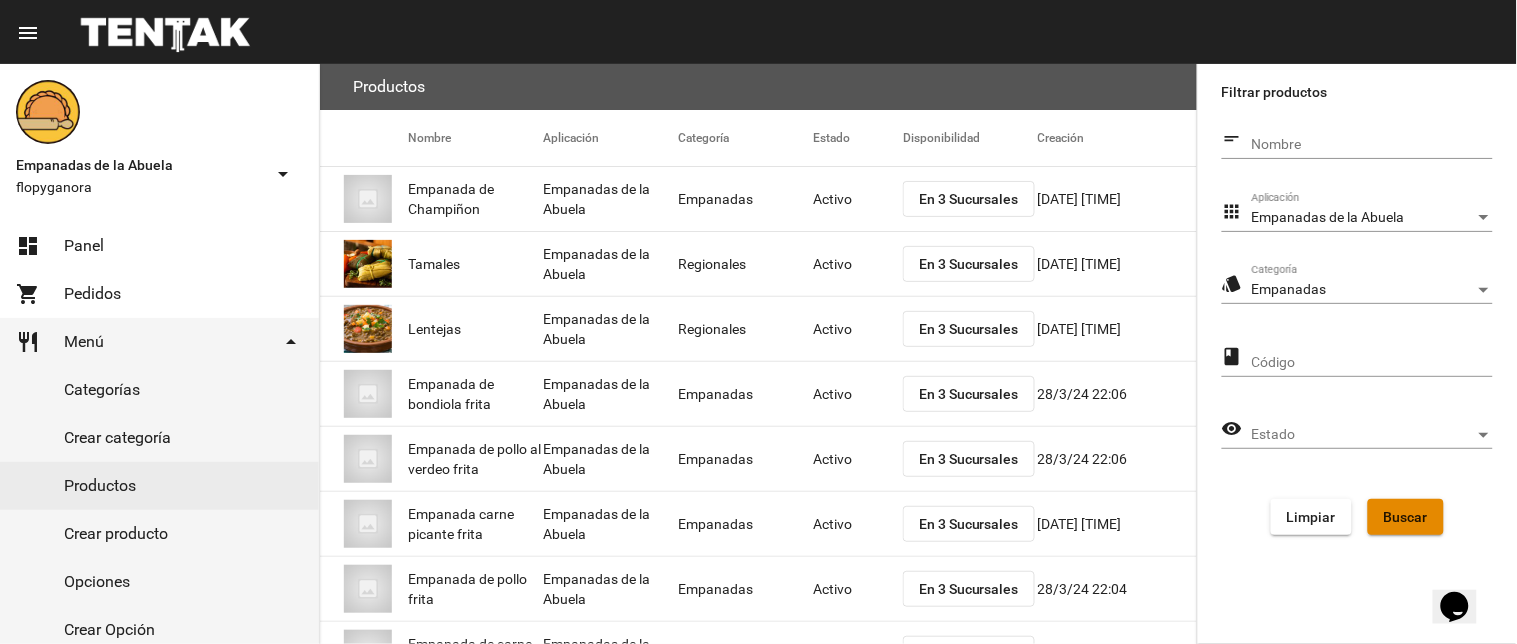 click on "Buscar" 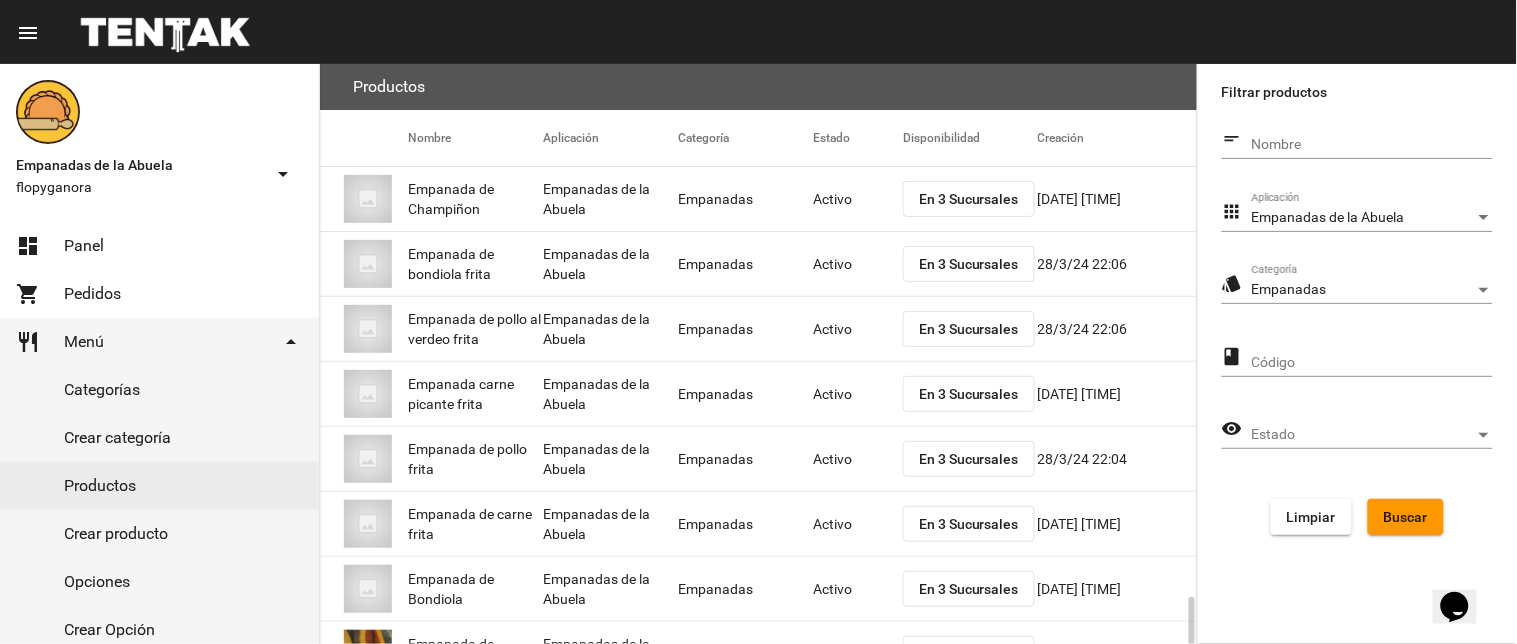 scroll, scrollTop: 325, scrollLeft: 0, axis: vertical 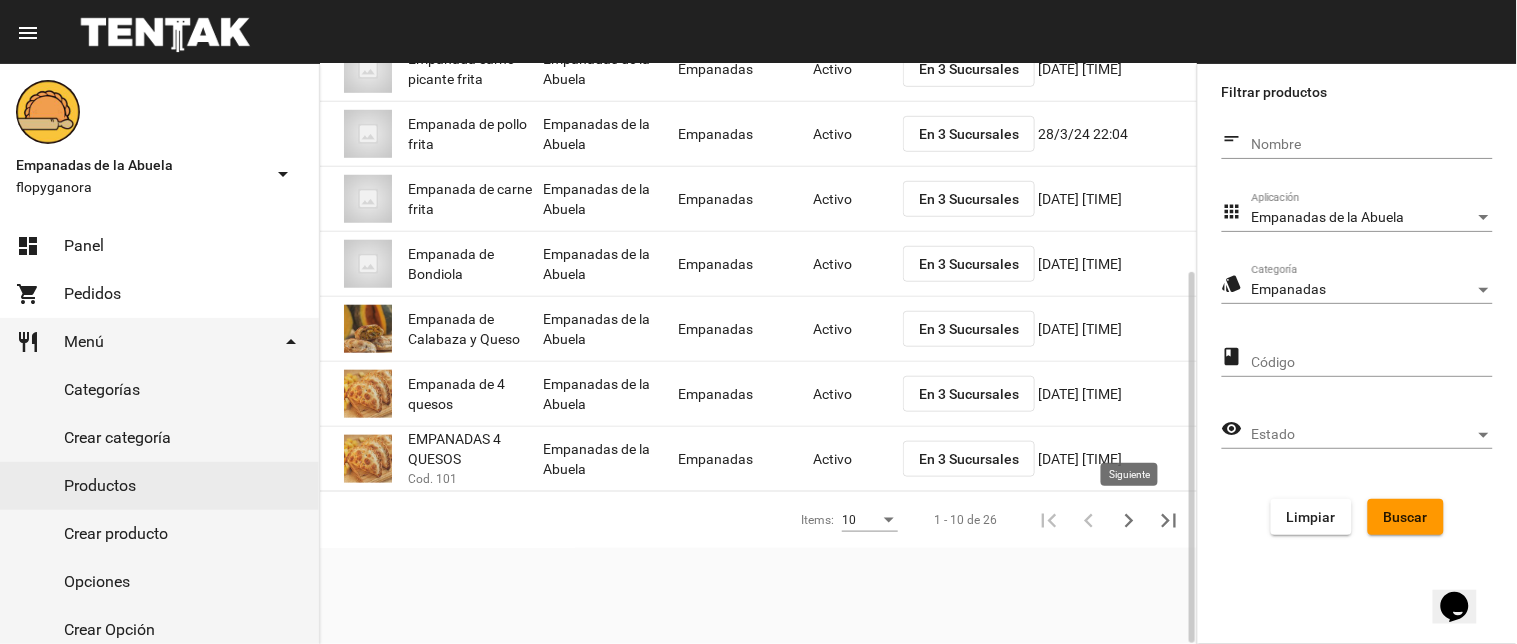 click 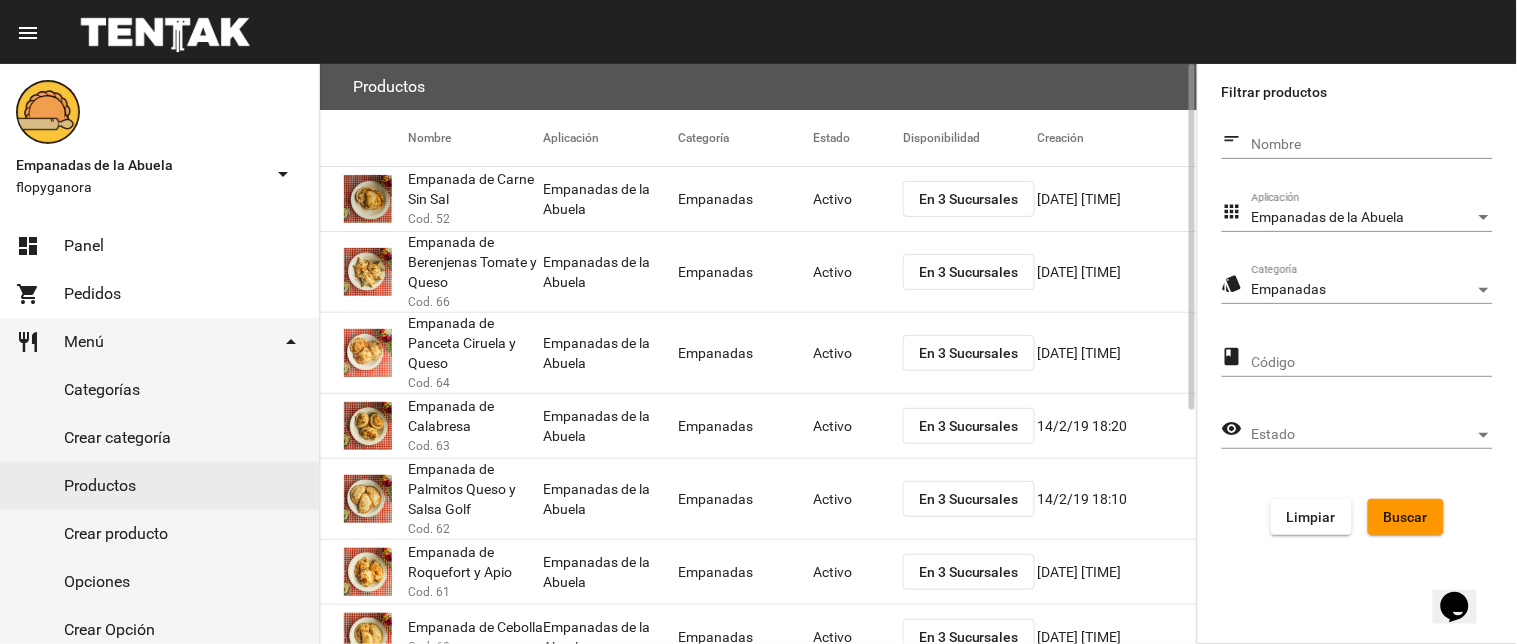 scroll, scrollTop: 390, scrollLeft: 0, axis: vertical 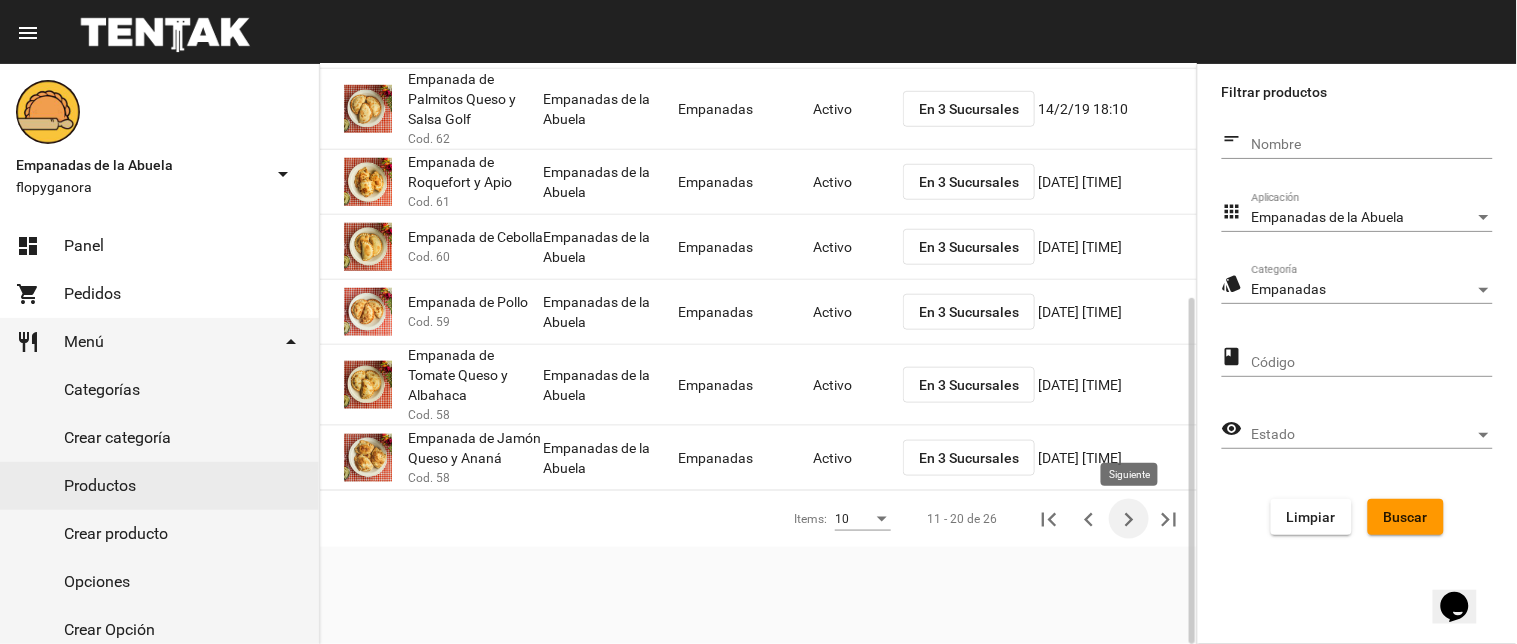 click 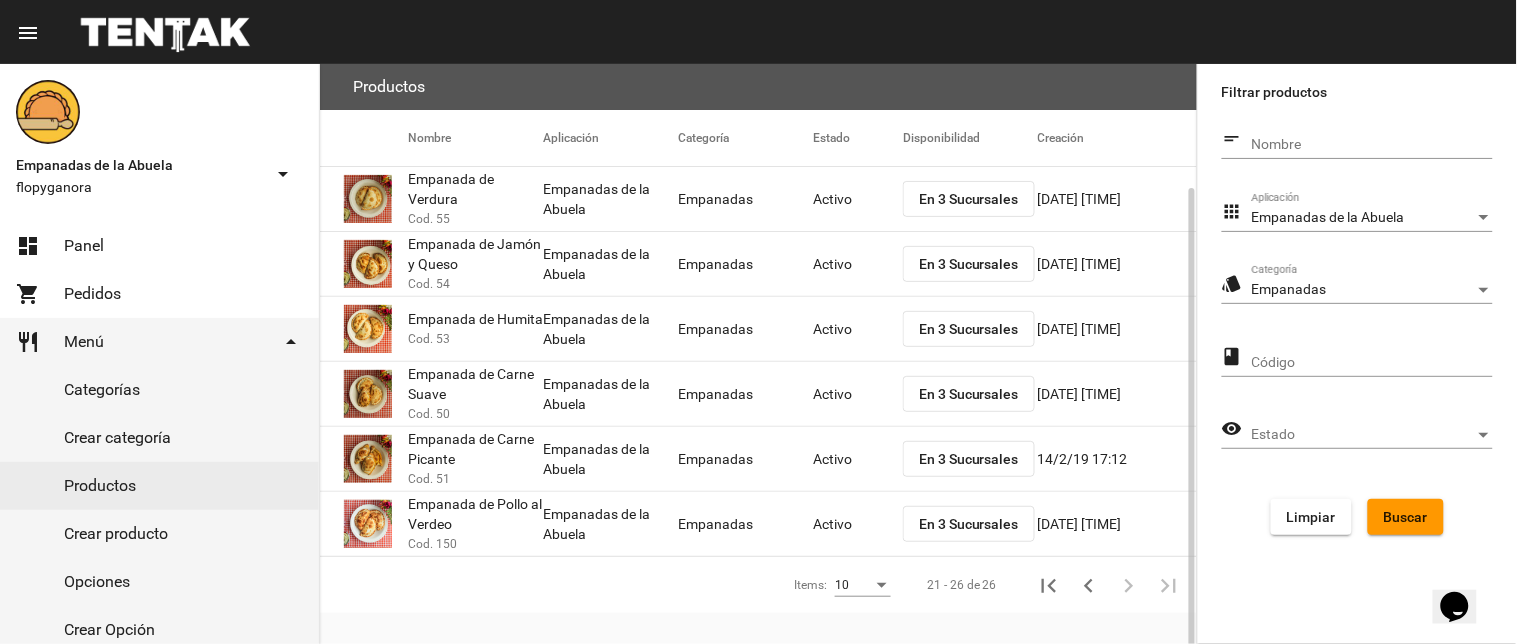 scroll, scrollTop: 65, scrollLeft: 0, axis: vertical 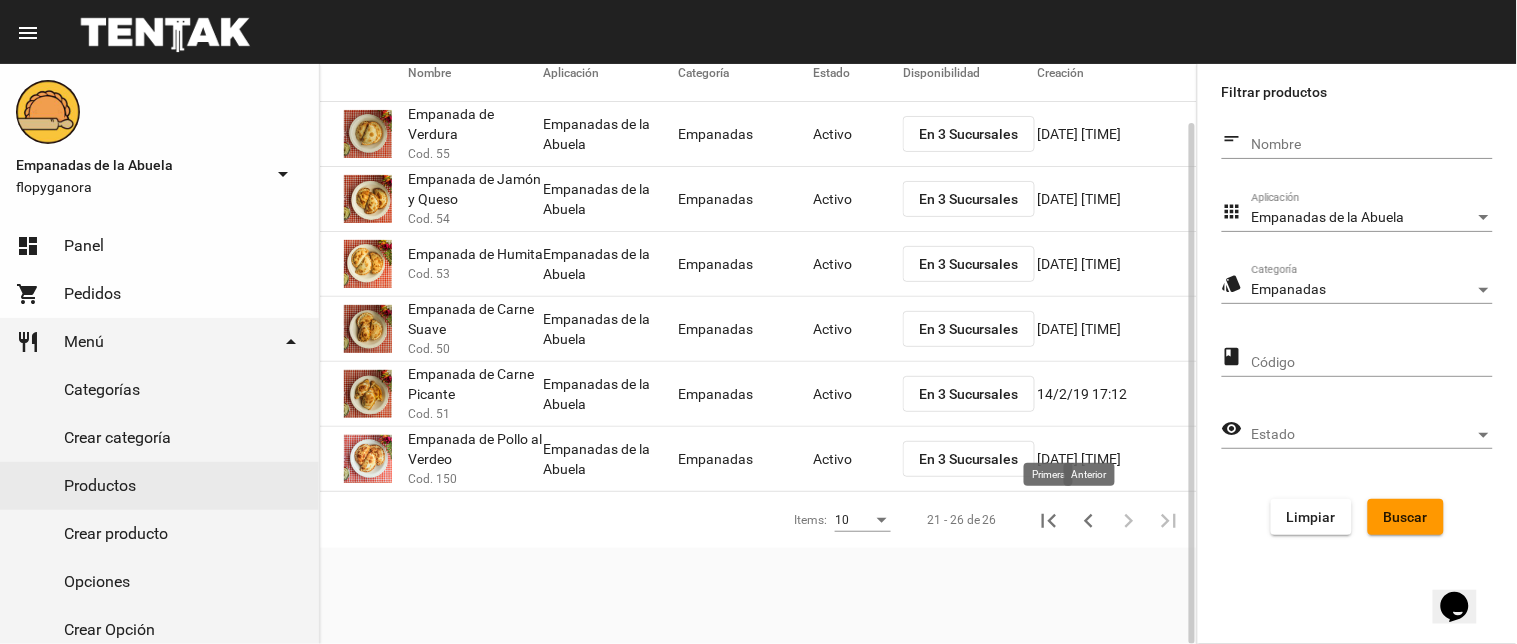 click 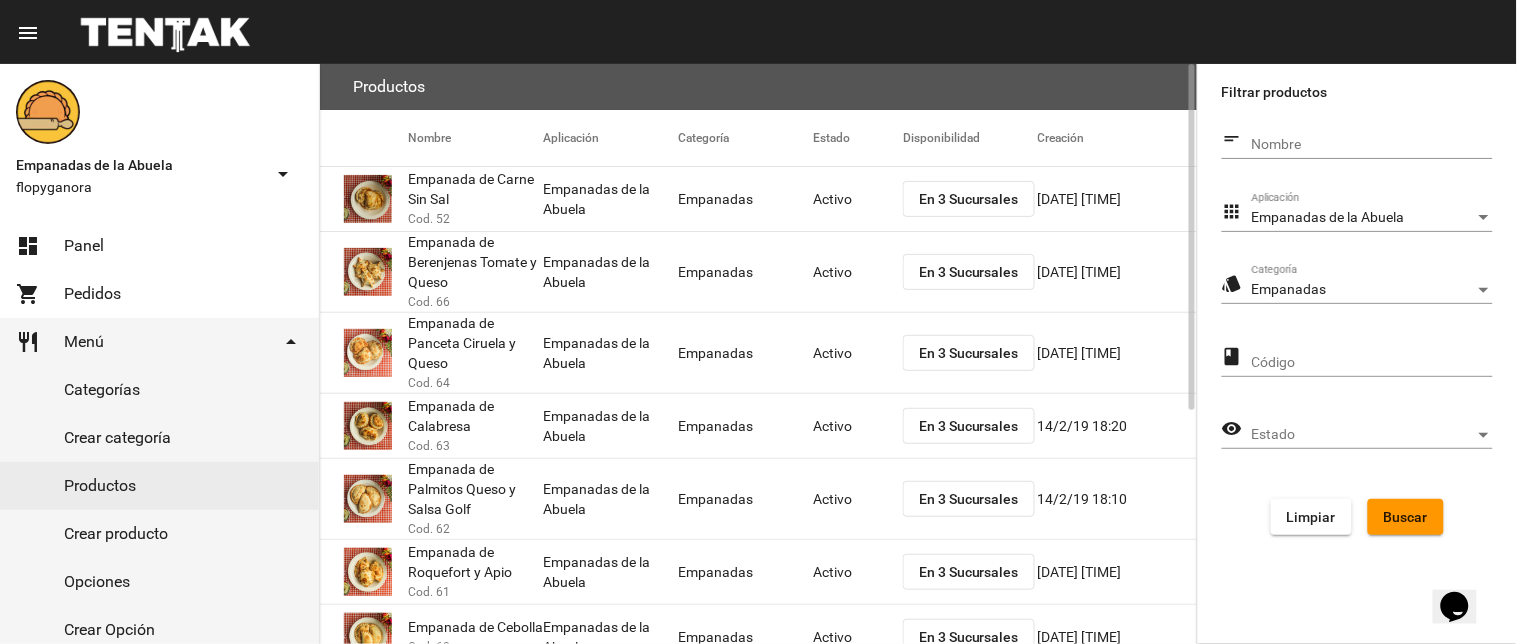 scroll, scrollTop: 390, scrollLeft: 0, axis: vertical 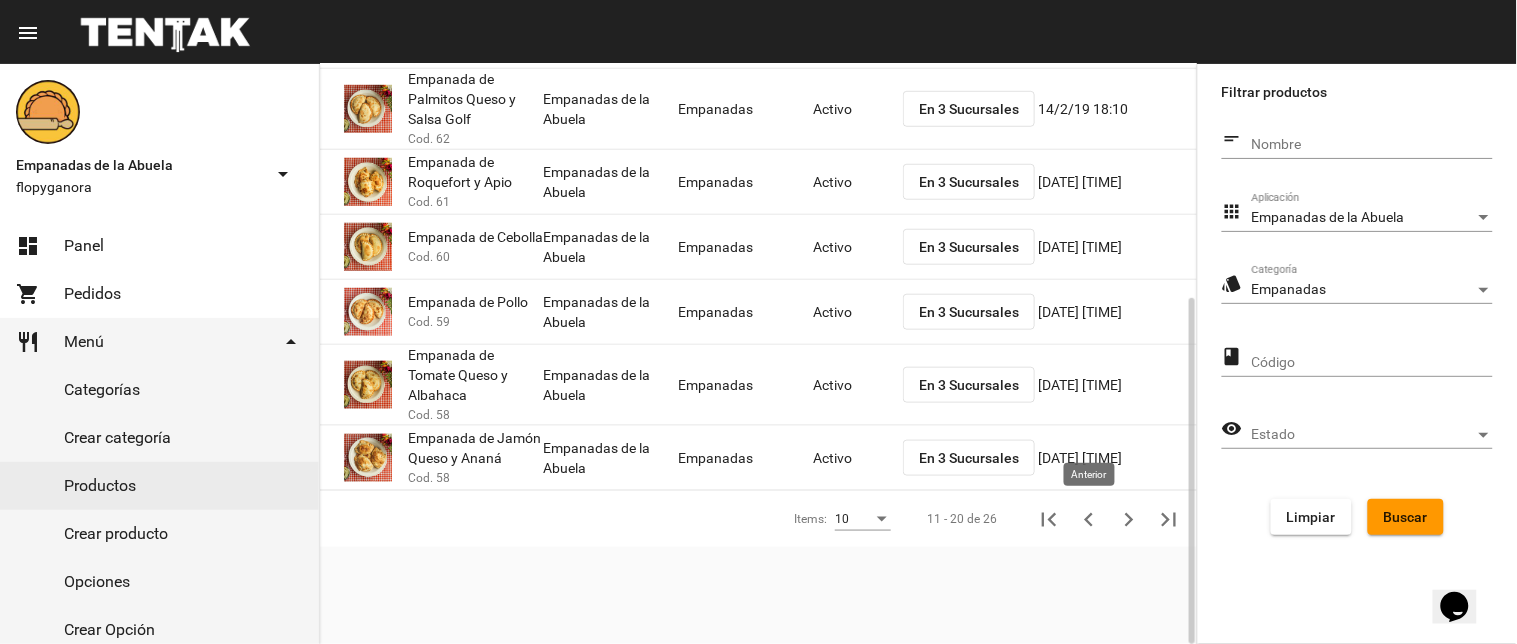 drag, startPoint x: 1097, startPoint y: 518, endPoint x: 870, endPoint y: 350, distance: 282.40573 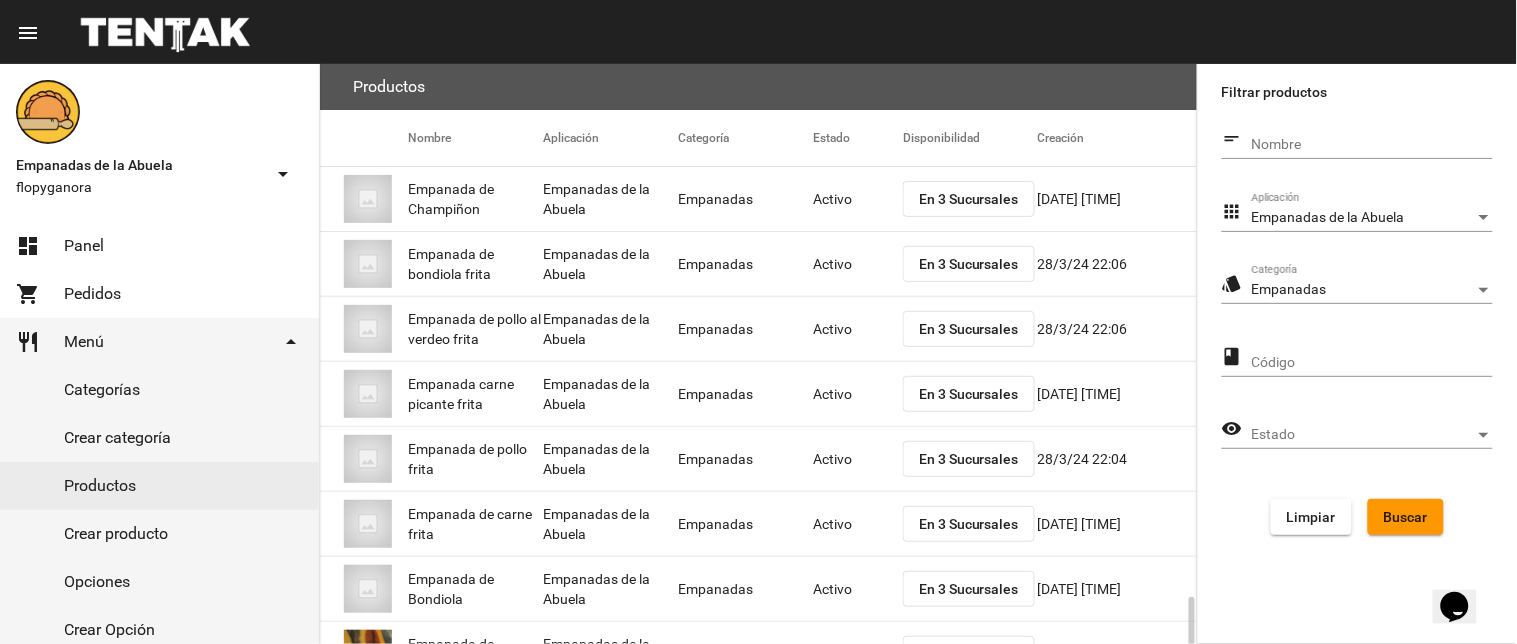 scroll, scrollTop: 325, scrollLeft: 0, axis: vertical 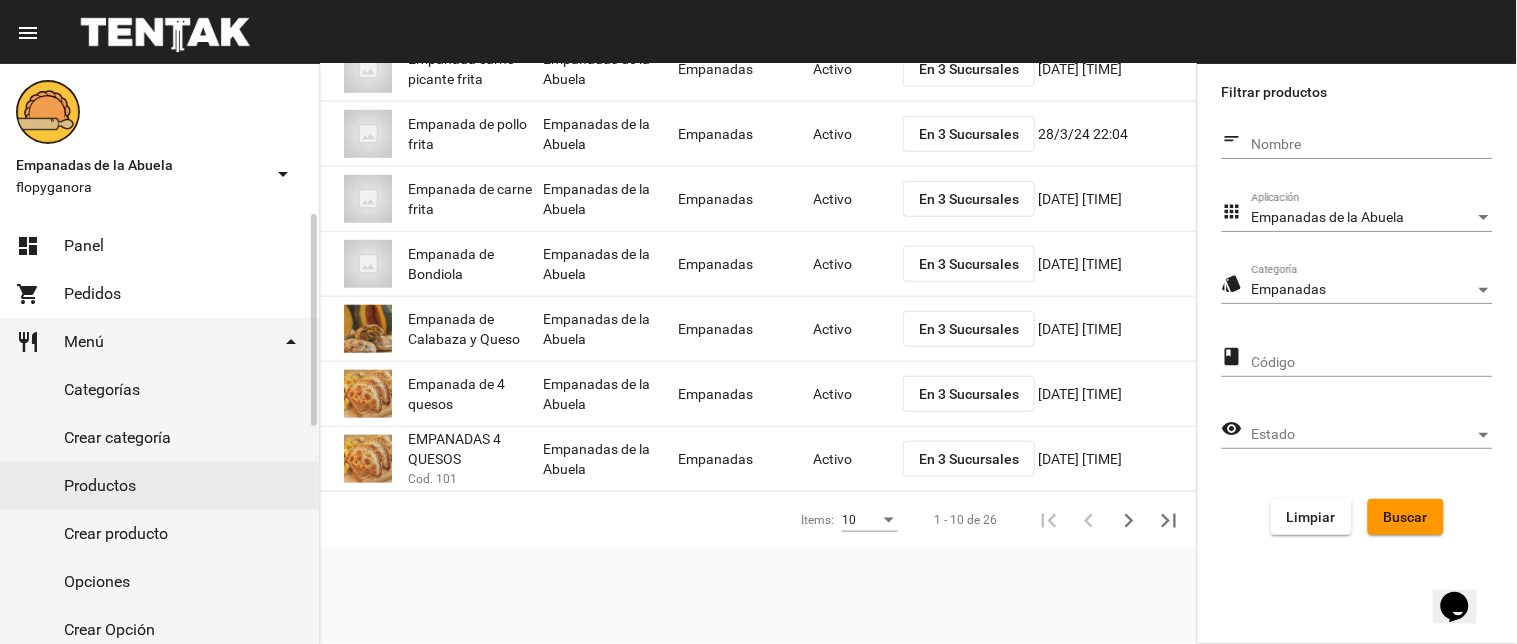 click on "dashboard Panel" 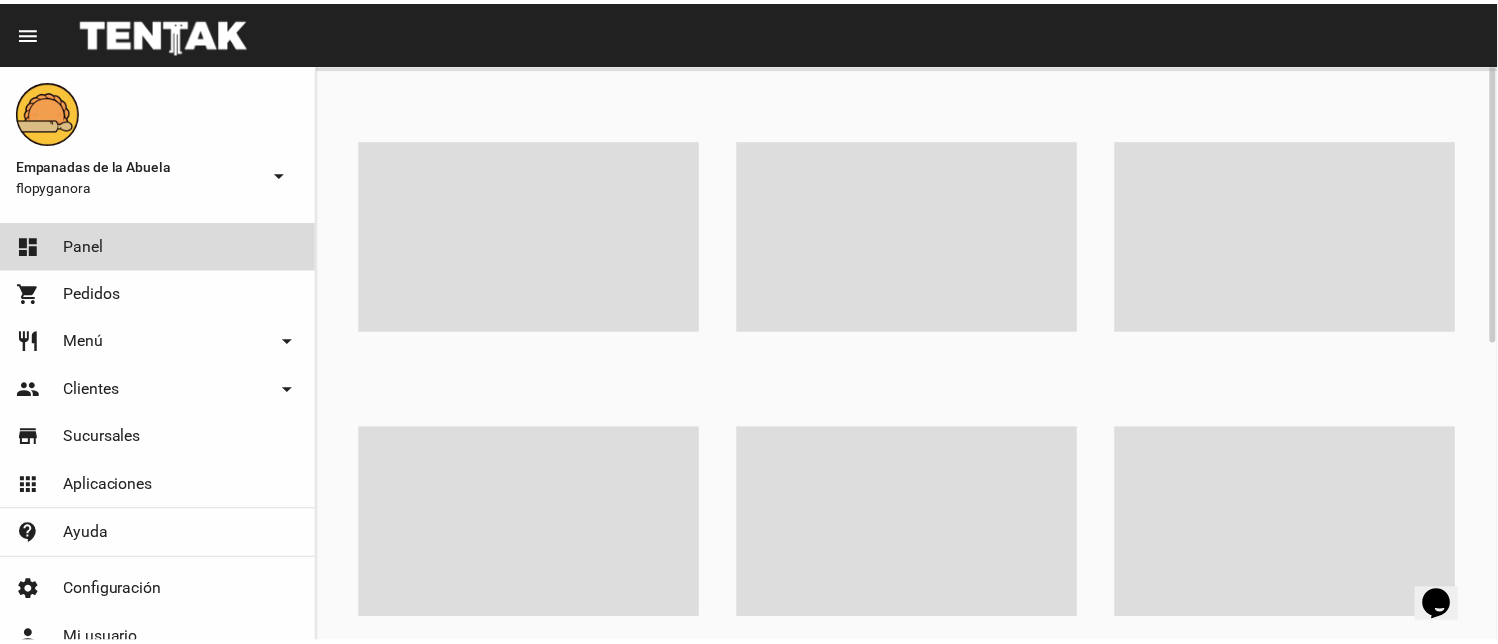 scroll, scrollTop: 0, scrollLeft: 0, axis: both 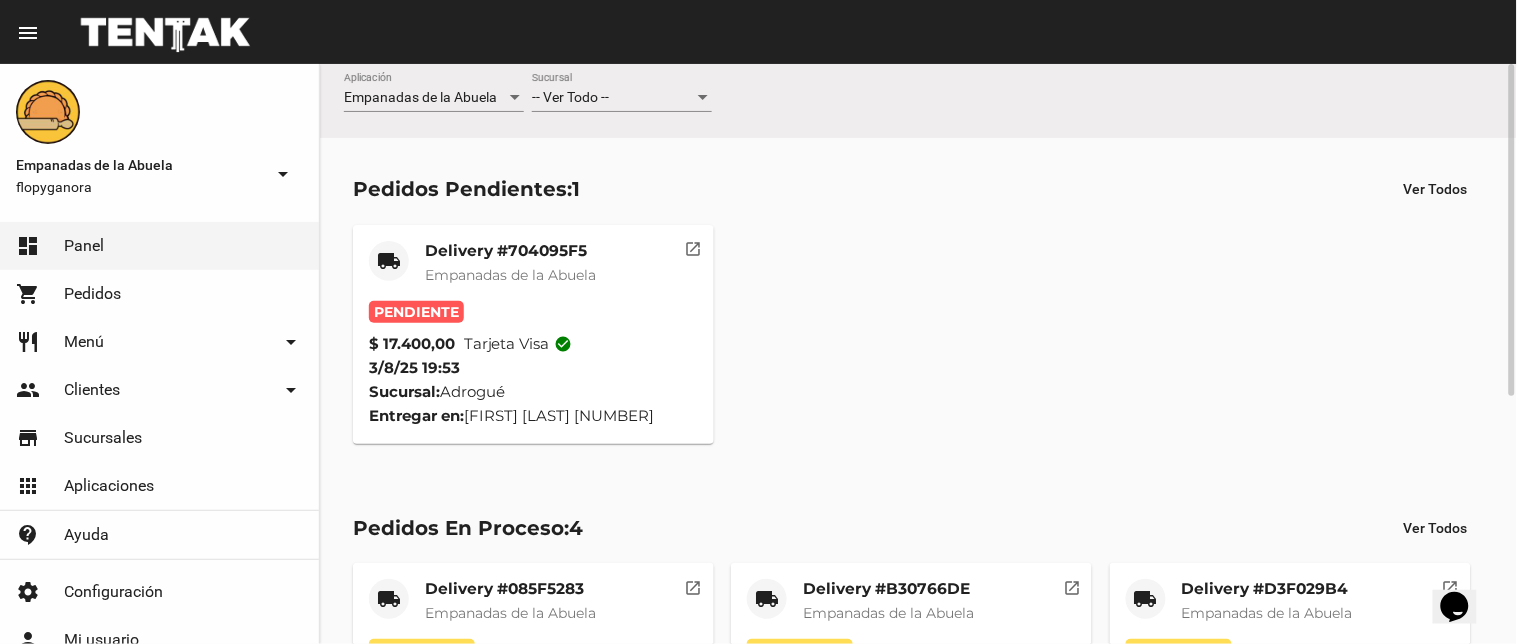 click on "-- Ver Todo --" at bounding box center [613, 98] 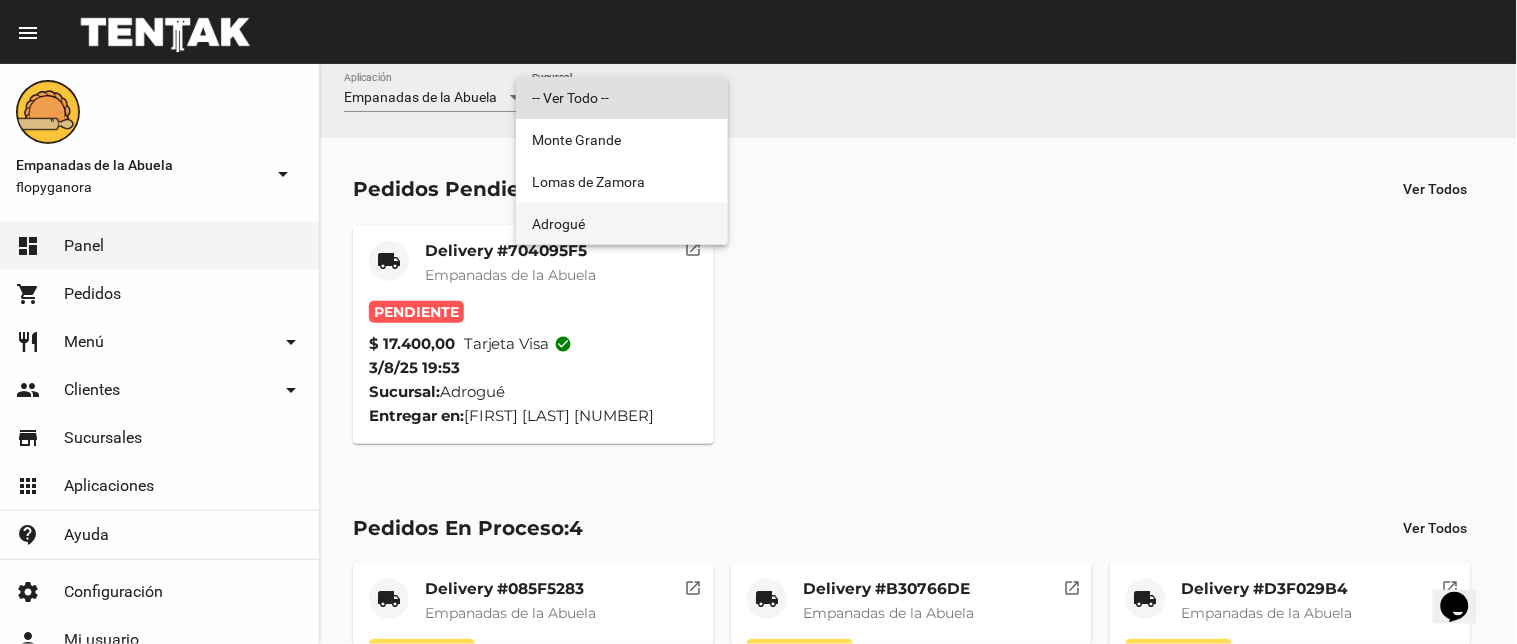 click on "Adrogué" at bounding box center (622, 224) 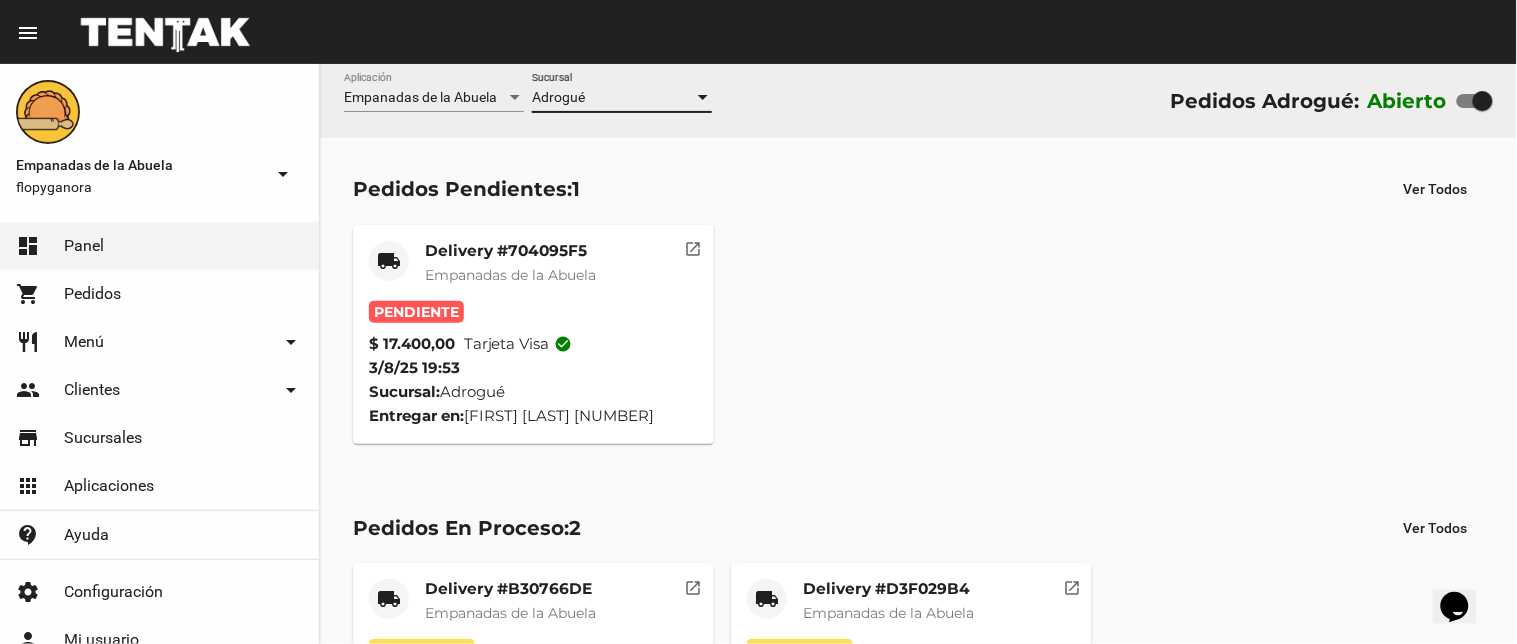 click on "Delivery #704095F5" 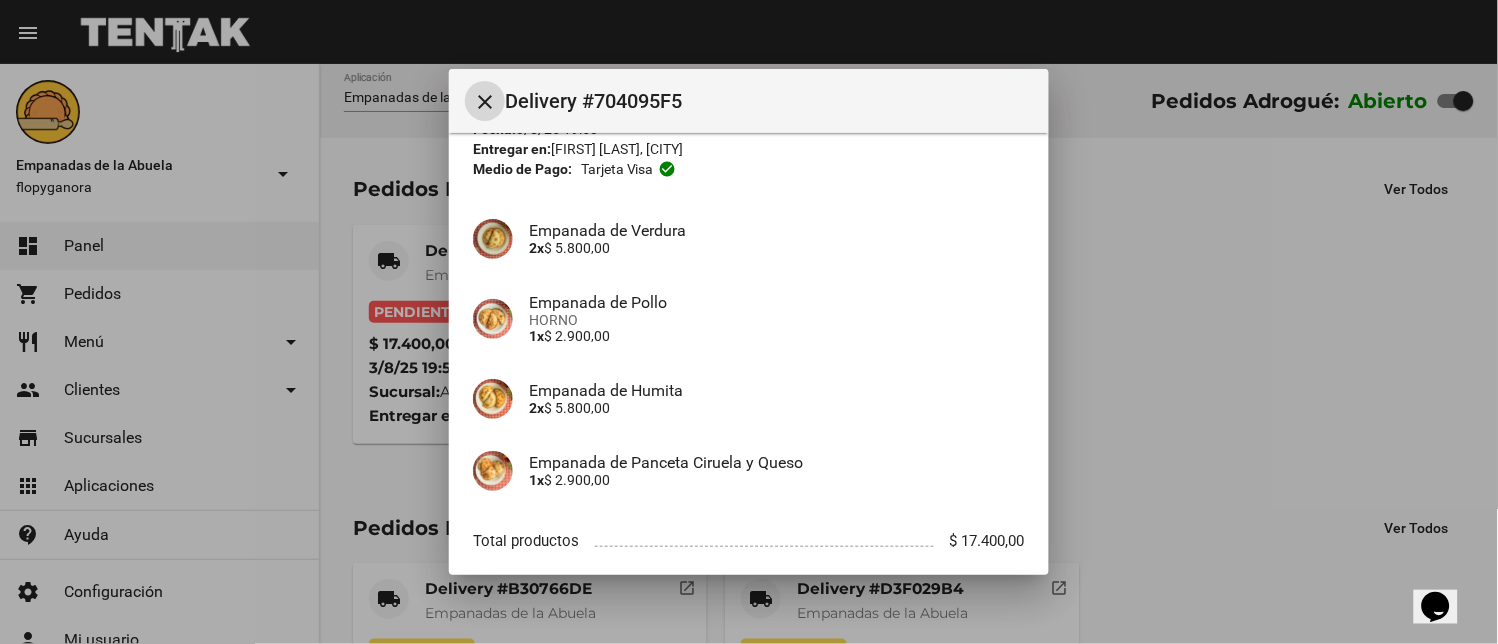 scroll, scrollTop: 210, scrollLeft: 0, axis: vertical 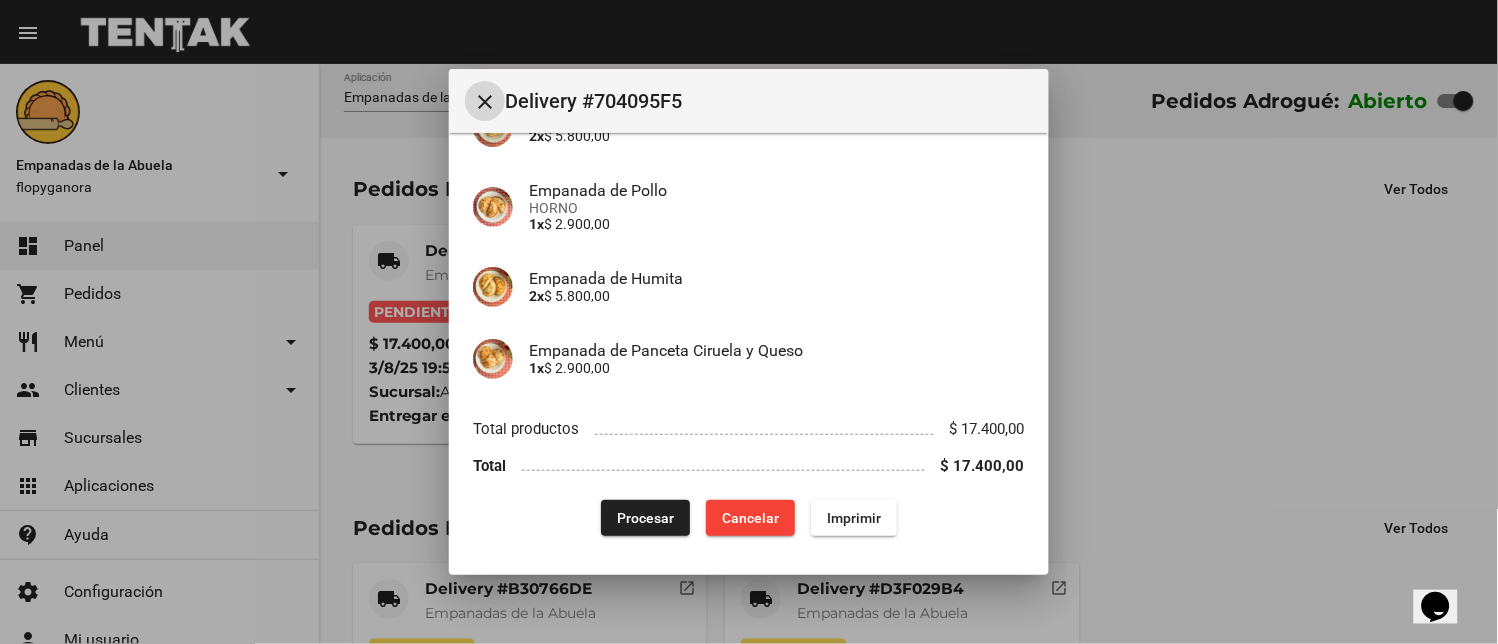 click on "Imprimir" 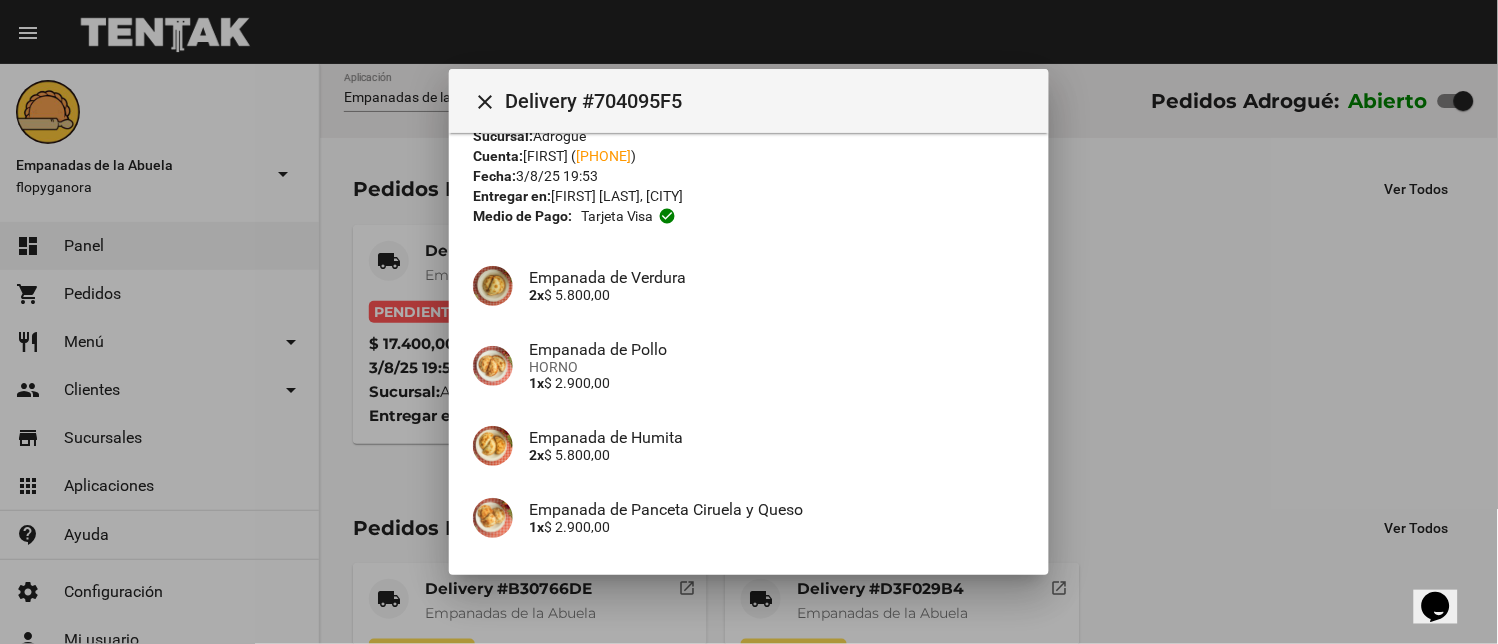 scroll, scrollTop: 210, scrollLeft: 0, axis: vertical 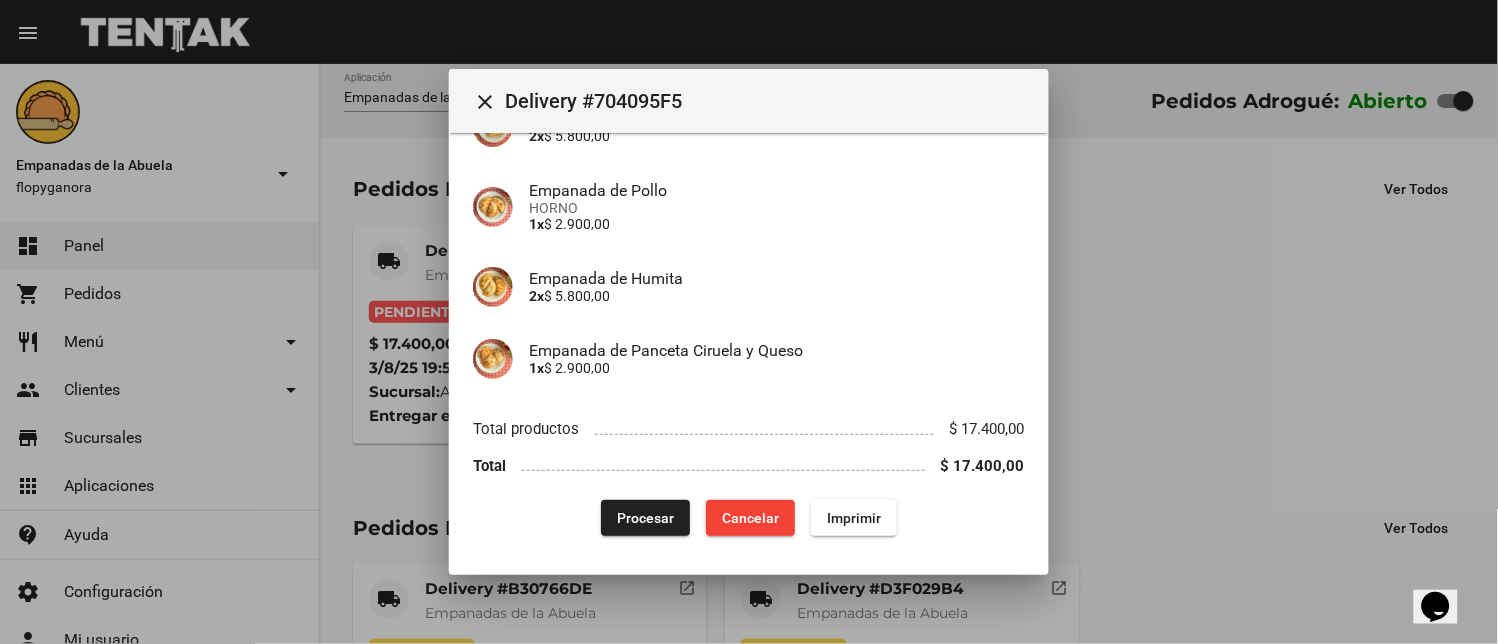 click on "Procesar" 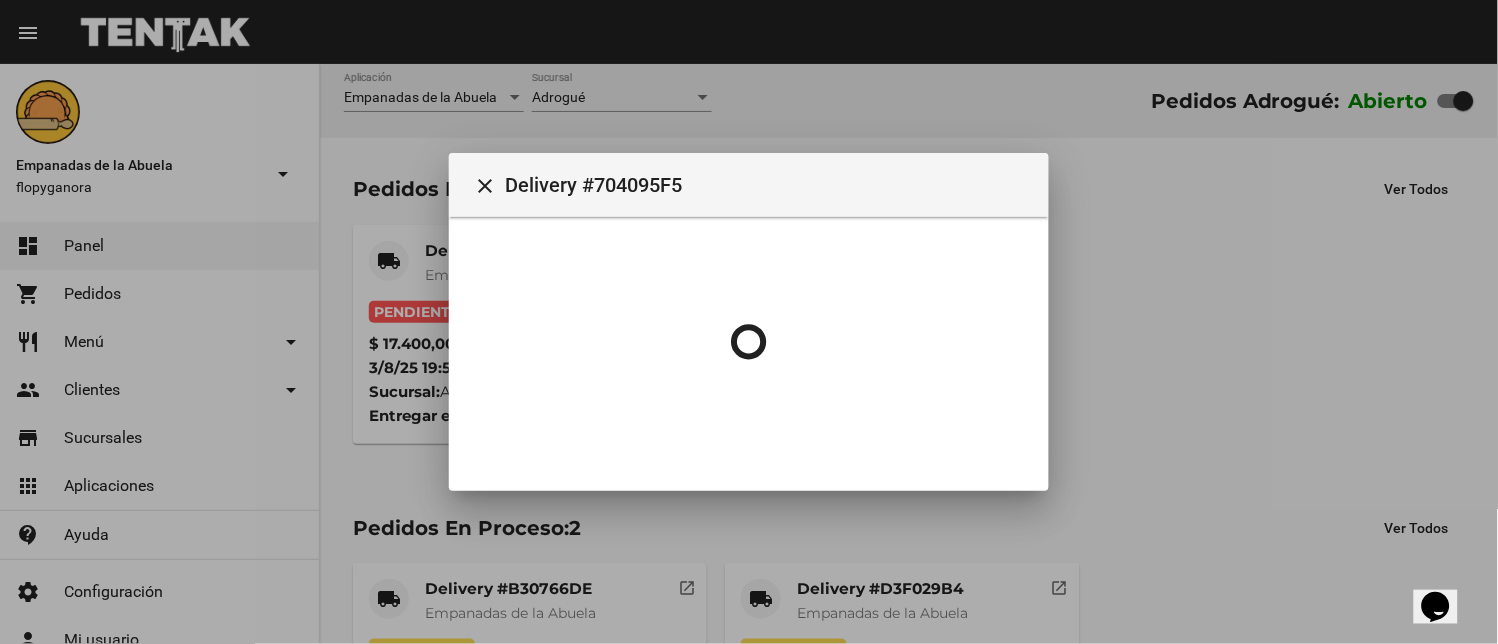 scroll, scrollTop: 0, scrollLeft: 0, axis: both 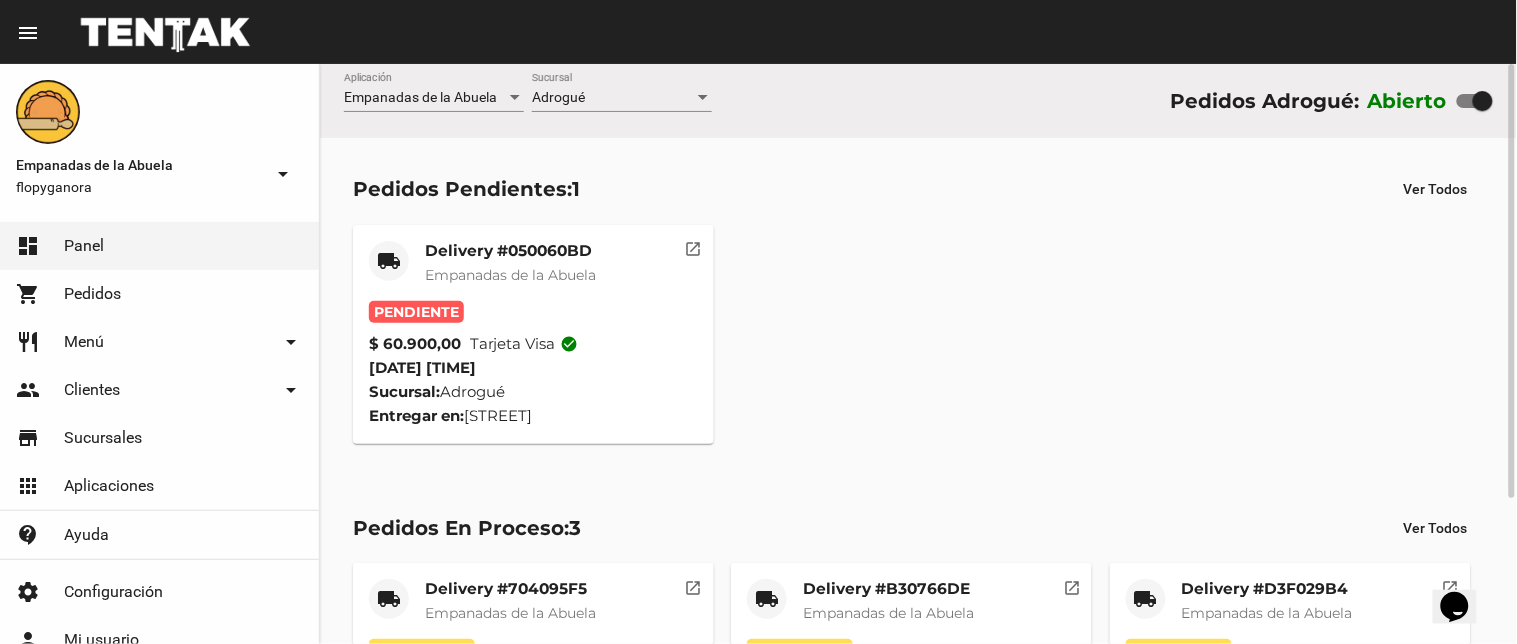 click on "Delivery #050060BD" 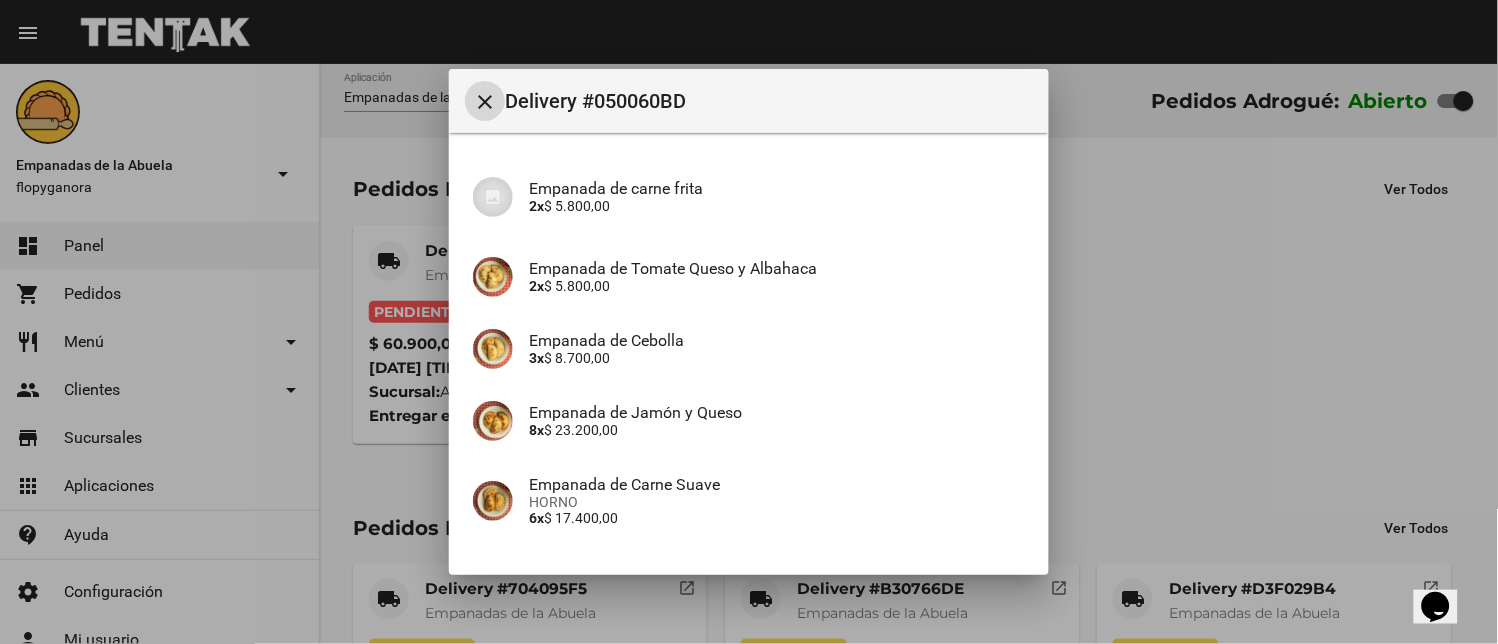 scroll, scrollTop: 297, scrollLeft: 0, axis: vertical 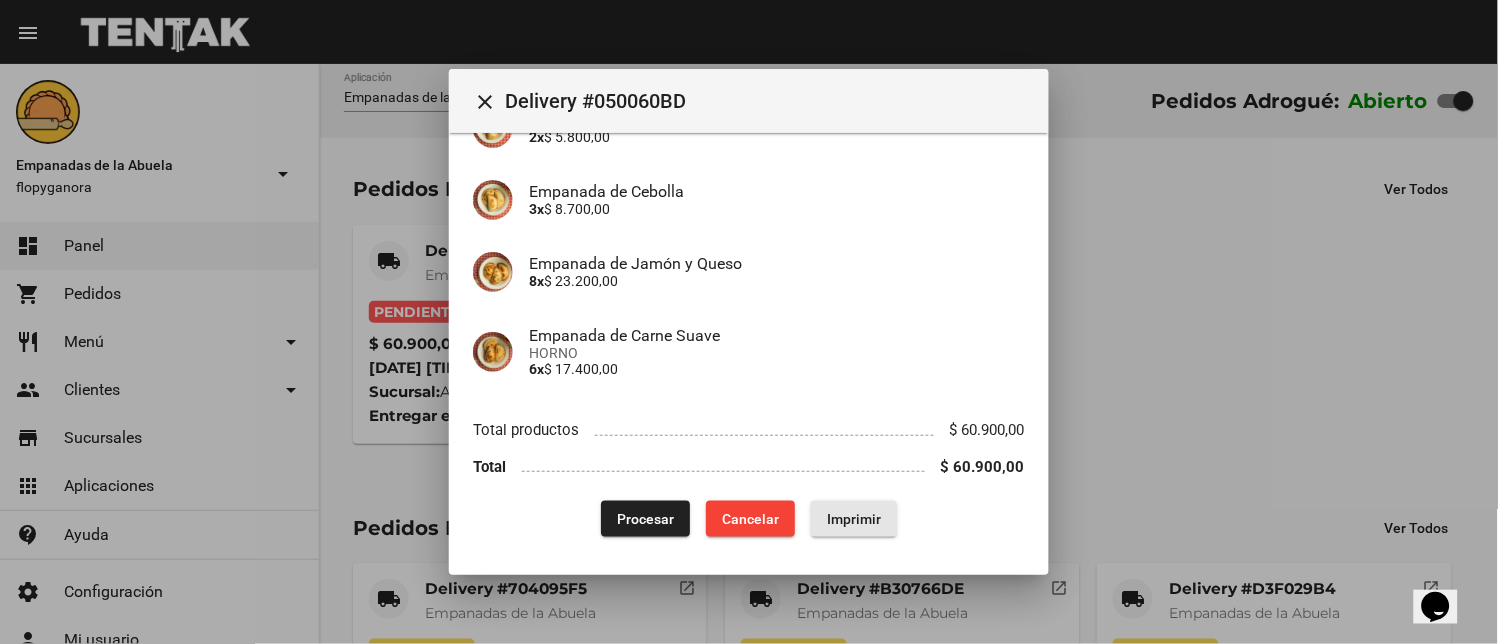 click on "Imprimir" 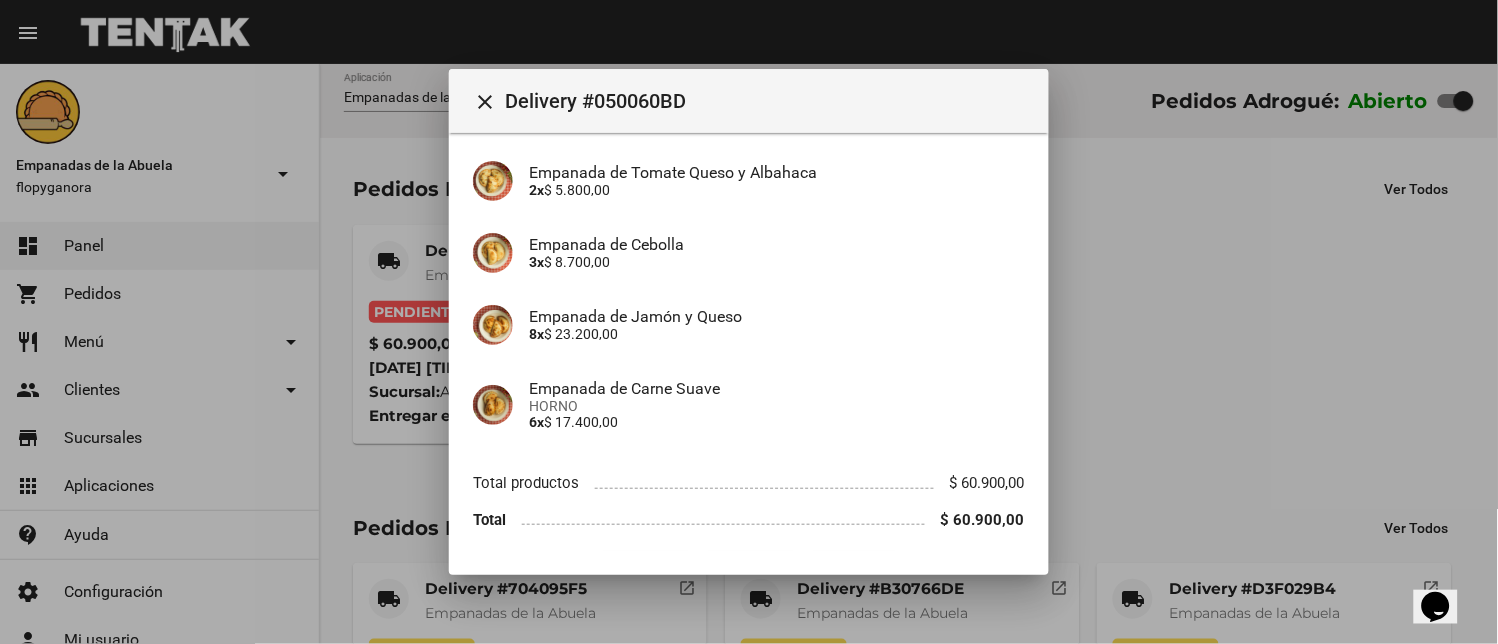 scroll, scrollTop: 297, scrollLeft: 0, axis: vertical 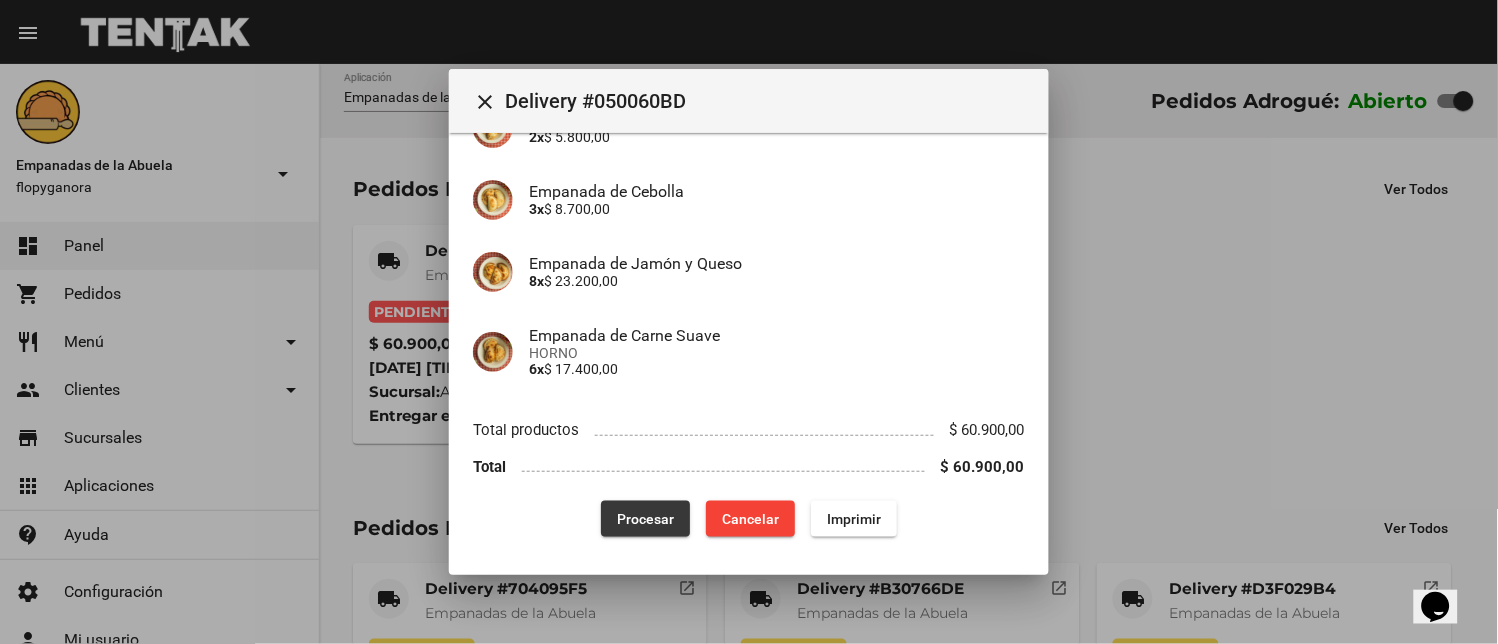 click on "Procesar" 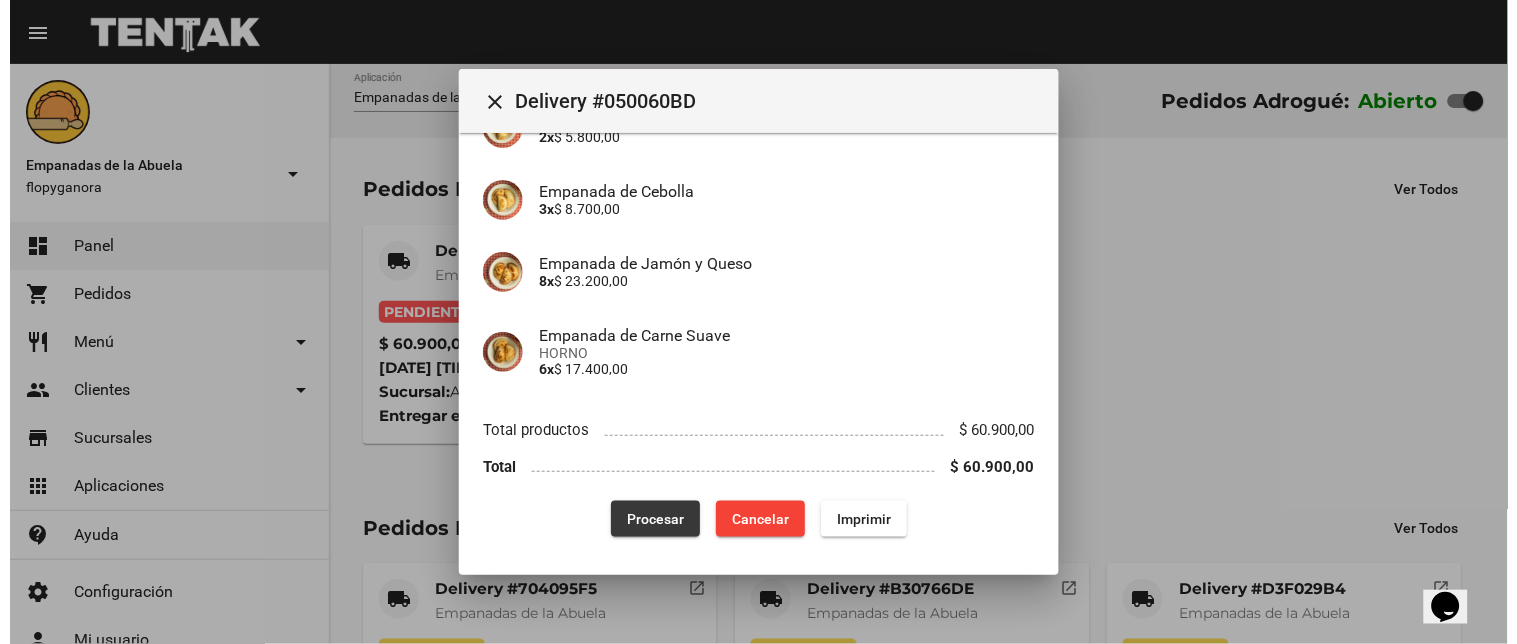 scroll, scrollTop: 0, scrollLeft: 0, axis: both 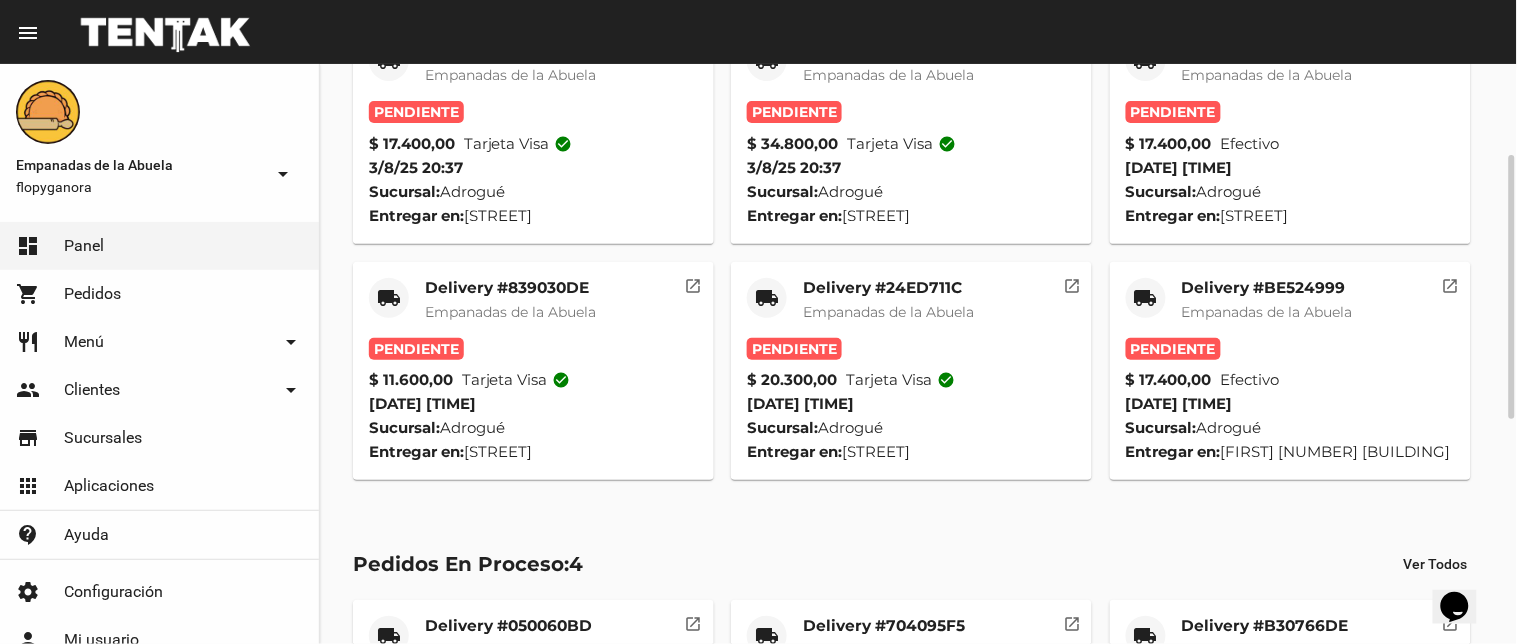click on "local_shipping Delivery #[DELIVERY_ID] Empanadas de la Abuela" 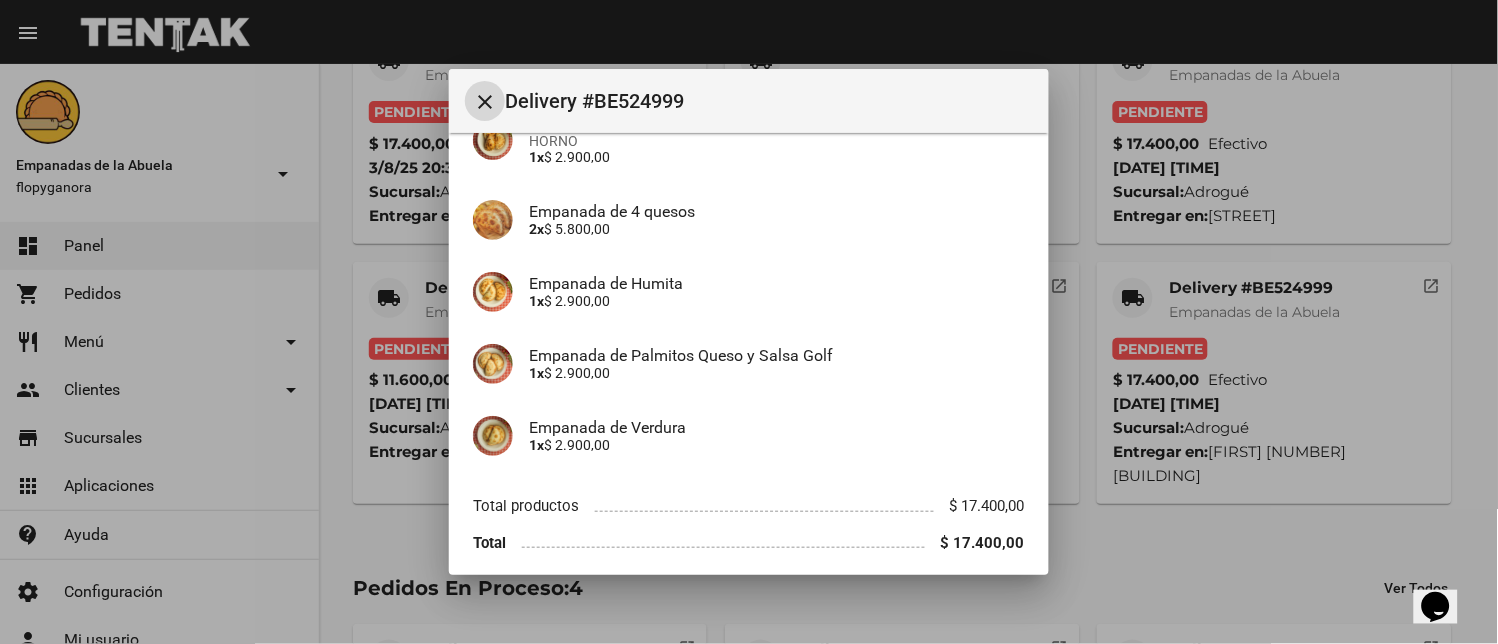 scroll, scrollTop: 282, scrollLeft: 0, axis: vertical 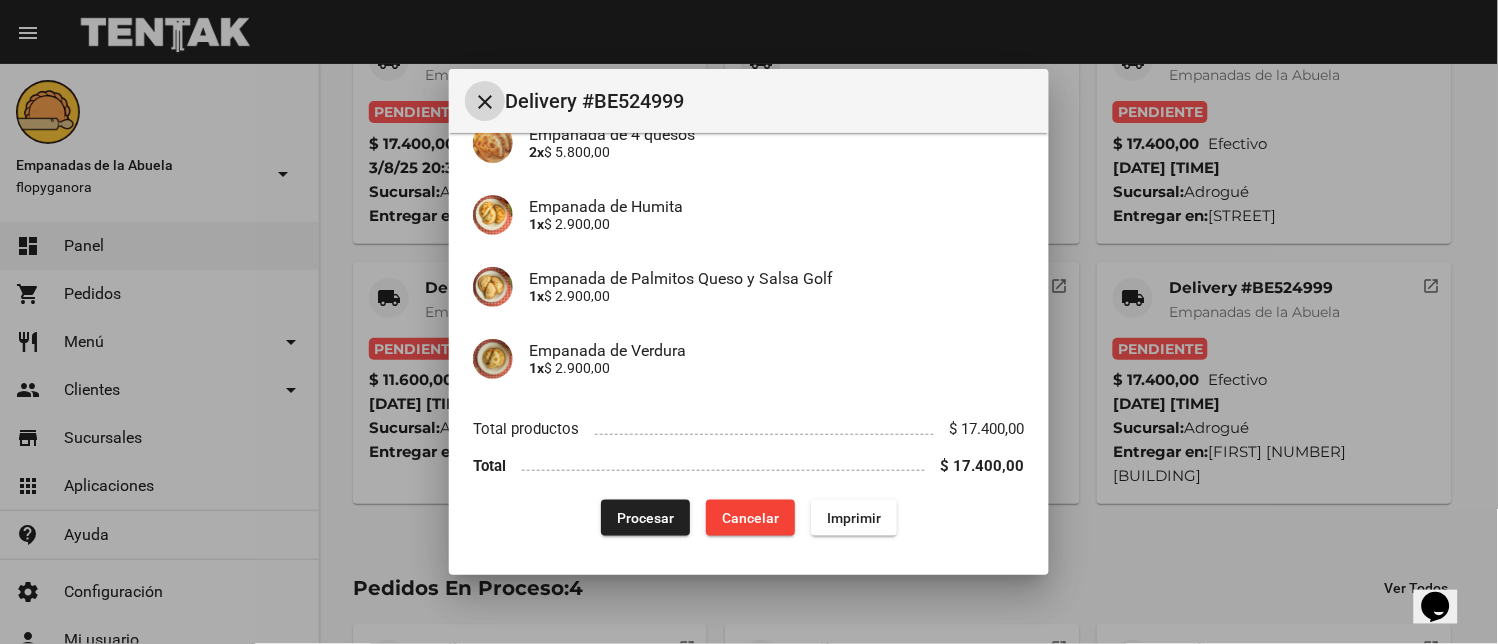 drag, startPoint x: 842, startPoint y: 512, endPoint x: 694, endPoint y: 378, distance: 199.64969 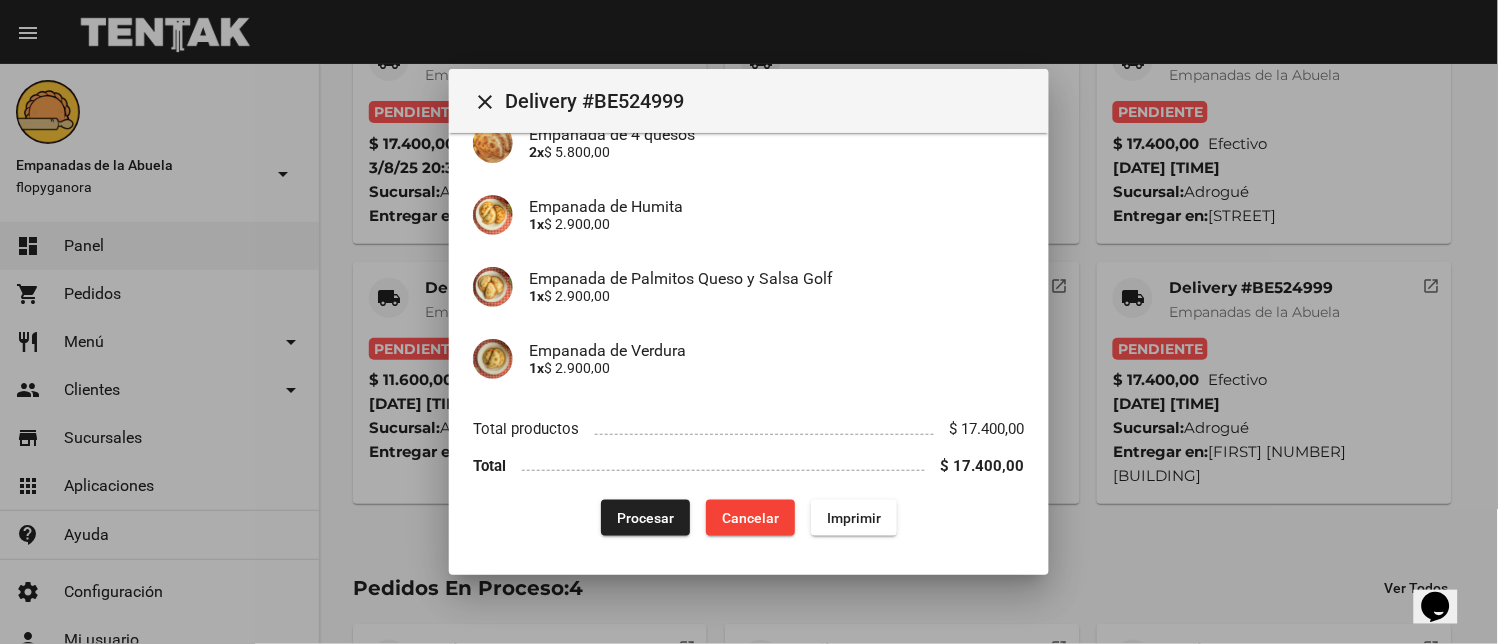 scroll, scrollTop: 0, scrollLeft: 0, axis: both 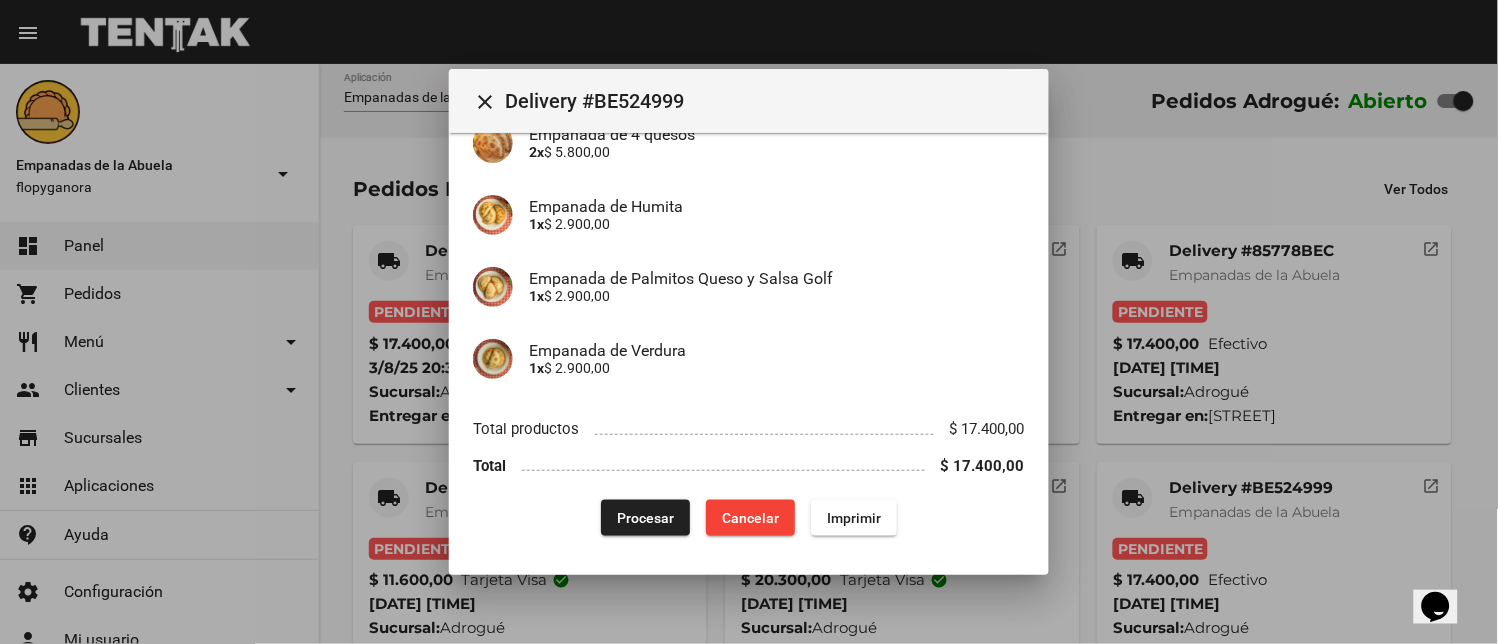 click on "Procesar" 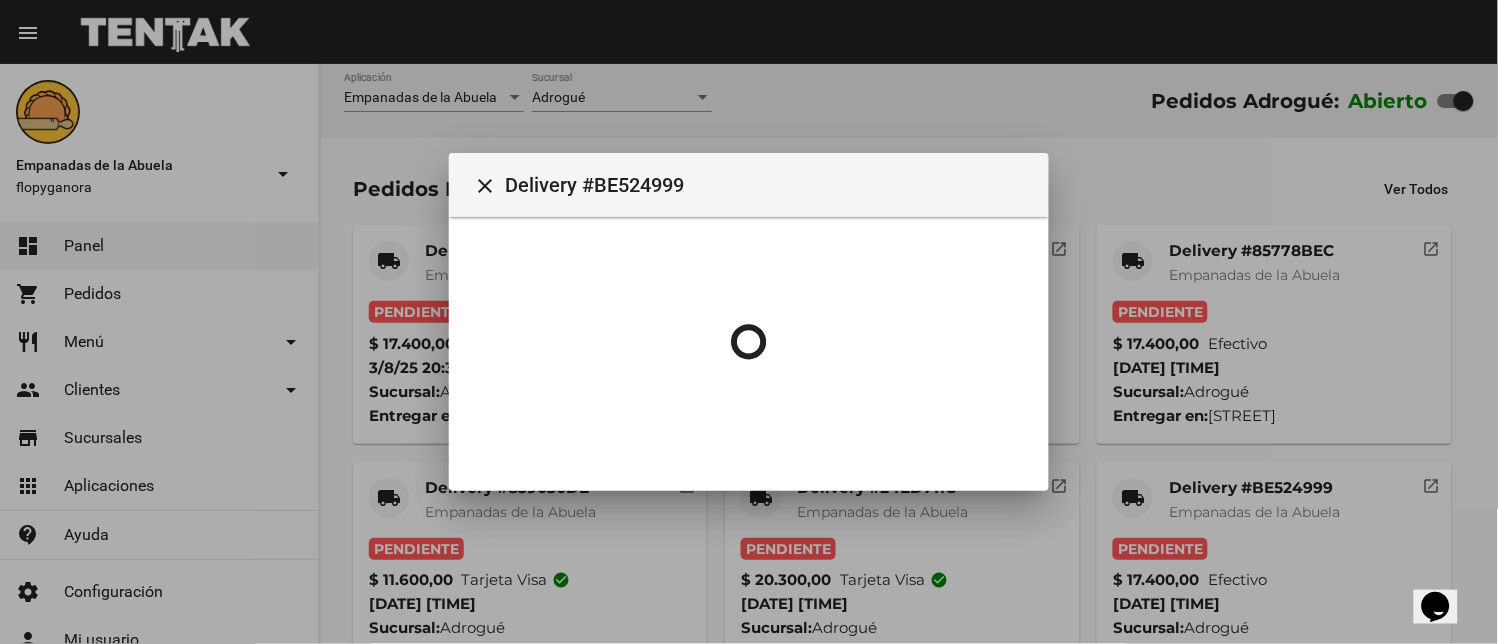scroll, scrollTop: 0, scrollLeft: 0, axis: both 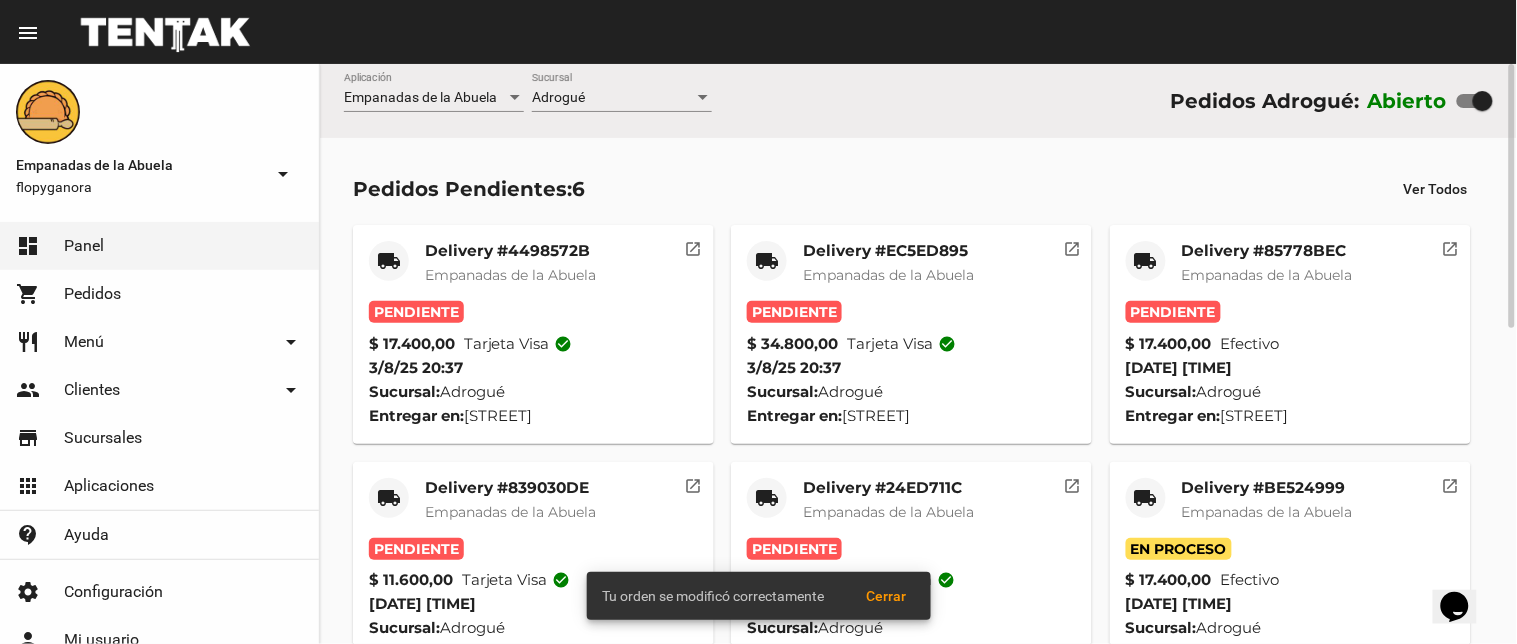 click on "Delivery #24ED711C" 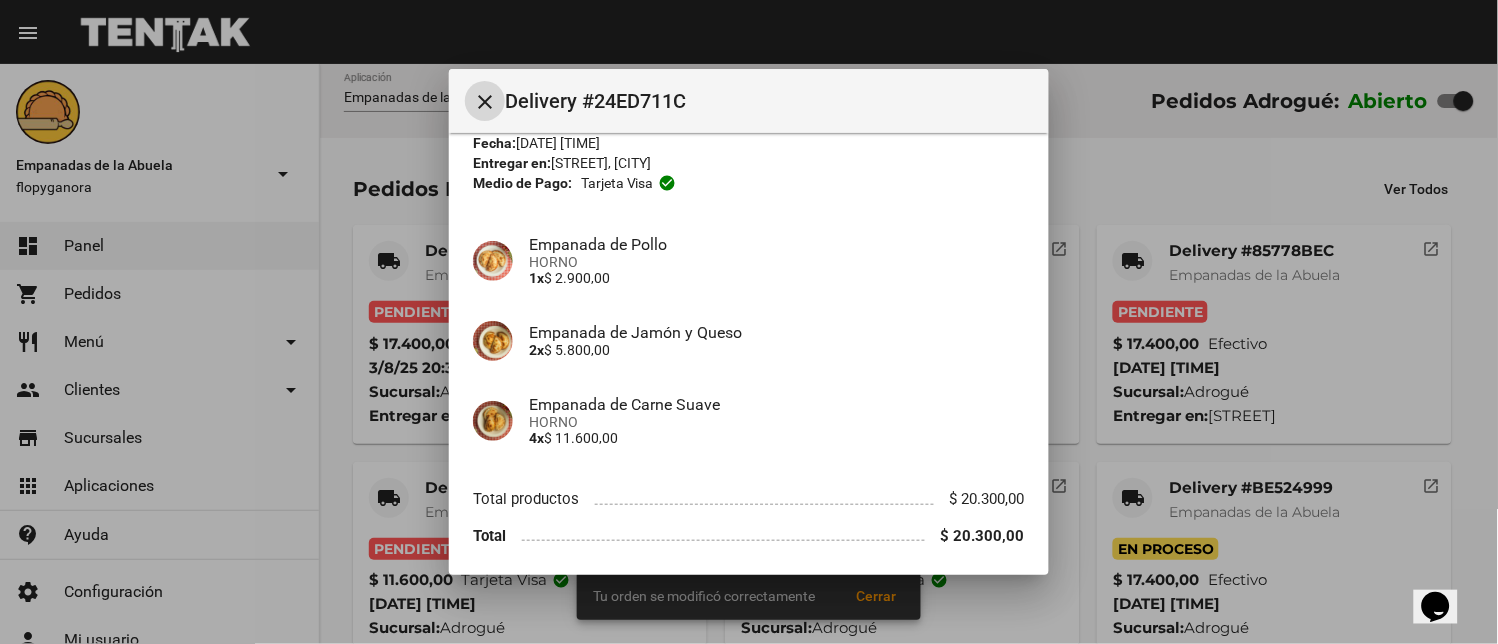 scroll, scrollTop: 154, scrollLeft: 0, axis: vertical 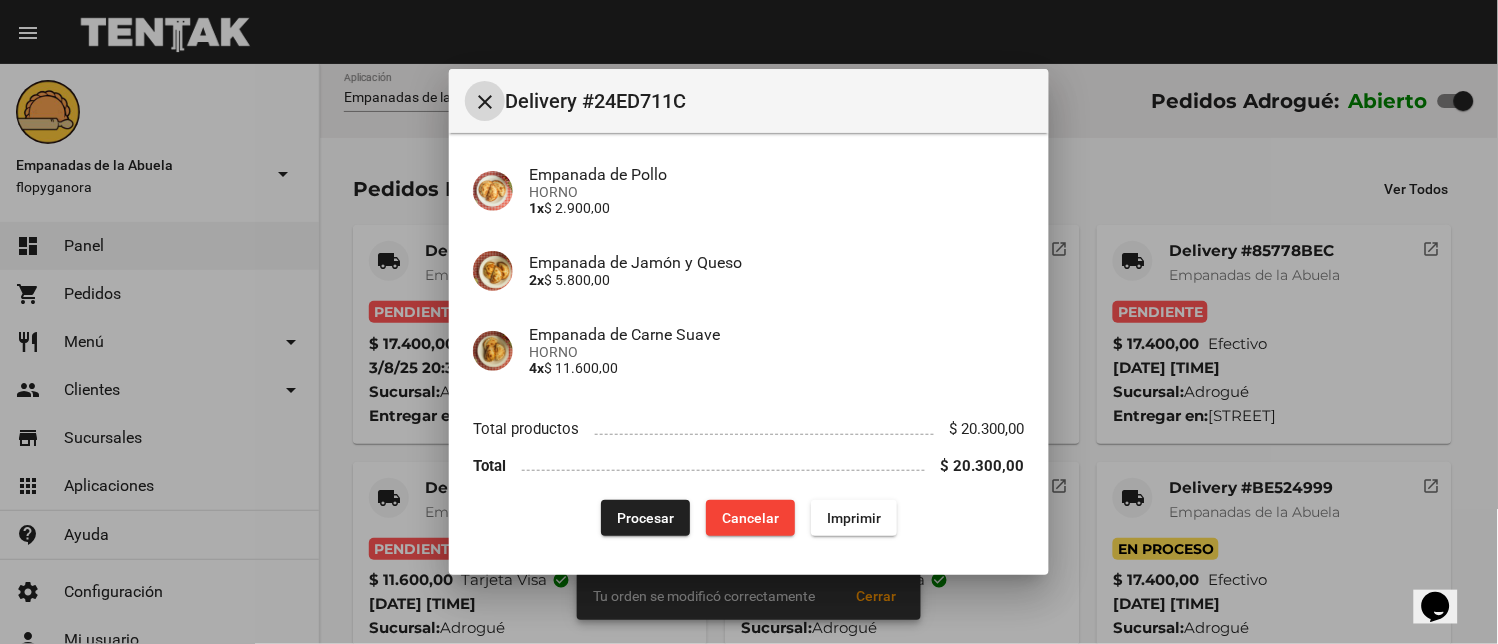 drag, startPoint x: 852, startPoint y: 527, endPoint x: 646, endPoint y: 421, distance: 231.67218 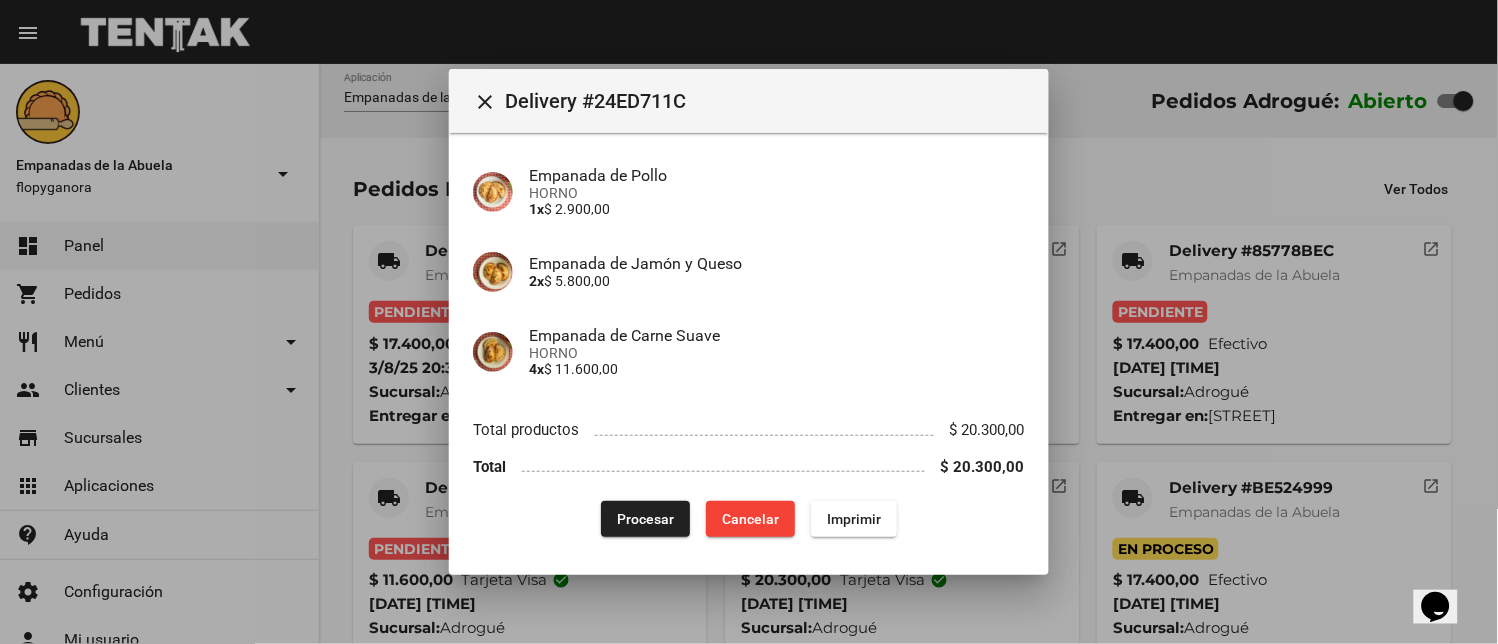 scroll, scrollTop: 154, scrollLeft: 0, axis: vertical 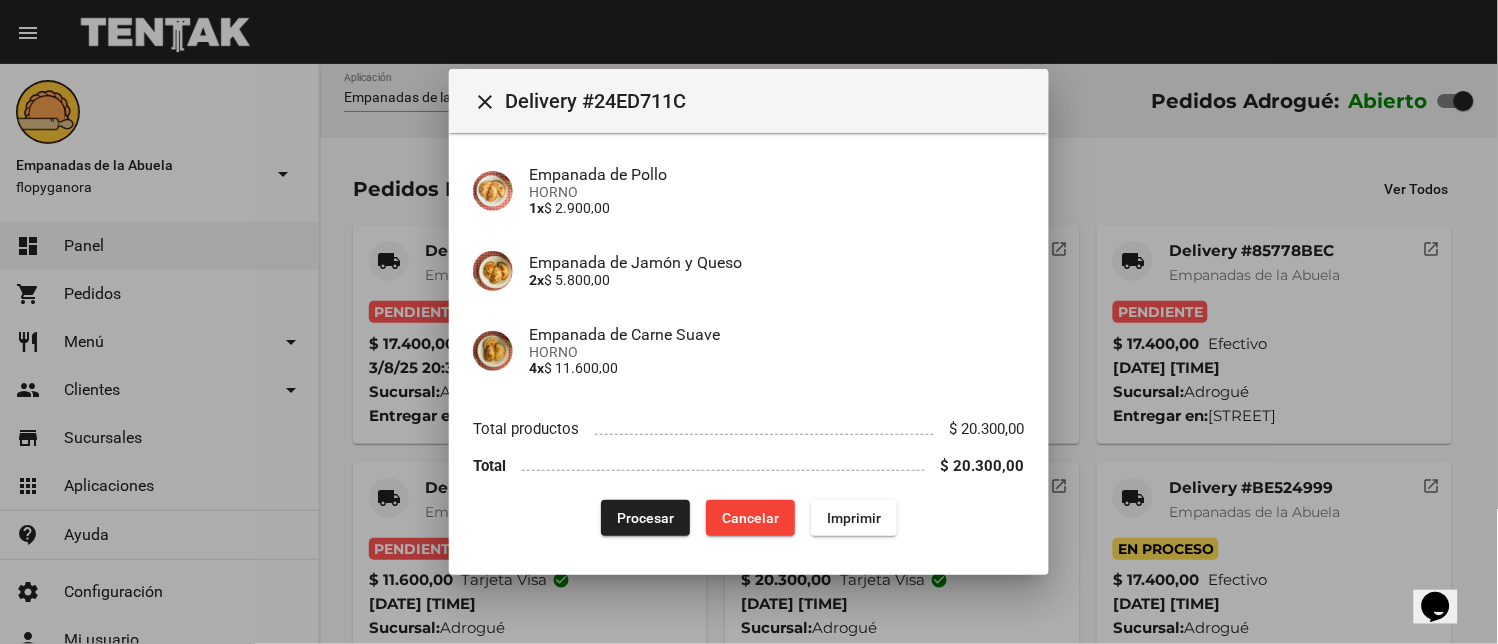 click on "Procesar" 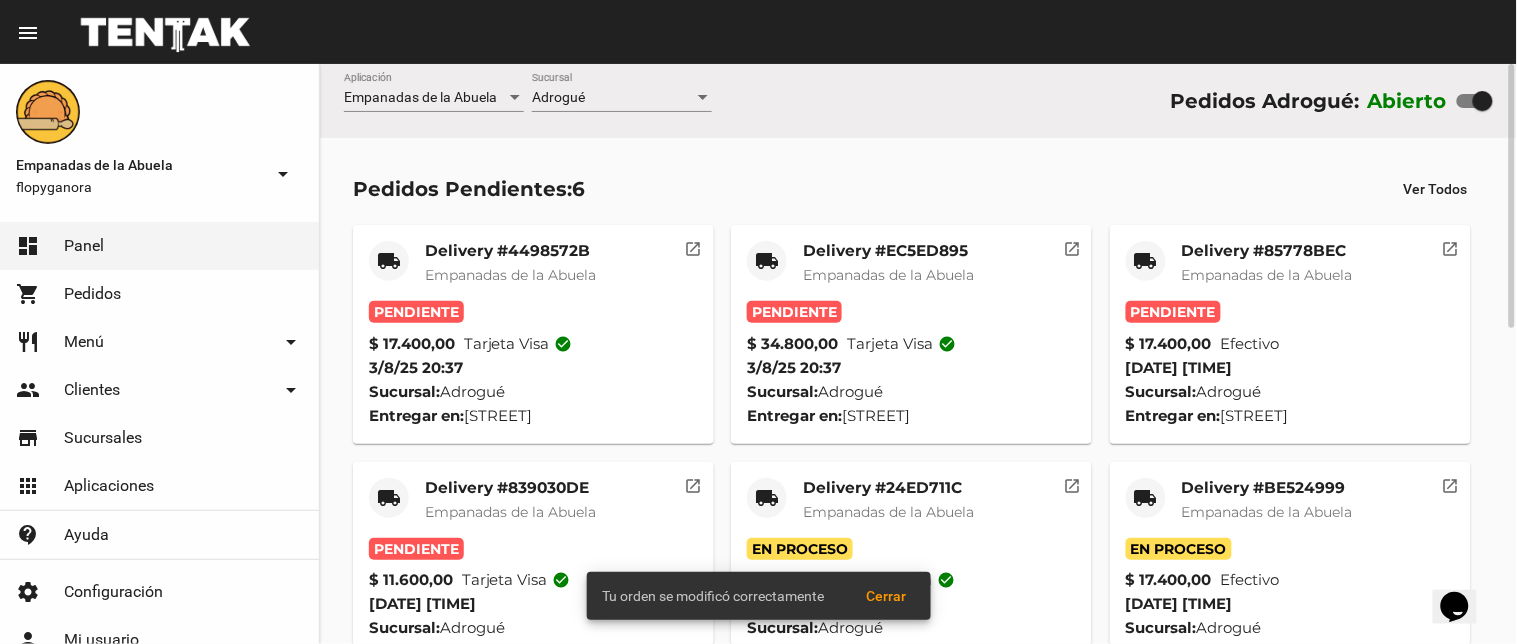 click on "Delivery #839030DE" 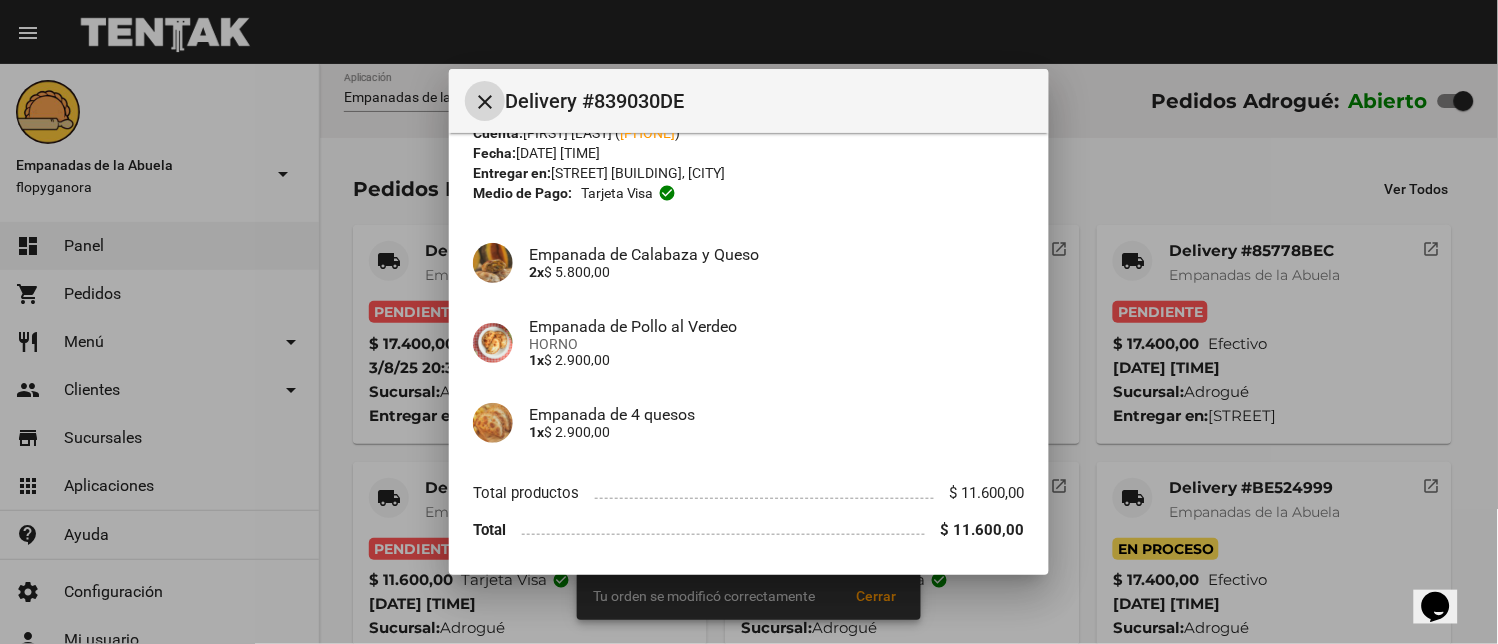 scroll, scrollTop: 137, scrollLeft: 0, axis: vertical 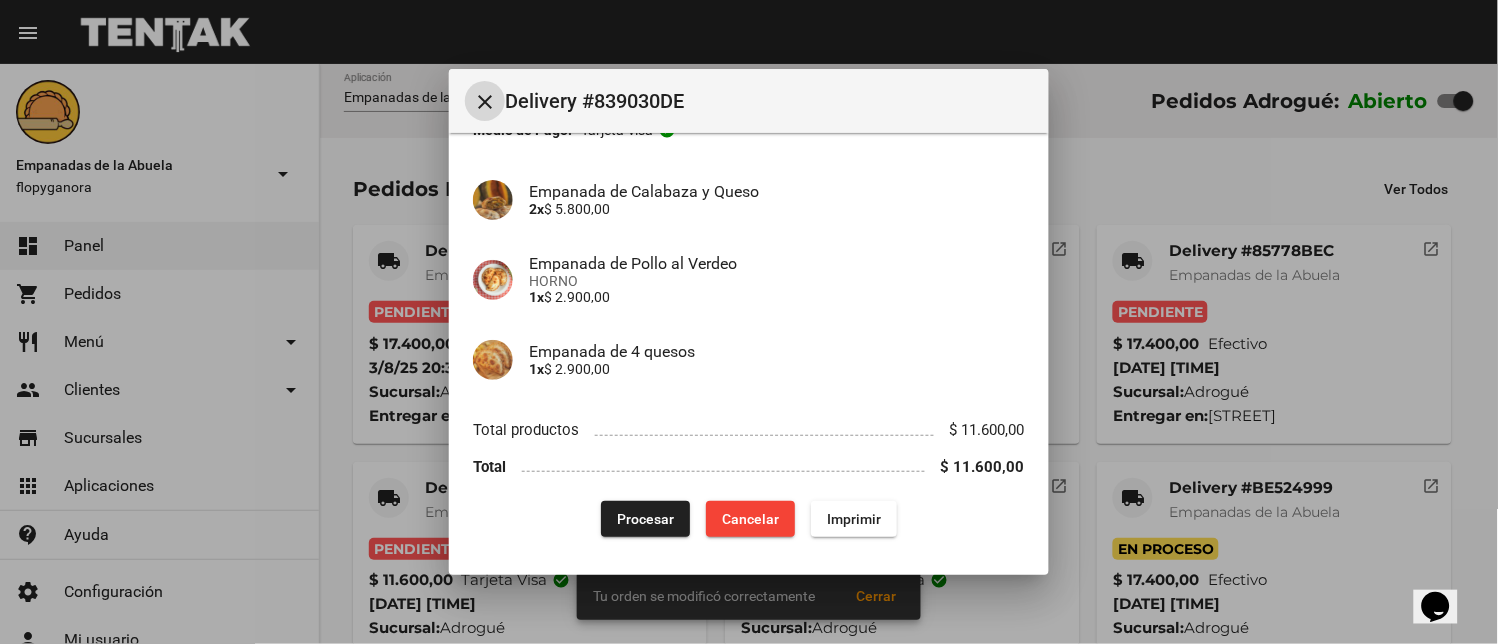 click on "Imprimir" 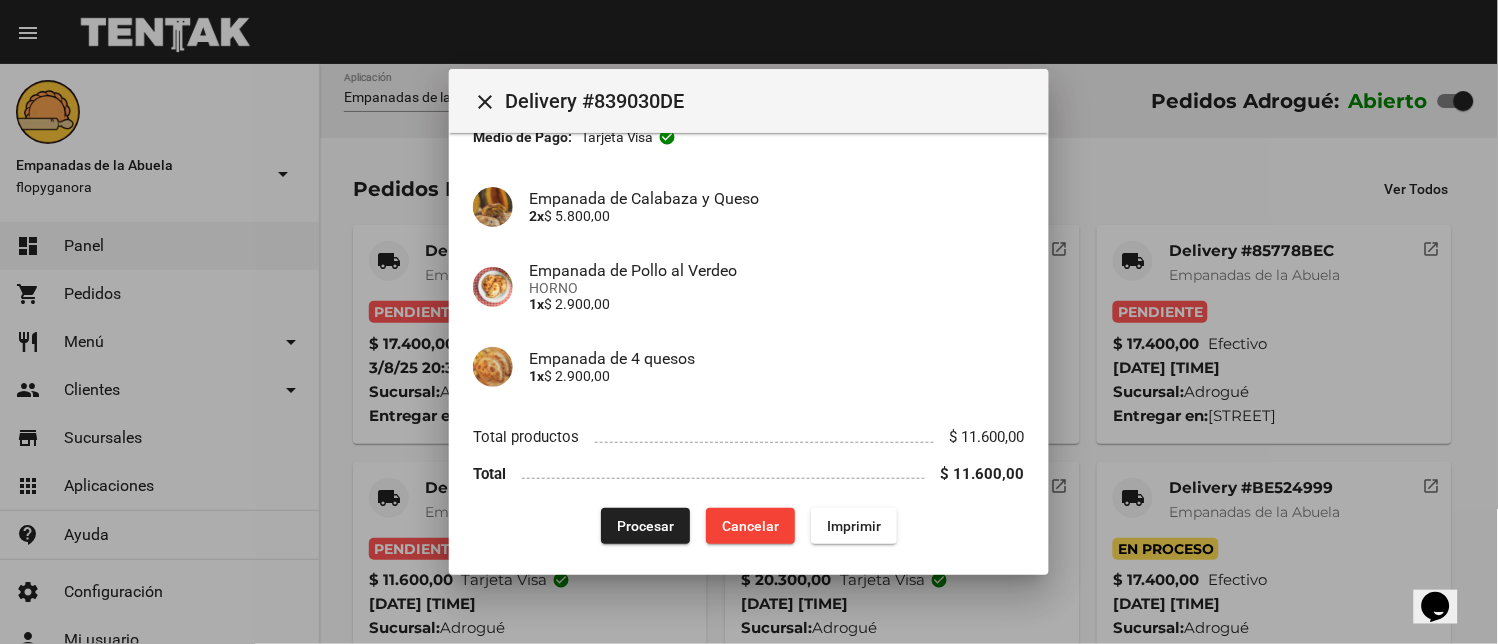 scroll, scrollTop: 137, scrollLeft: 0, axis: vertical 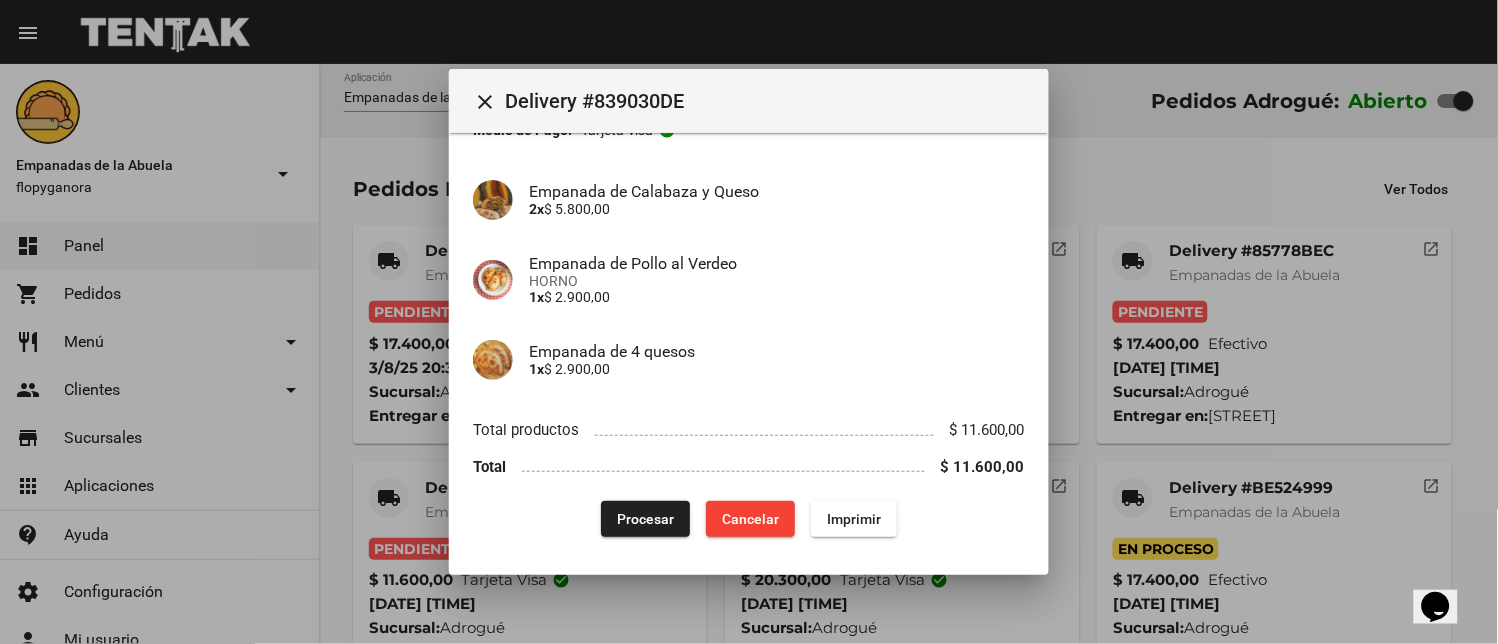 click on "Procesar" 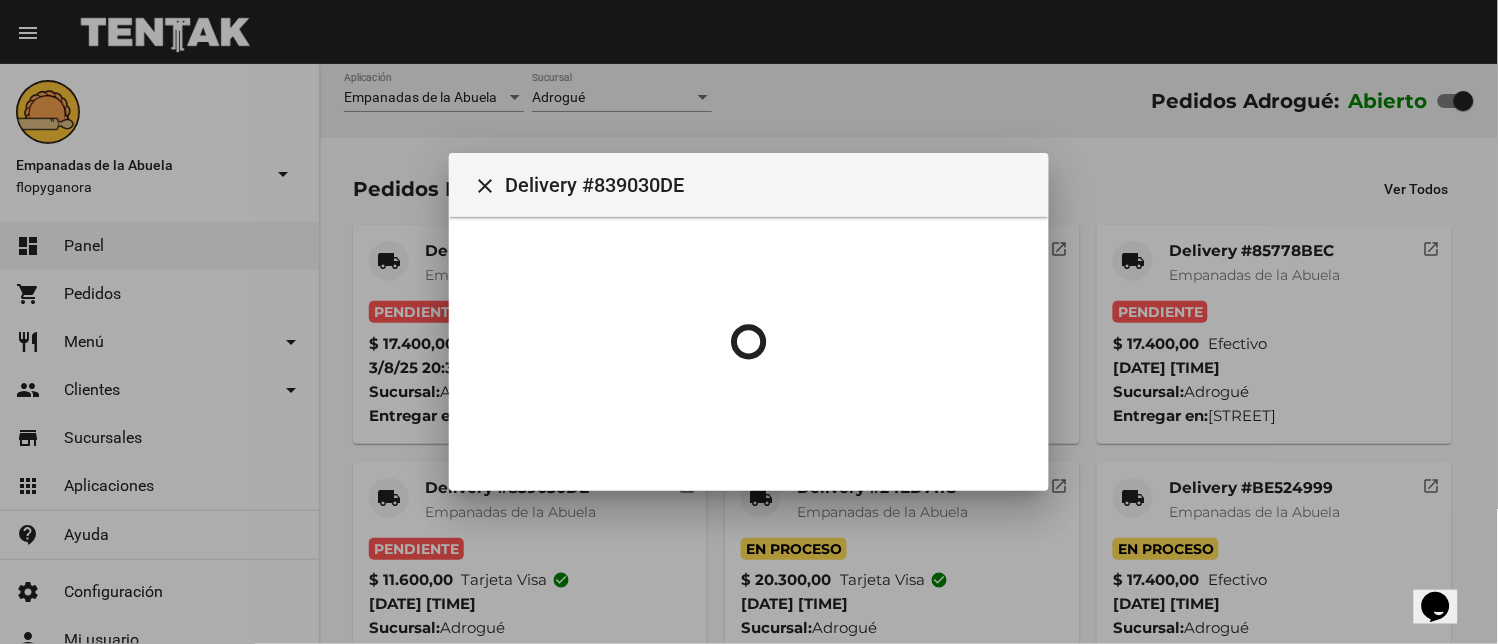 scroll, scrollTop: 0, scrollLeft: 0, axis: both 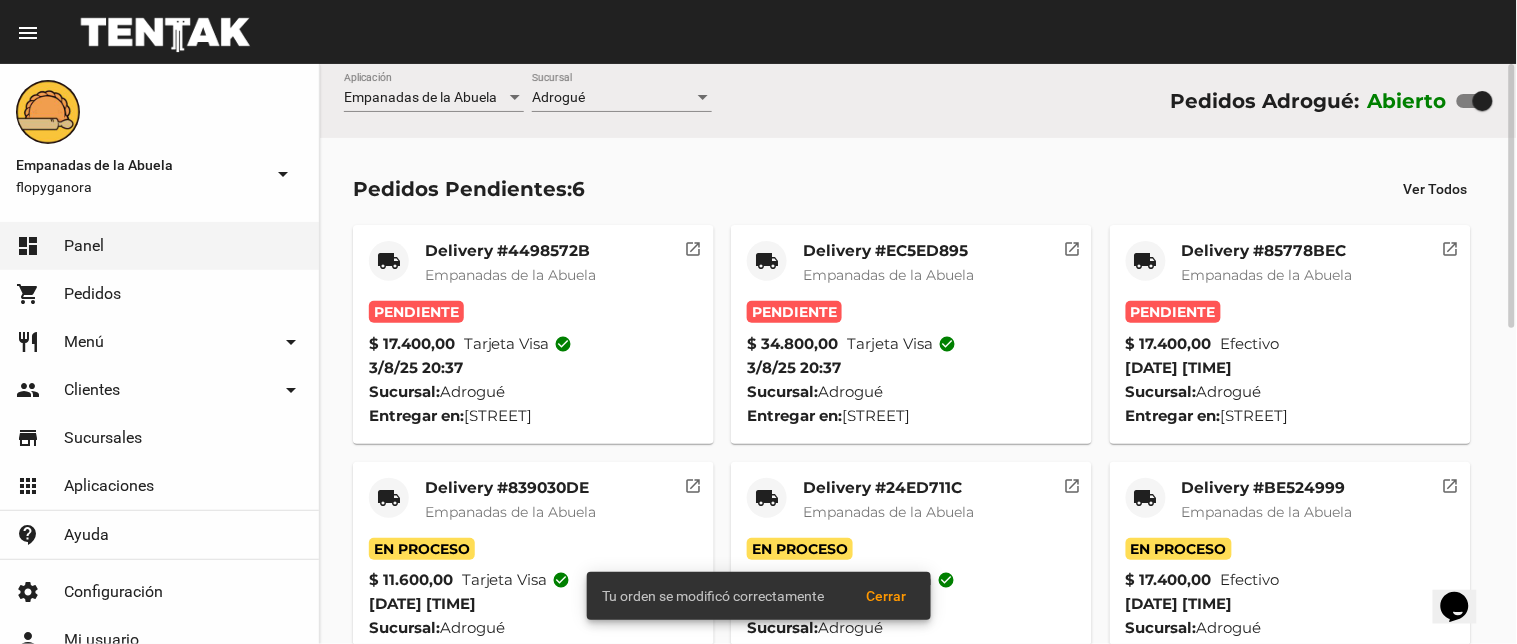 click on "Delivery #85778BEC" 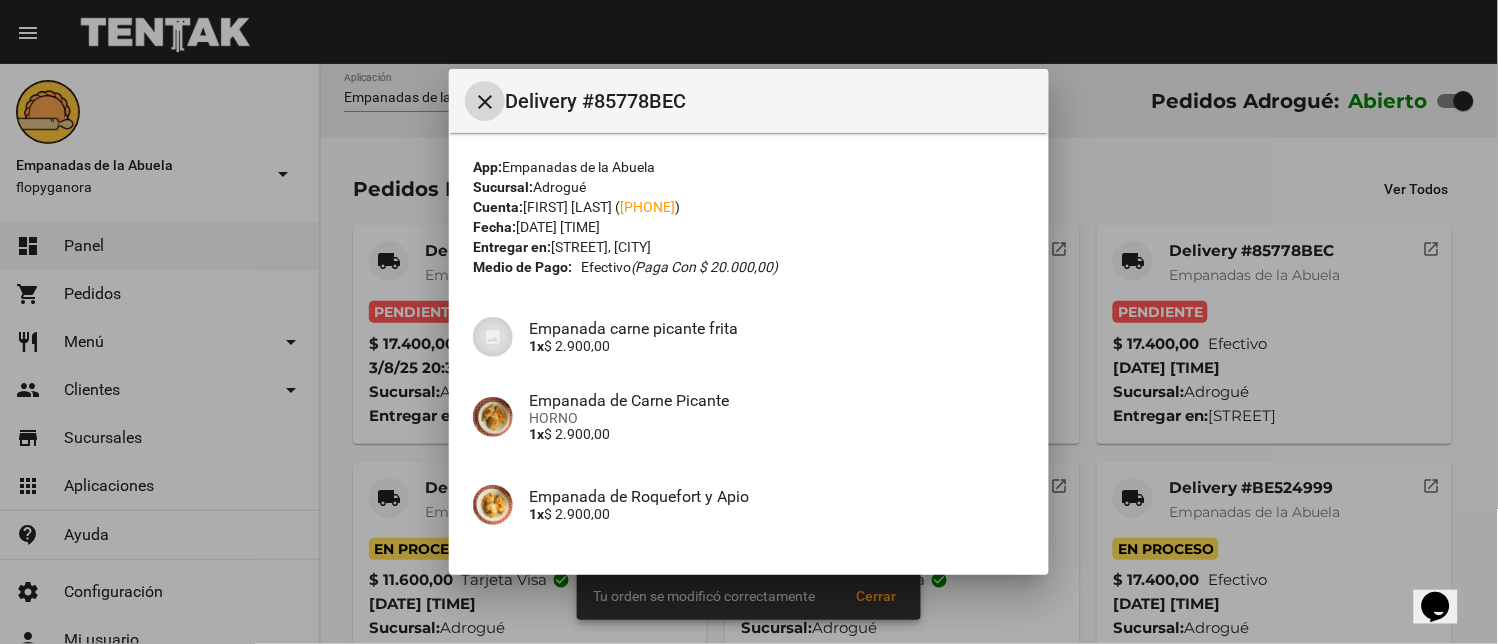 scroll, scrollTop: 297, scrollLeft: 0, axis: vertical 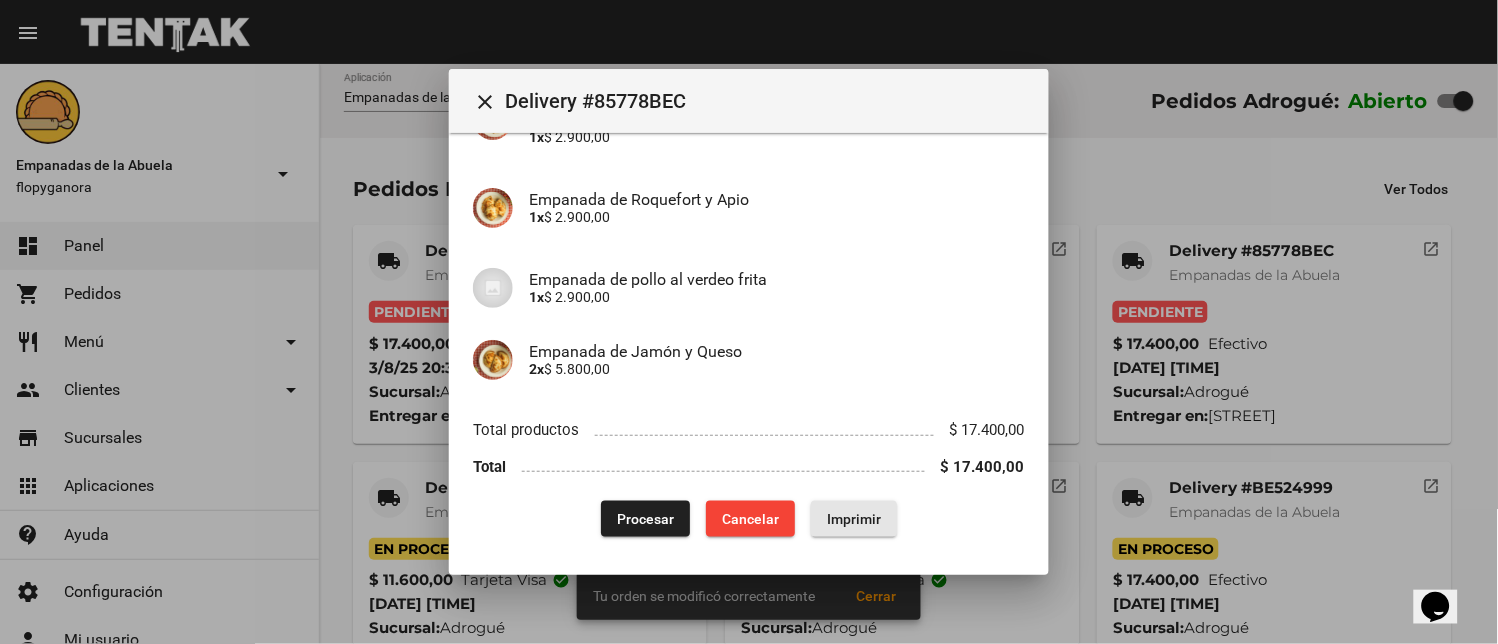 click on "Imprimir" 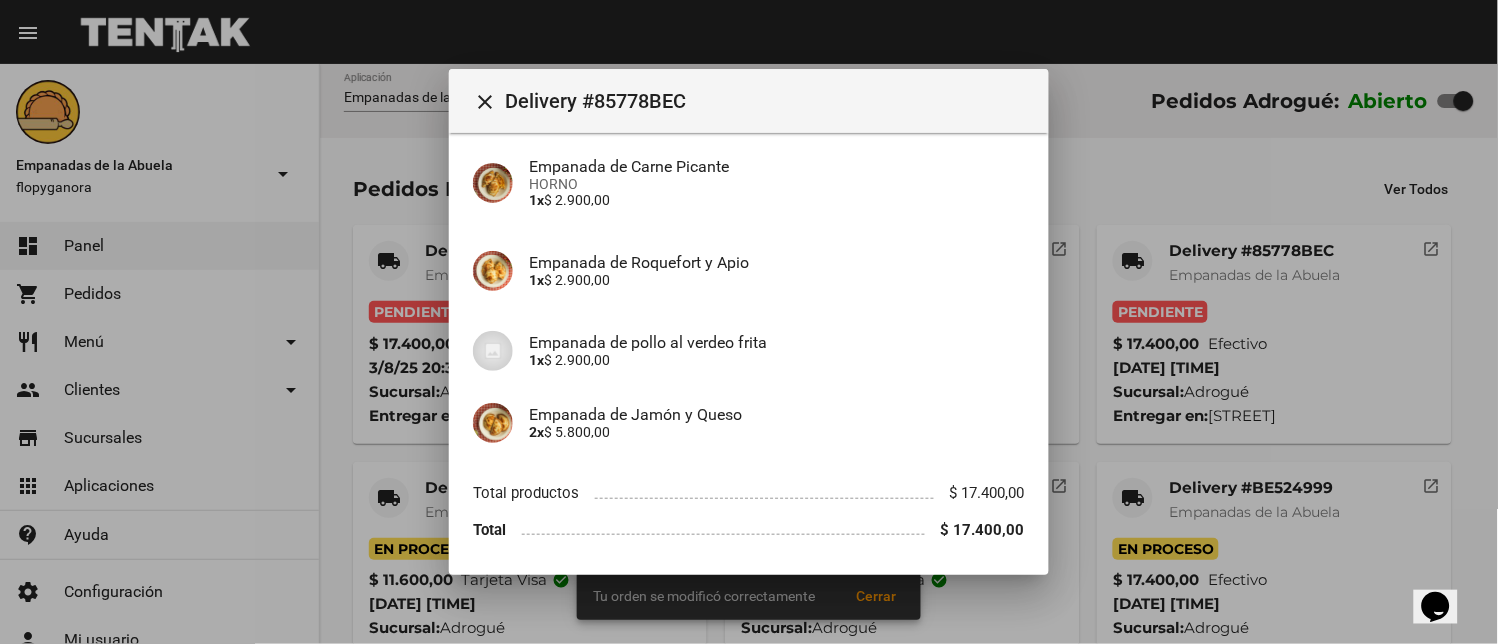 scroll, scrollTop: 297, scrollLeft: 0, axis: vertical 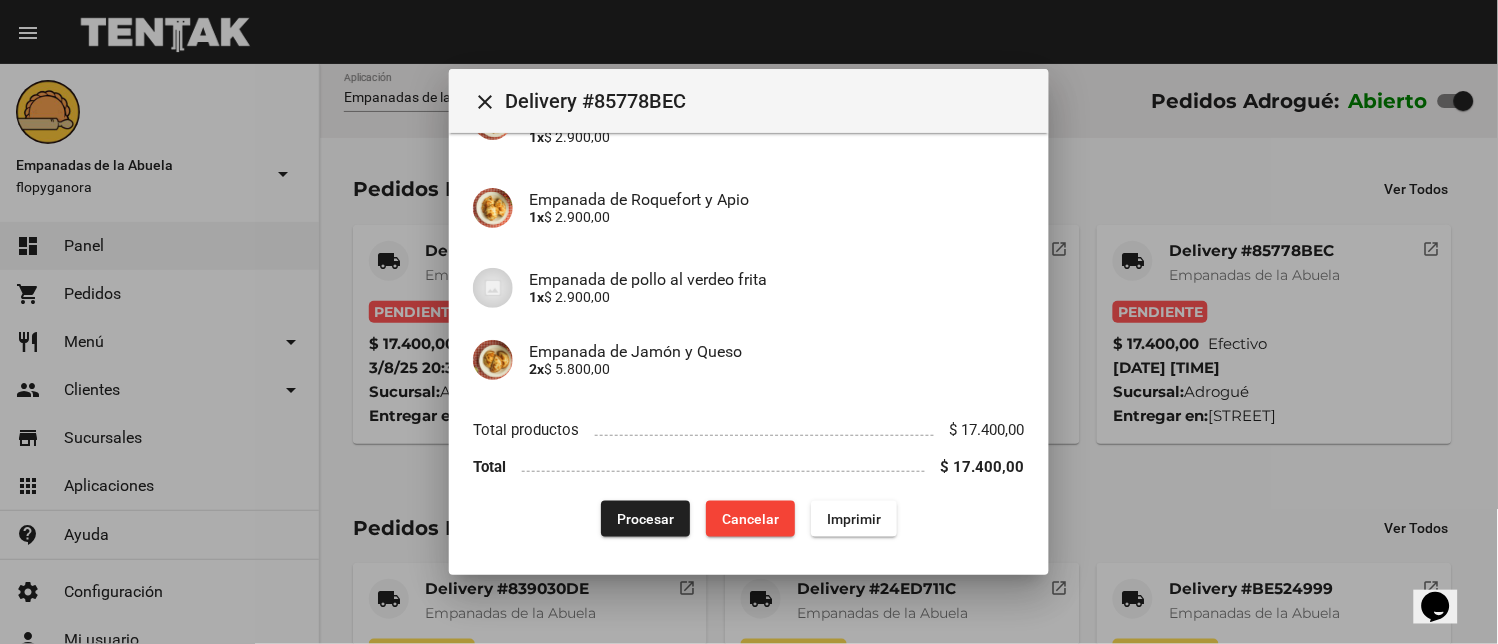 click on "App:  Empanadas de la Abuela  Sucursal:  Adrogué  Cuenta:  [FIRST]  [LAST] ( [PHONE] )  Fecha:  [DATE] [TIME]  Entregar en:  [STREET], [CITY]  Medio de Pago: Efectivo   (Paga con $ 20.000,00) Empanada carne picante frita 1x  $ 2.900,00 Empanada de Carne Picante HORNO 1x  $ 2.900,00 Empanada de Roquefort y Apio 1x  $ 2.900,00 Empanada de pollo al verdeo frita  1x  $ 2.900,00 Empanada de Jamón y Queso 2x  $ 5.800,00 Total productos $ 17.400,00 Total $ 17.400,00  Procesar  Cancelar Imprimir" 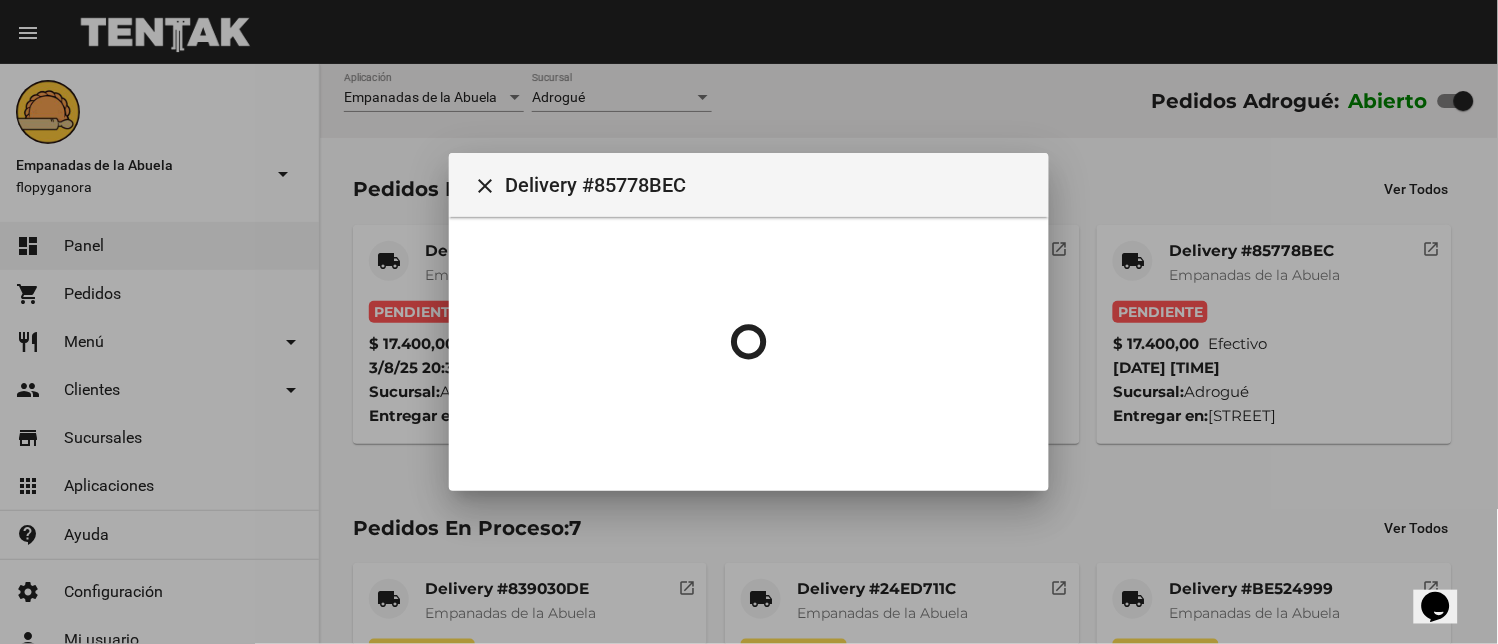 scroll, scrollTop: 0, scrollLeft: 0, axis: both 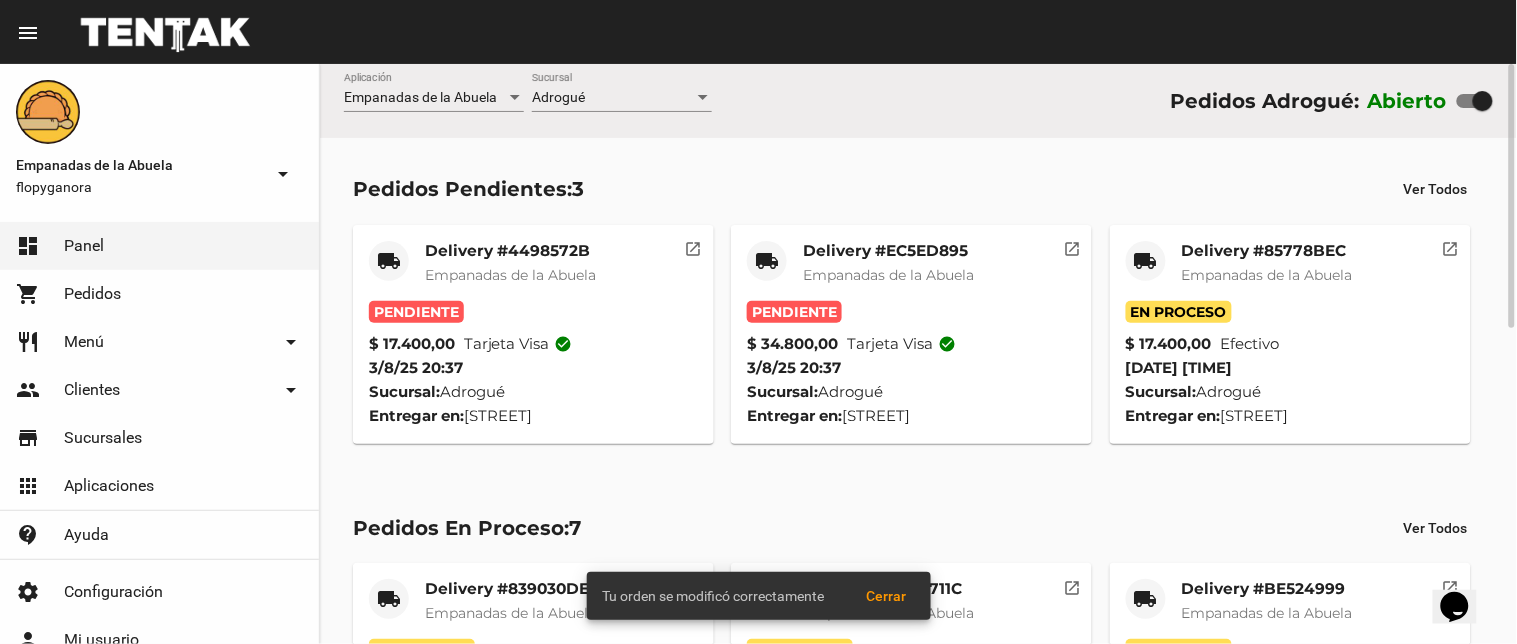click on "Delivery #EC5ED895" 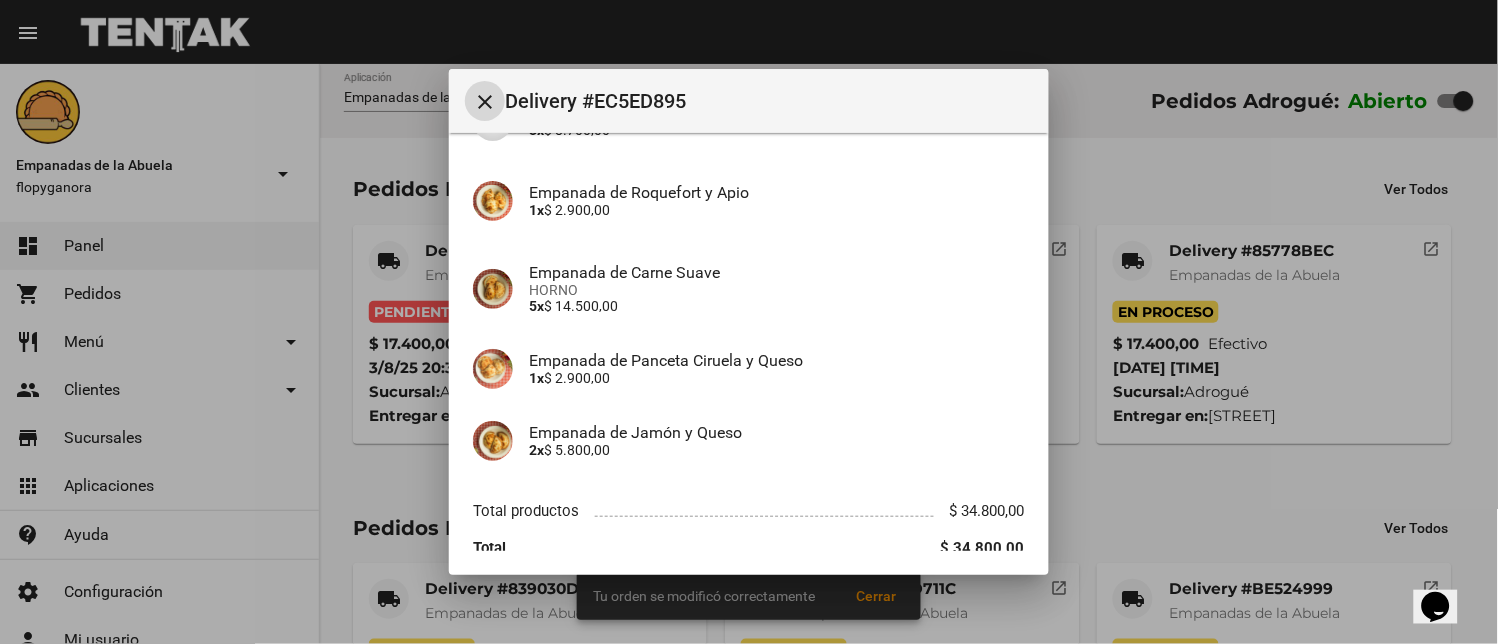 scroll, scrollTop: 297, scrollLeft: 0, axis: vertical 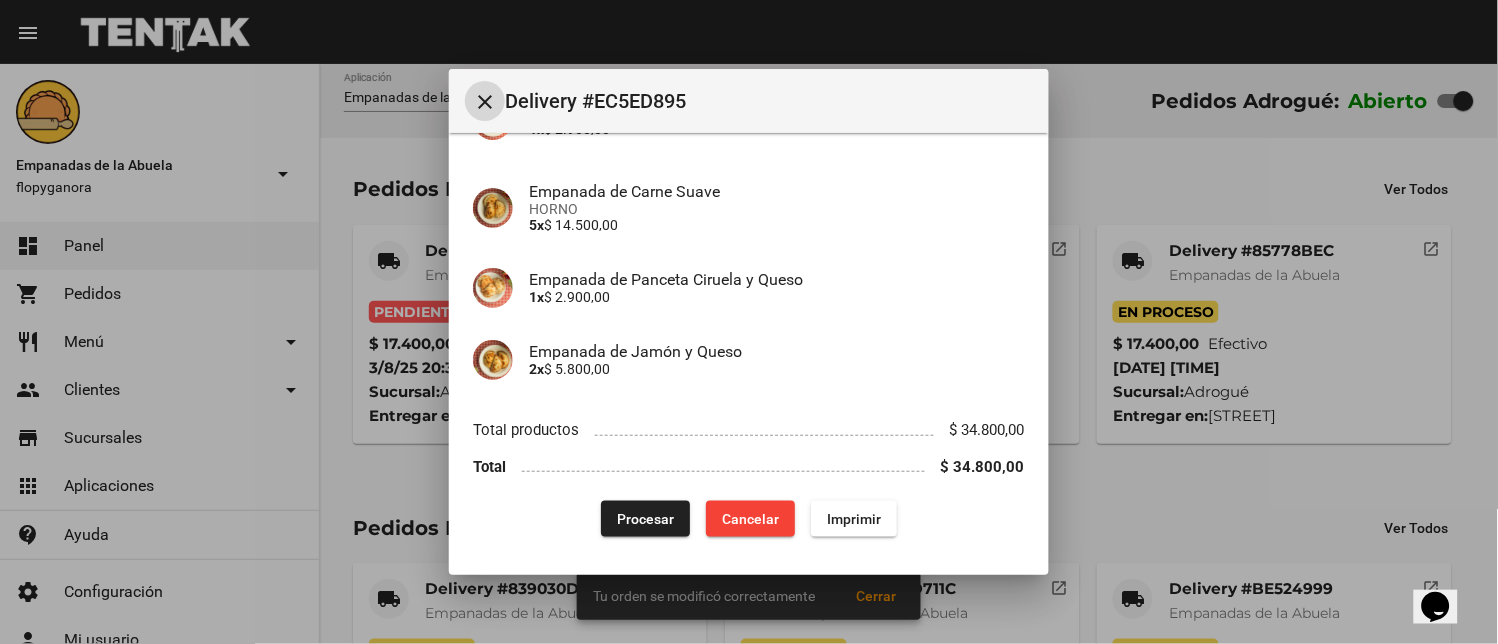 click on "Imprimir" 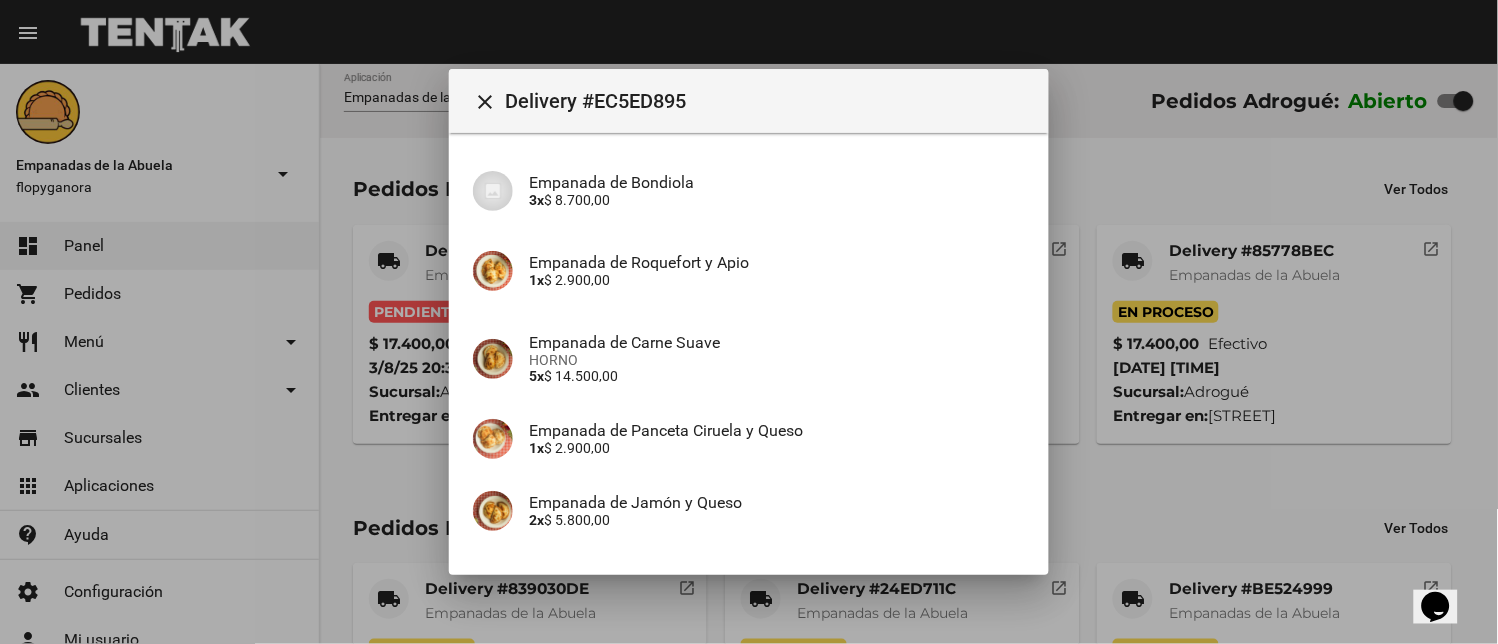 scroll, scrollTop: 297, scrollLeft: 0, axis: vertical 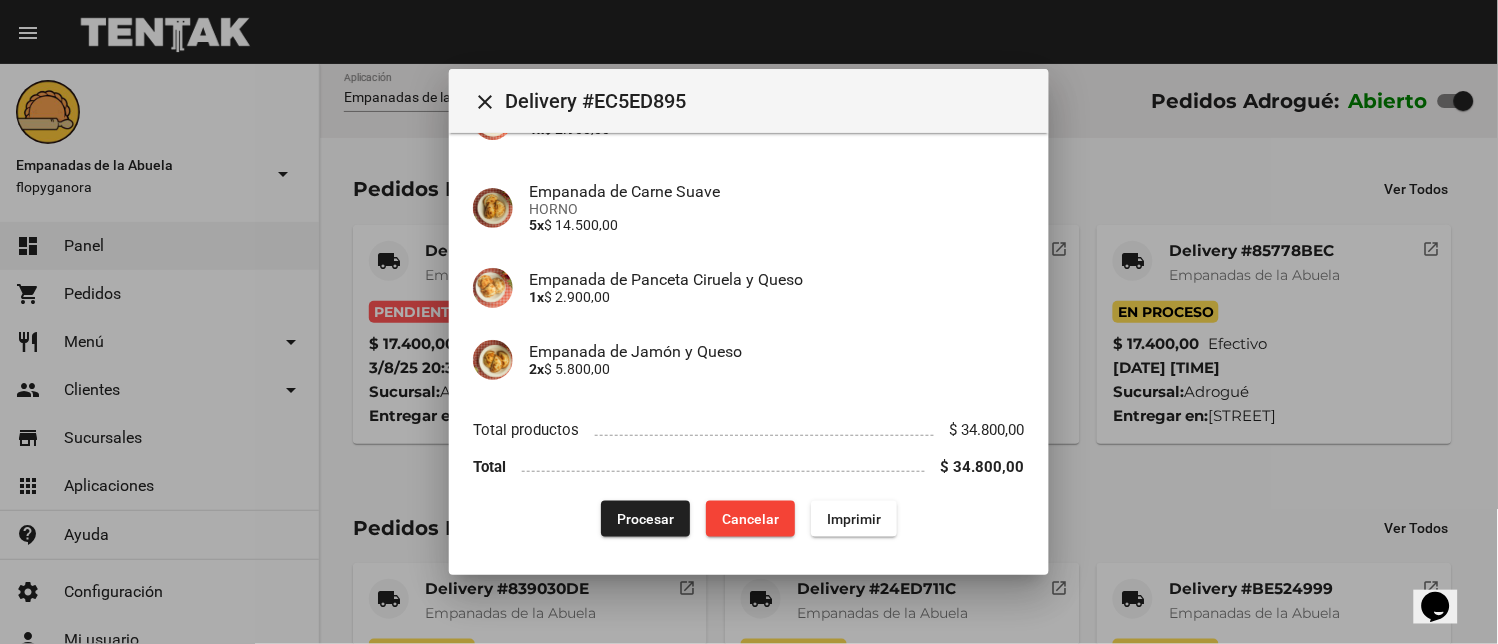 click on "Procesar" 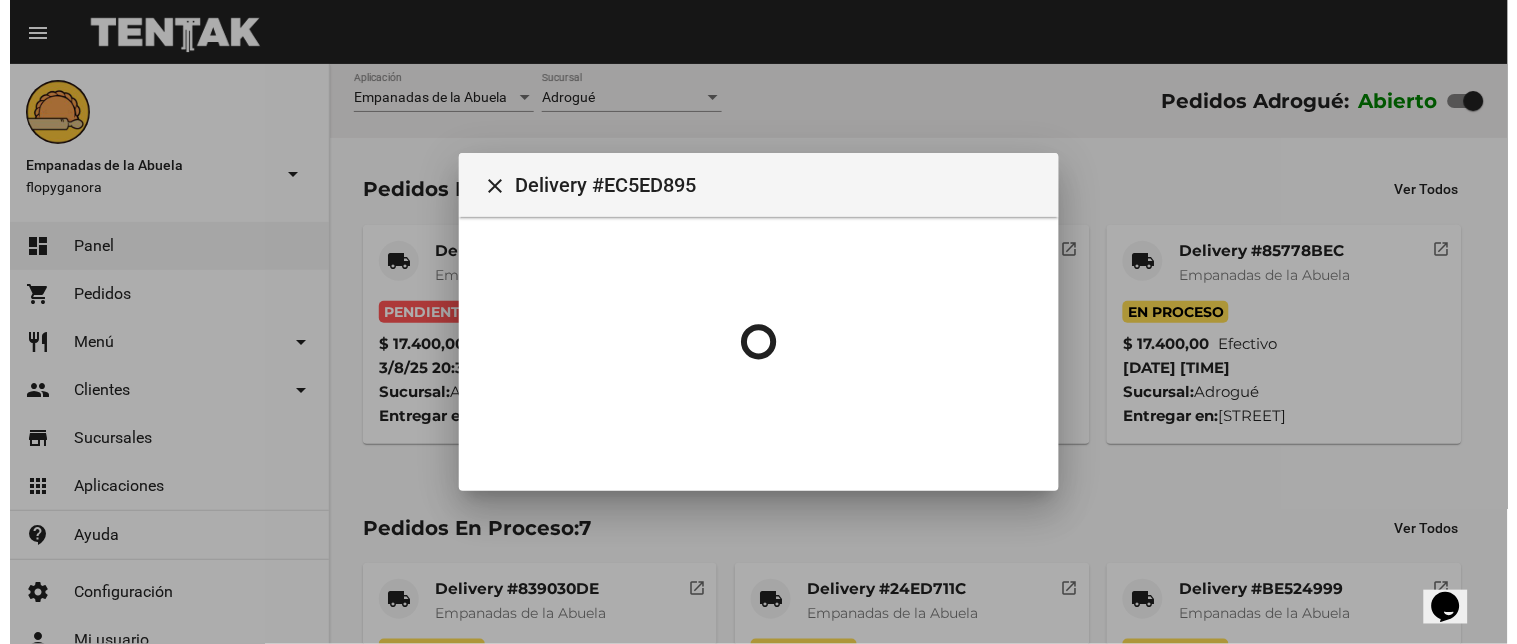 scroll, scrollTop: 0, scrollLeft: 0, axis: both 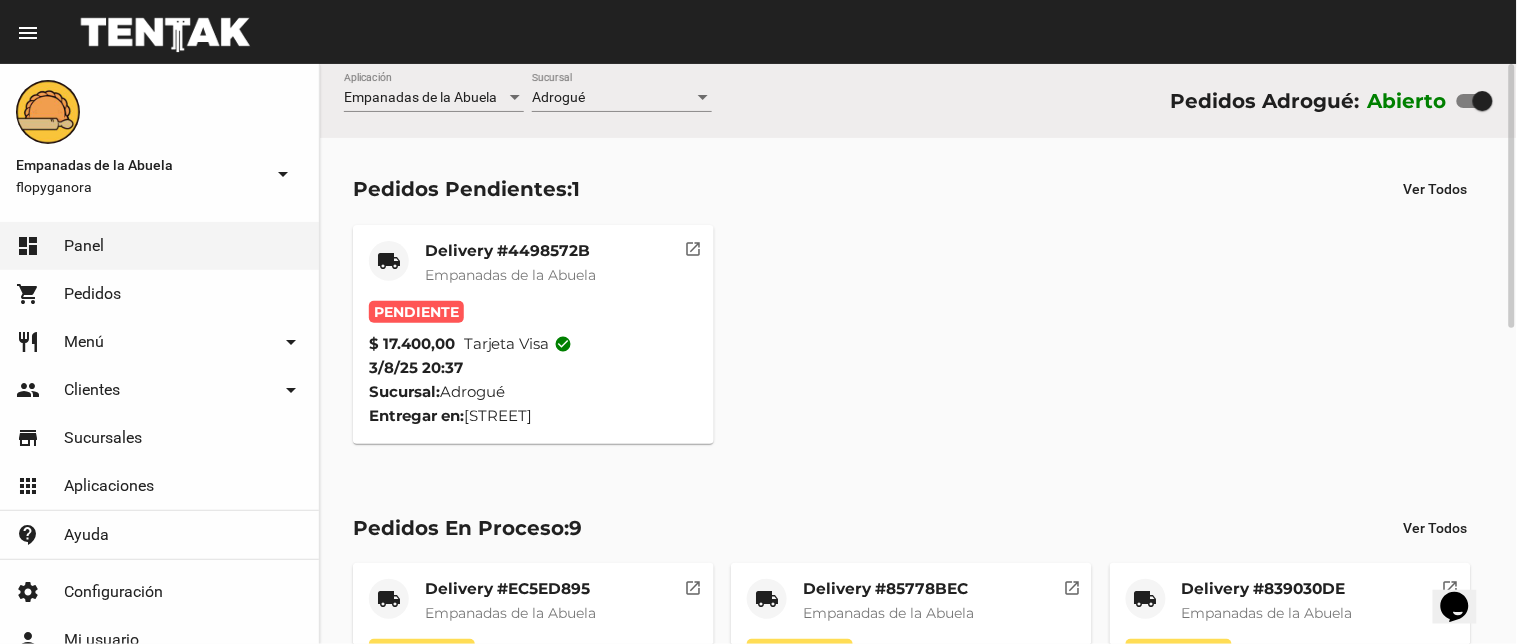 click on "Delivery #4498572B" 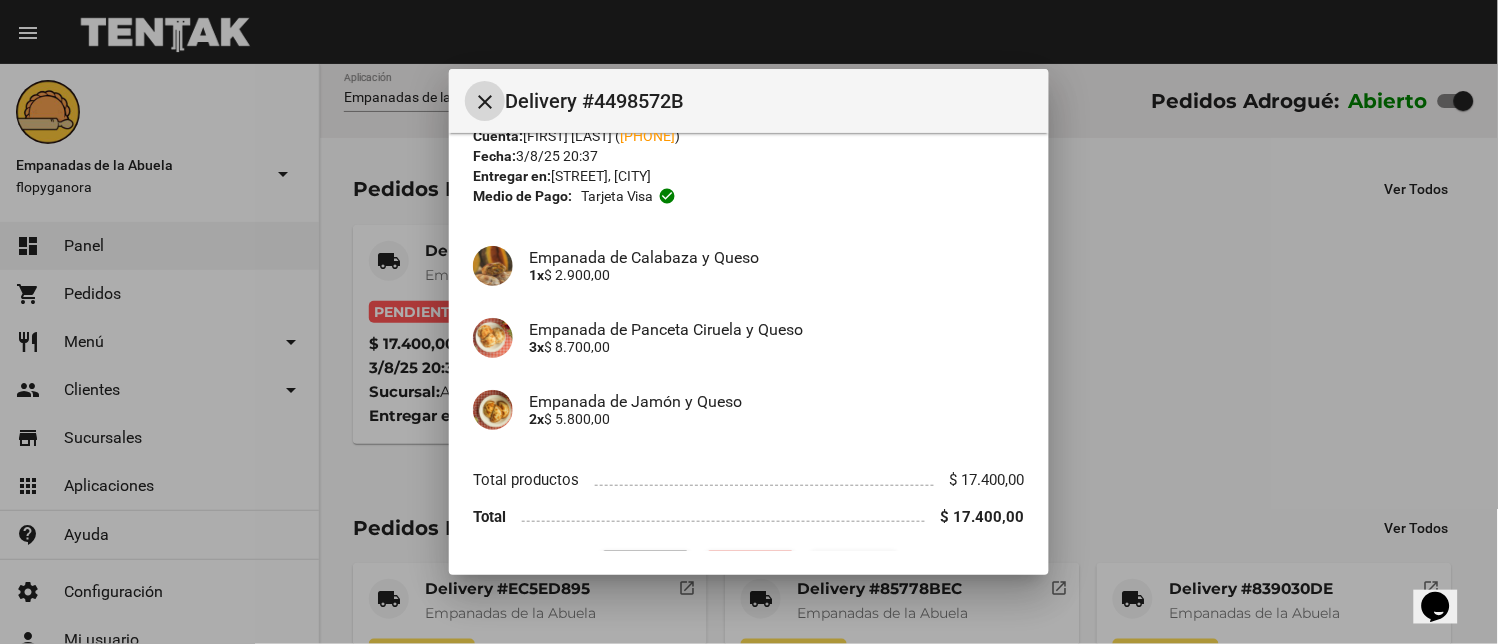 scroll, scrollTop: 122, scrollLeft: 0, axis: vertical 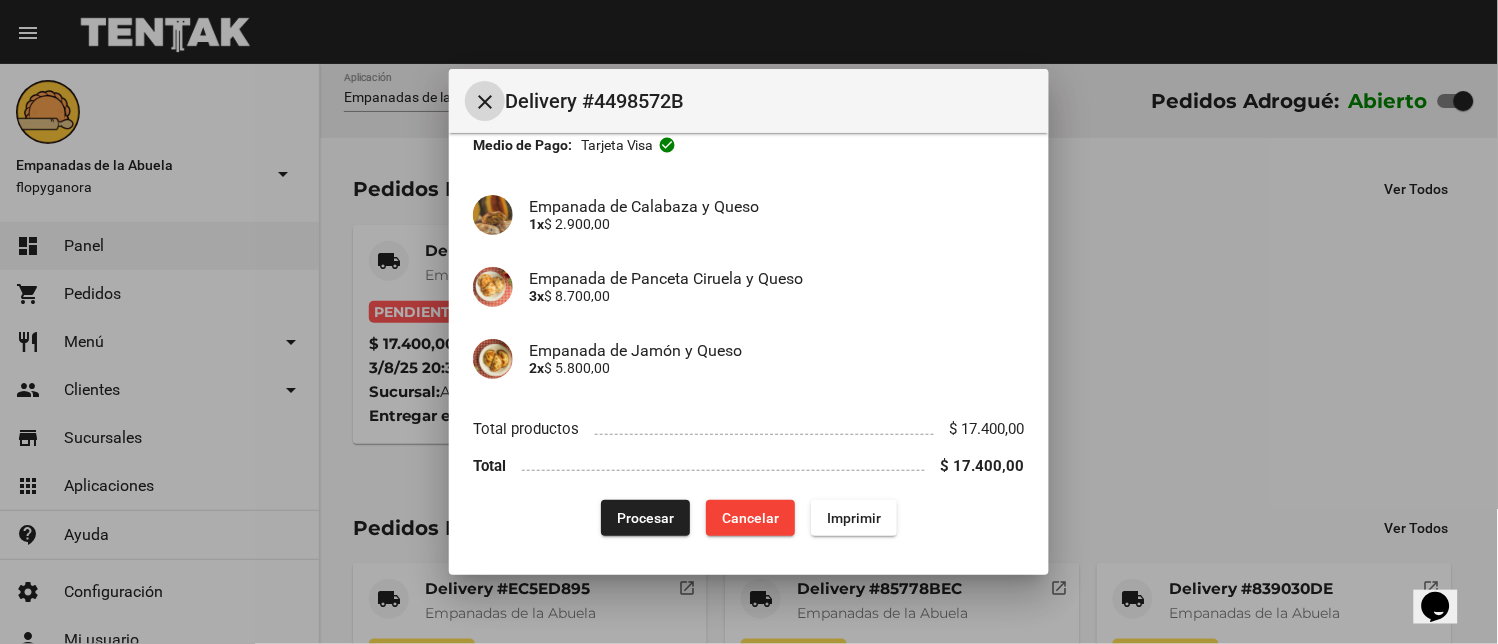 click on "Imprimir" 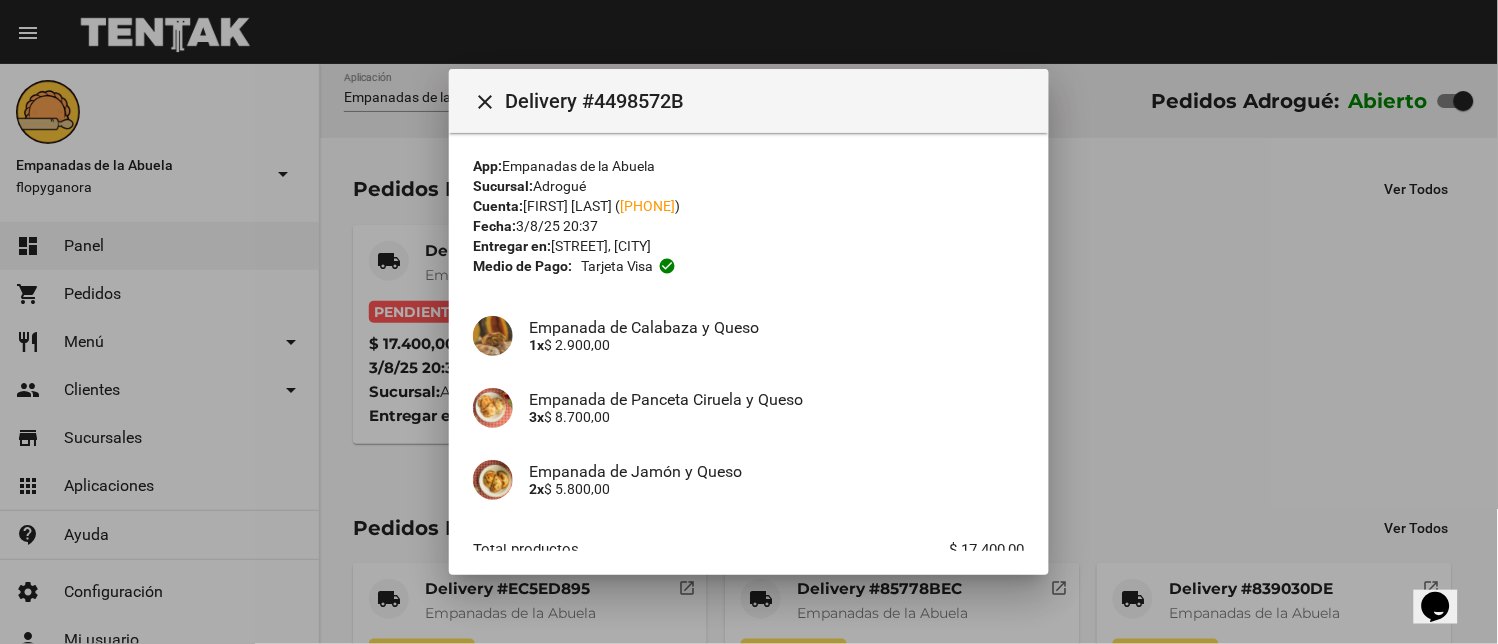 scroll, scrollTop: 122, scrollLeft: 0, axis: vertical 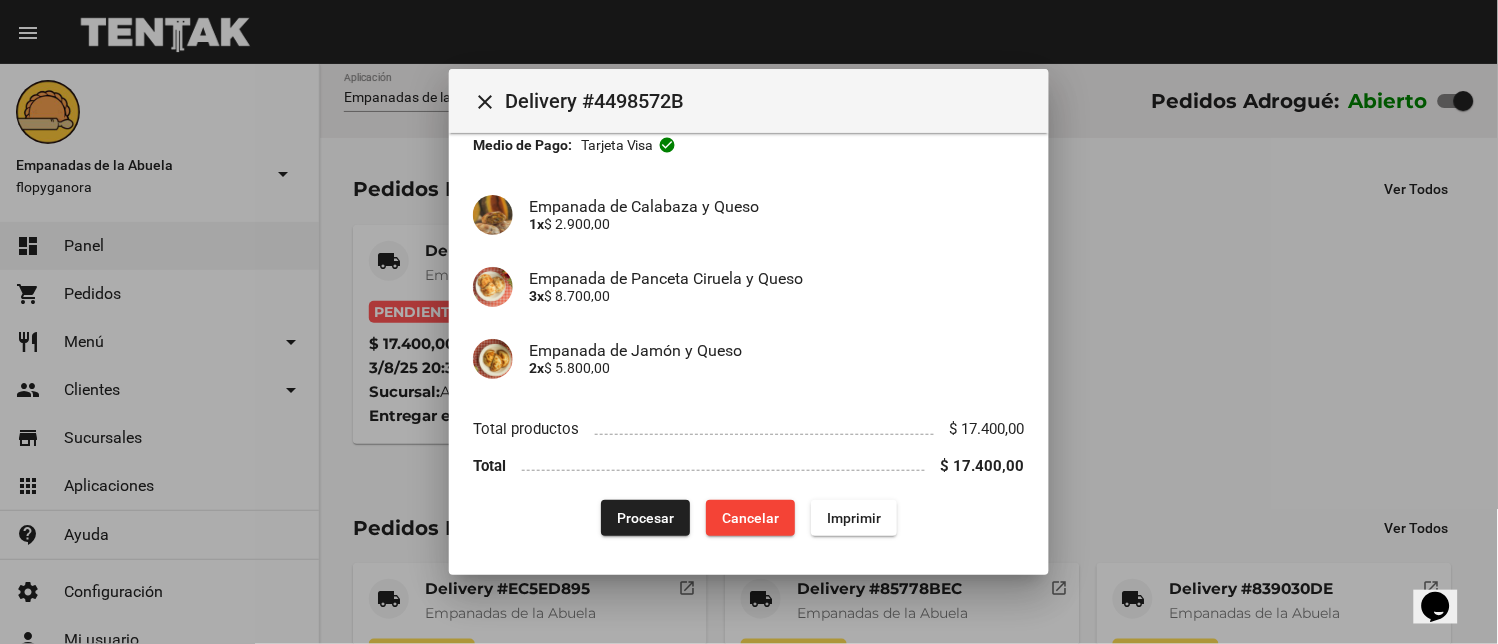 click on "Procesar" 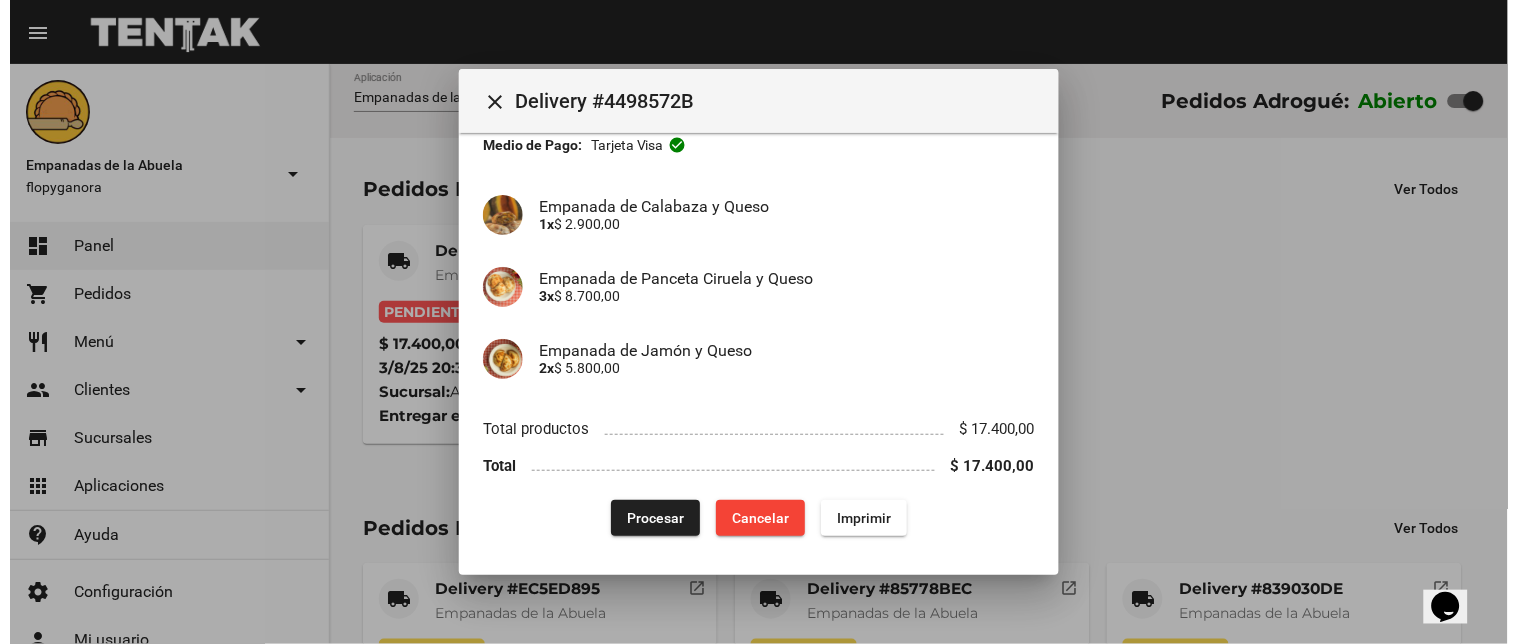 scroll, scrollTop: 0, scrollLeft: 0, axis: both 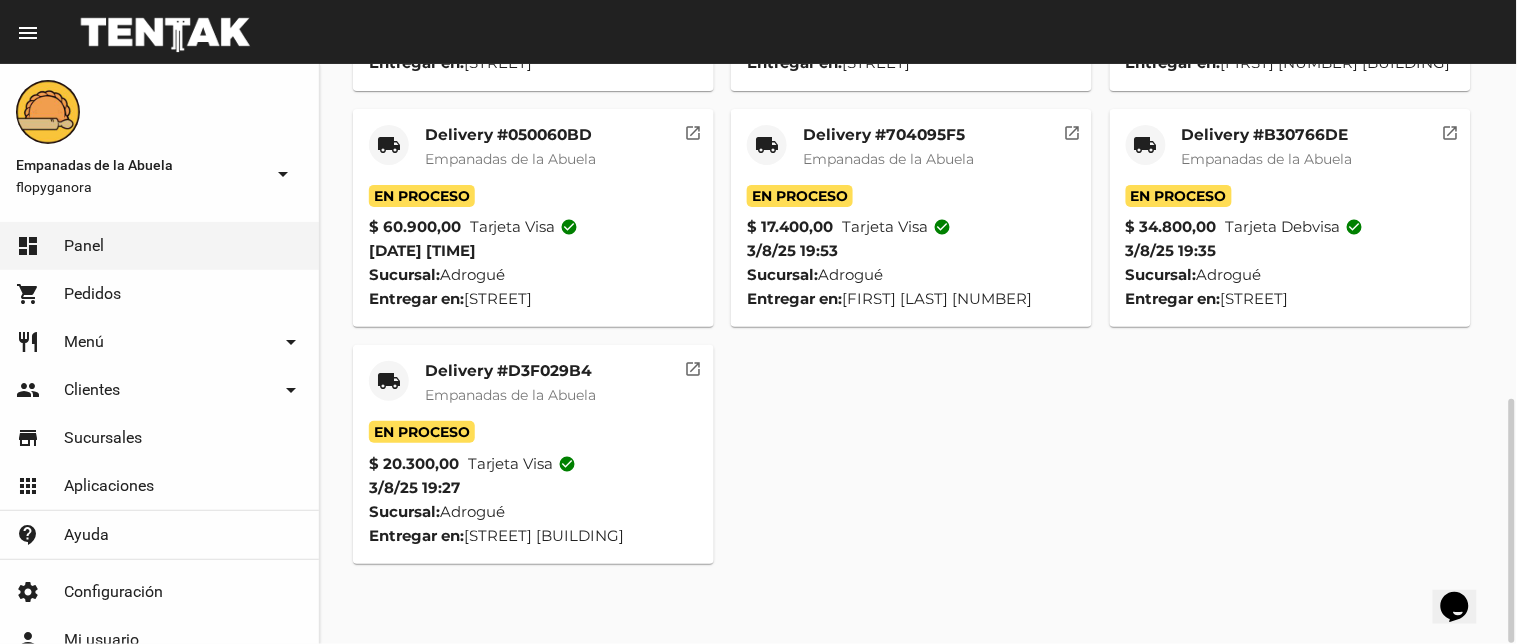 drag, startPoint x: 918, startPoint y: 475, endPoint x: 491, endPoint y: 577, distance: 439.01367 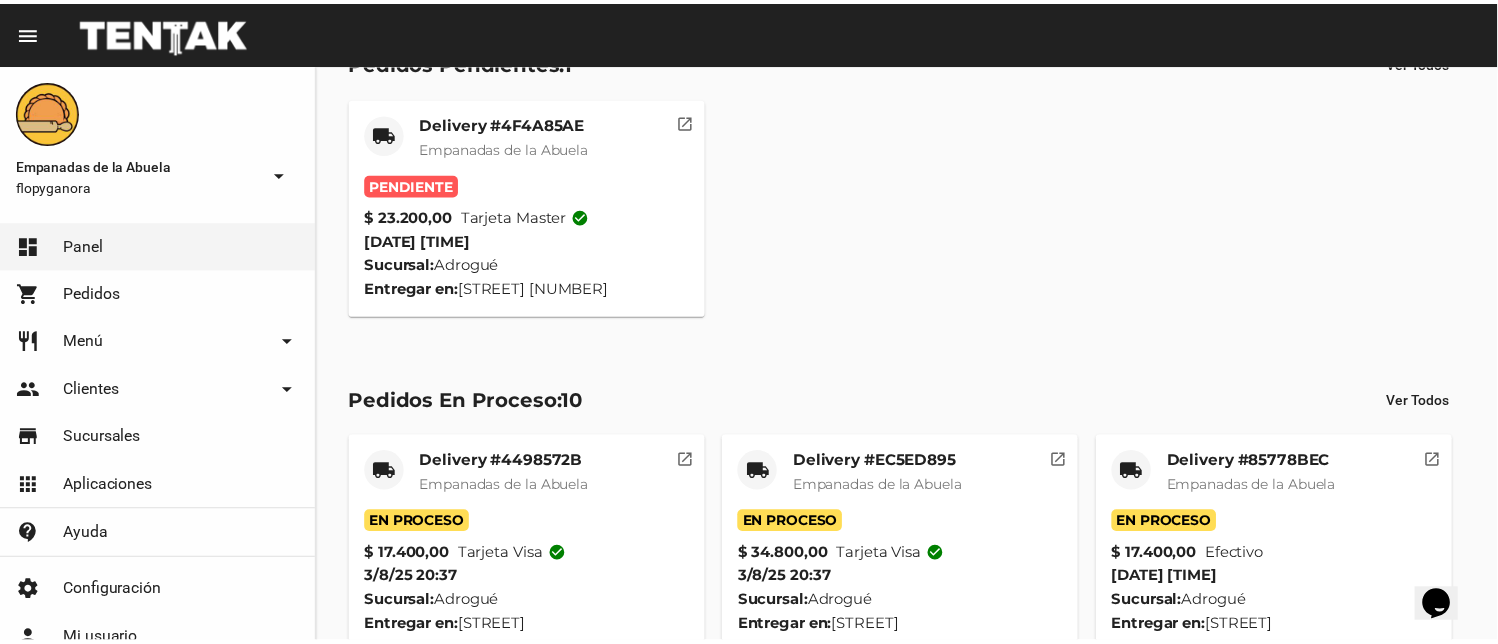 scroll, scrollTop: 0, scrollLeft: 0, axis: both 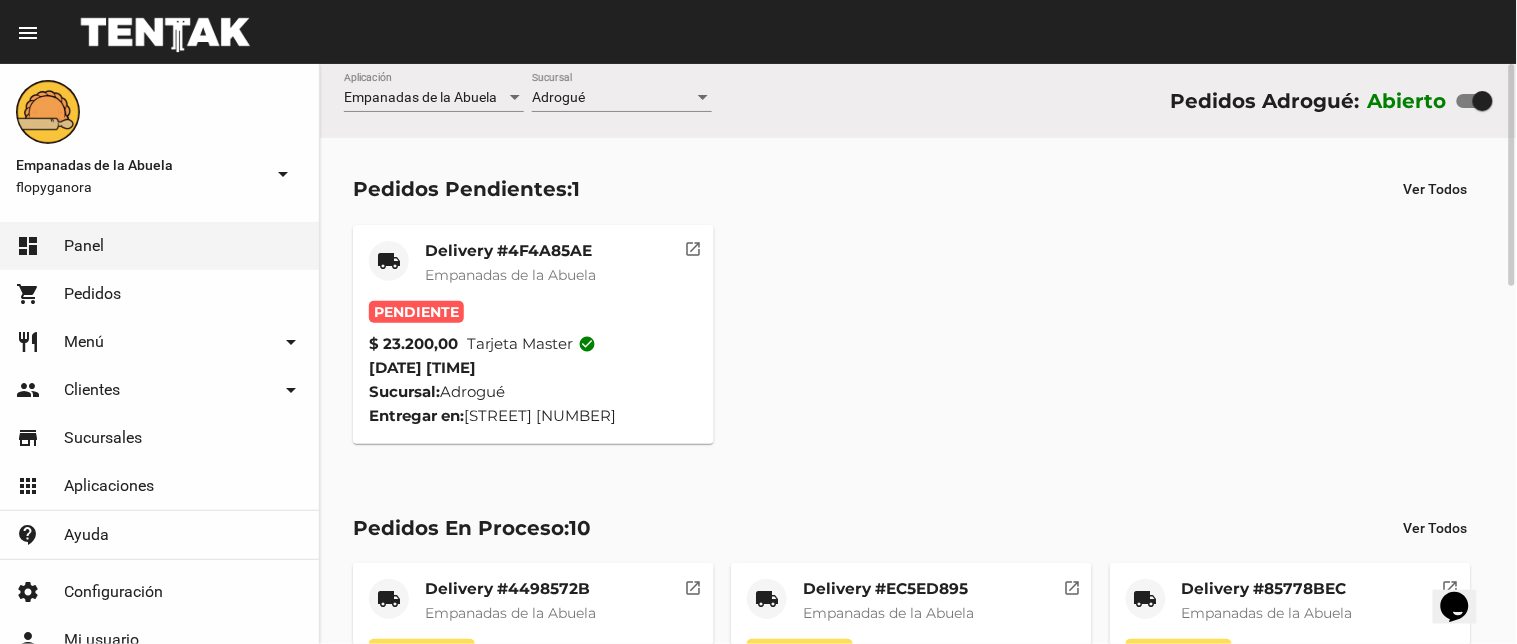 click on "Delivery #4F4A85AE" 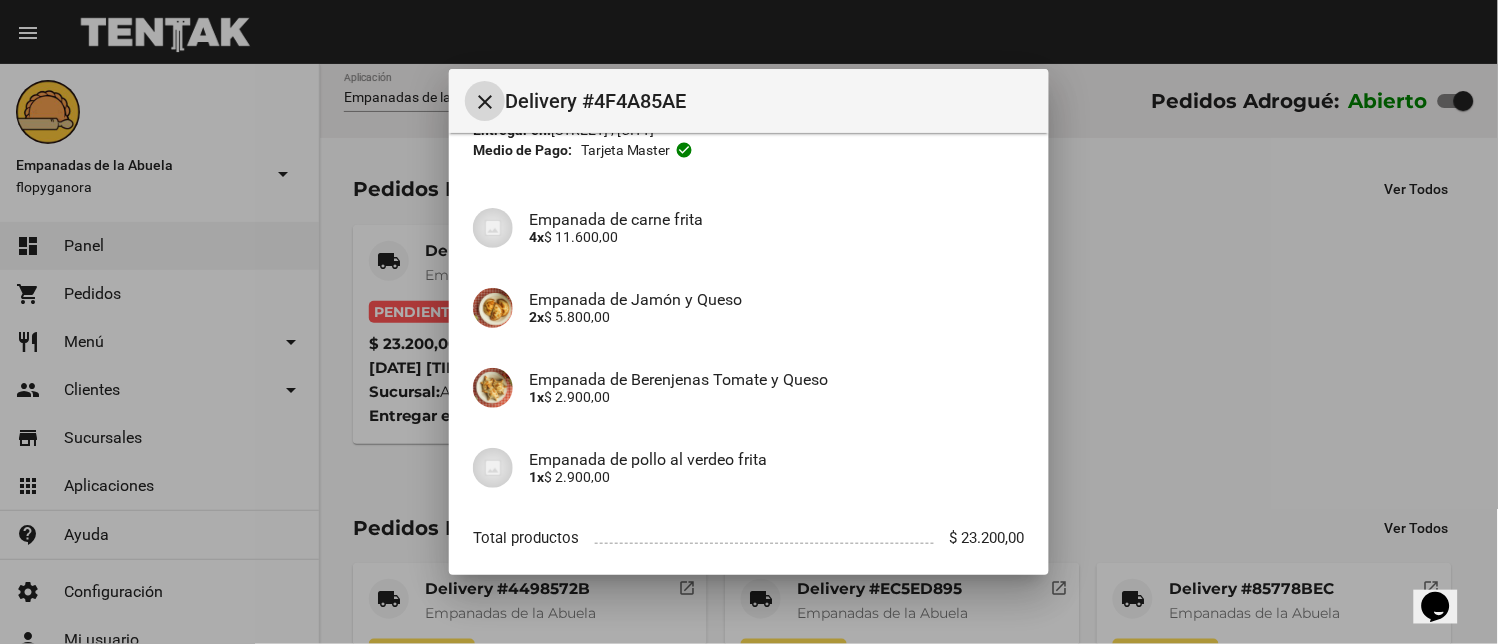 scroll, scrollTop: 225, scrollLeft: 0, axis: vertical 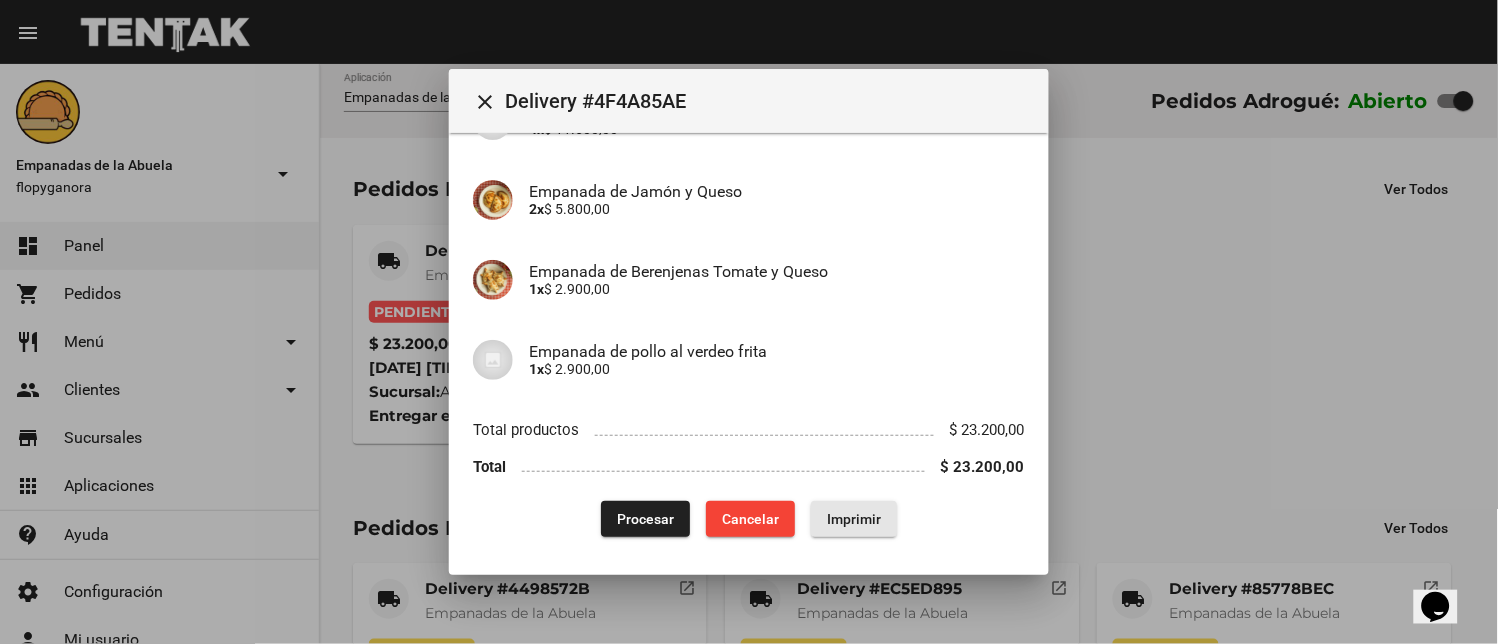 click on "Imprimir" 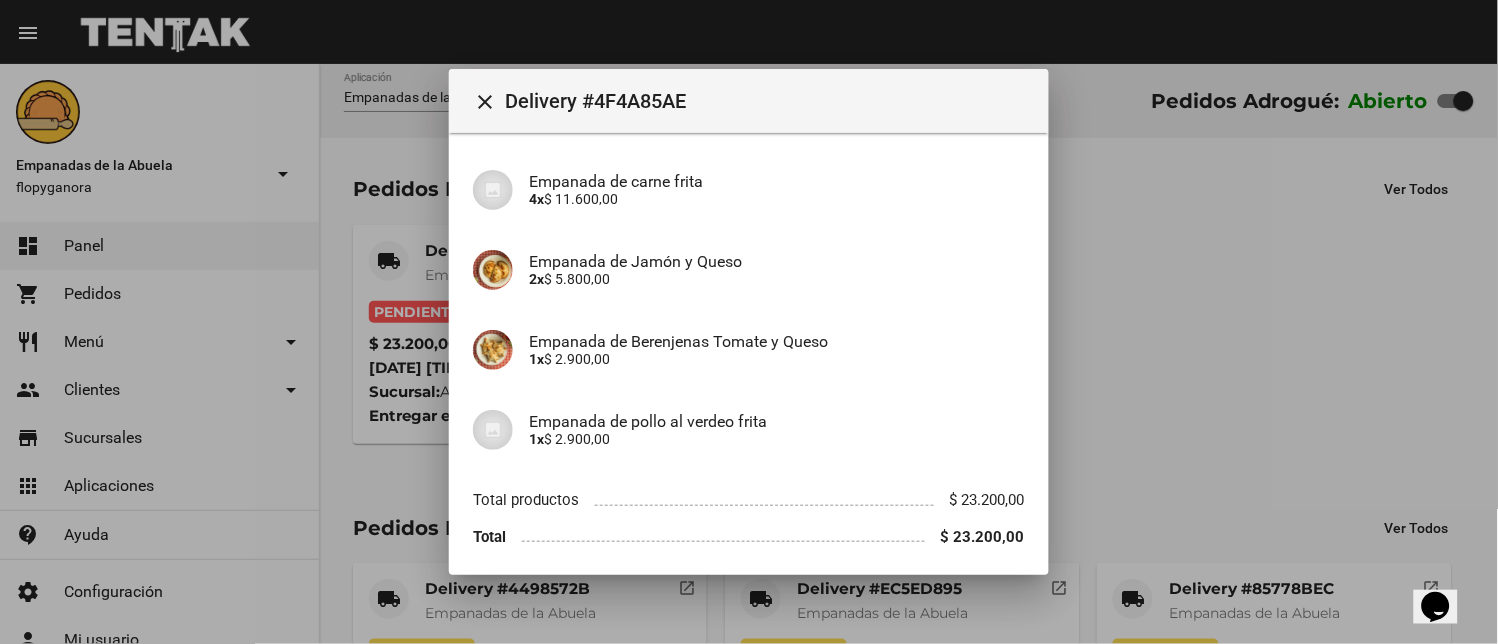 scroll, scrollTop: 225, scrollLeft: 0, axis: vertical 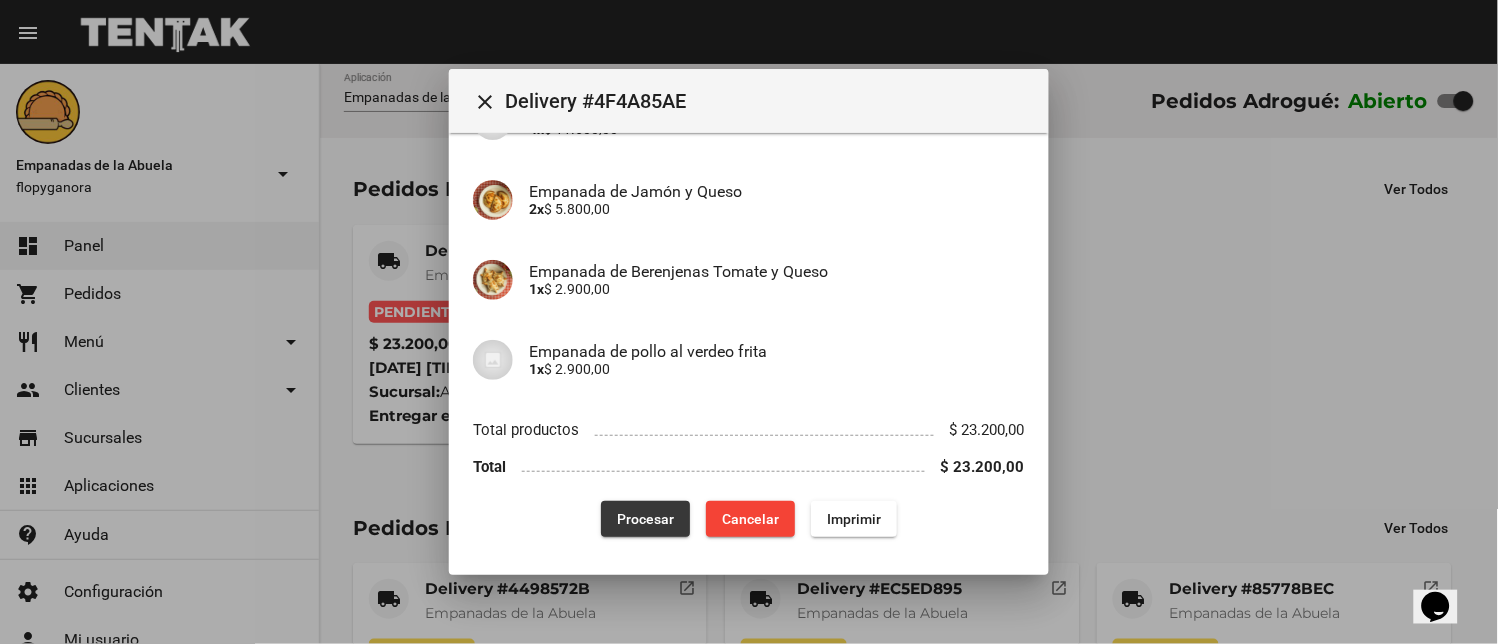 click on "Procesar" 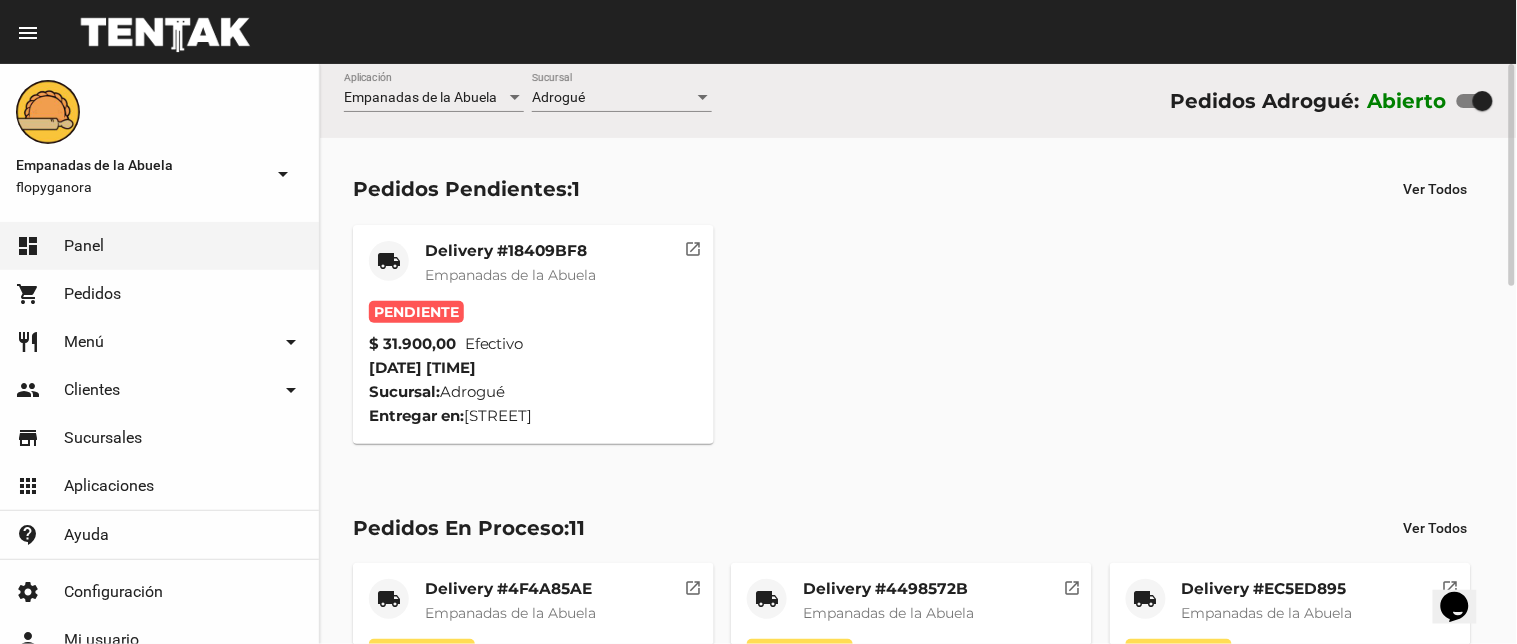 click on "Delivery #18409BF8" 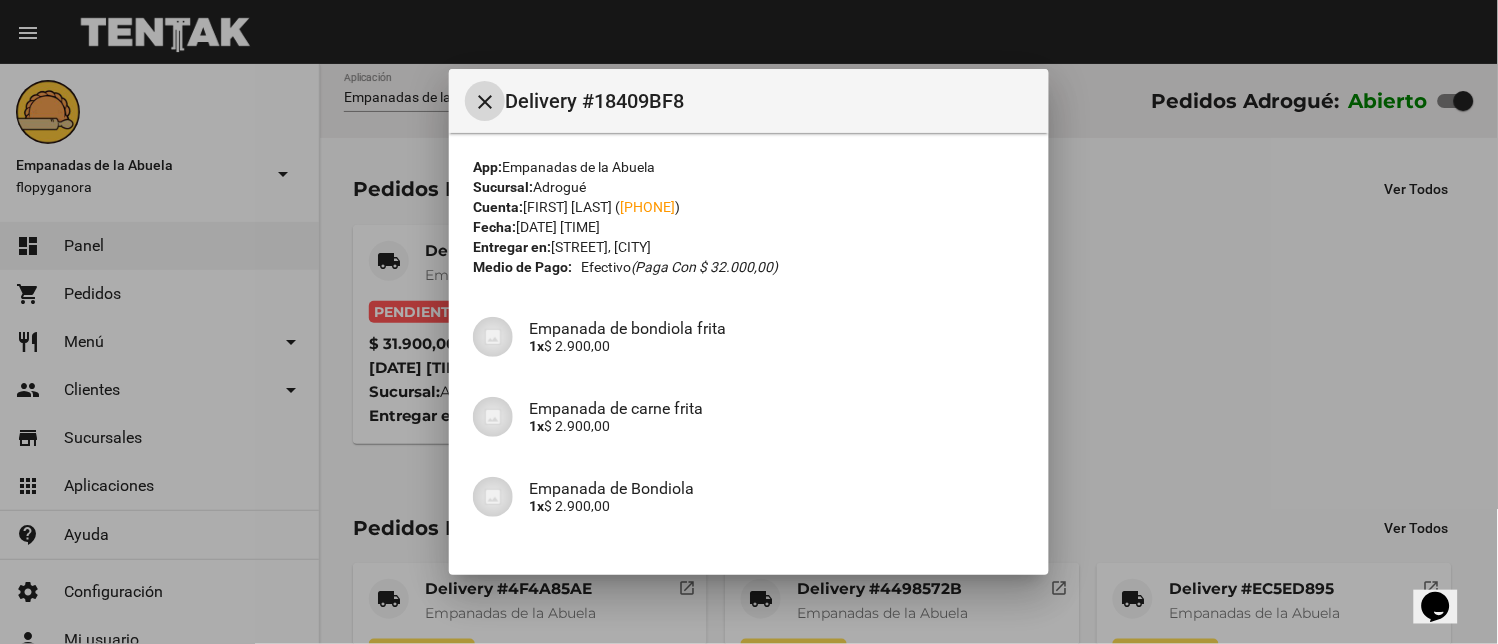 scroll, scrollTop: 457, scrollLeft: 0, axis: vertical 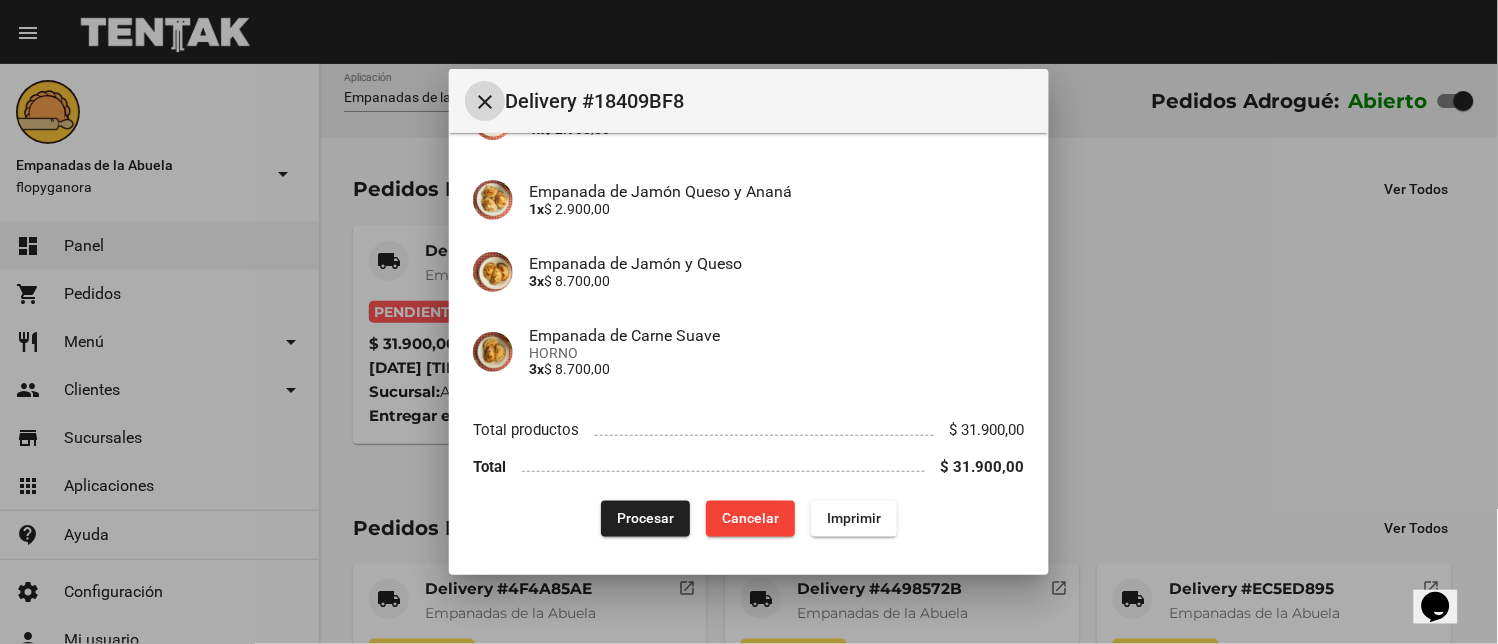 click on "Imprimir" 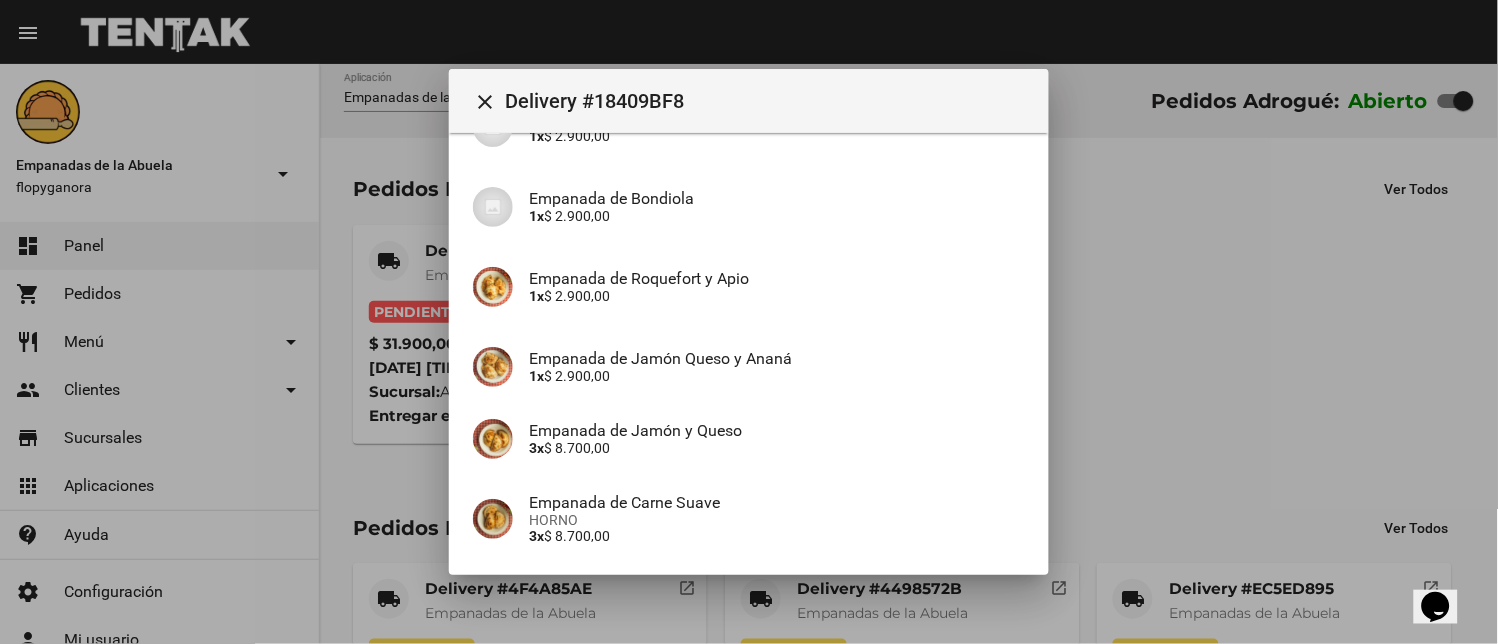 scroll, scrollTop: 457, scrollLeft: 0, axis: vertical 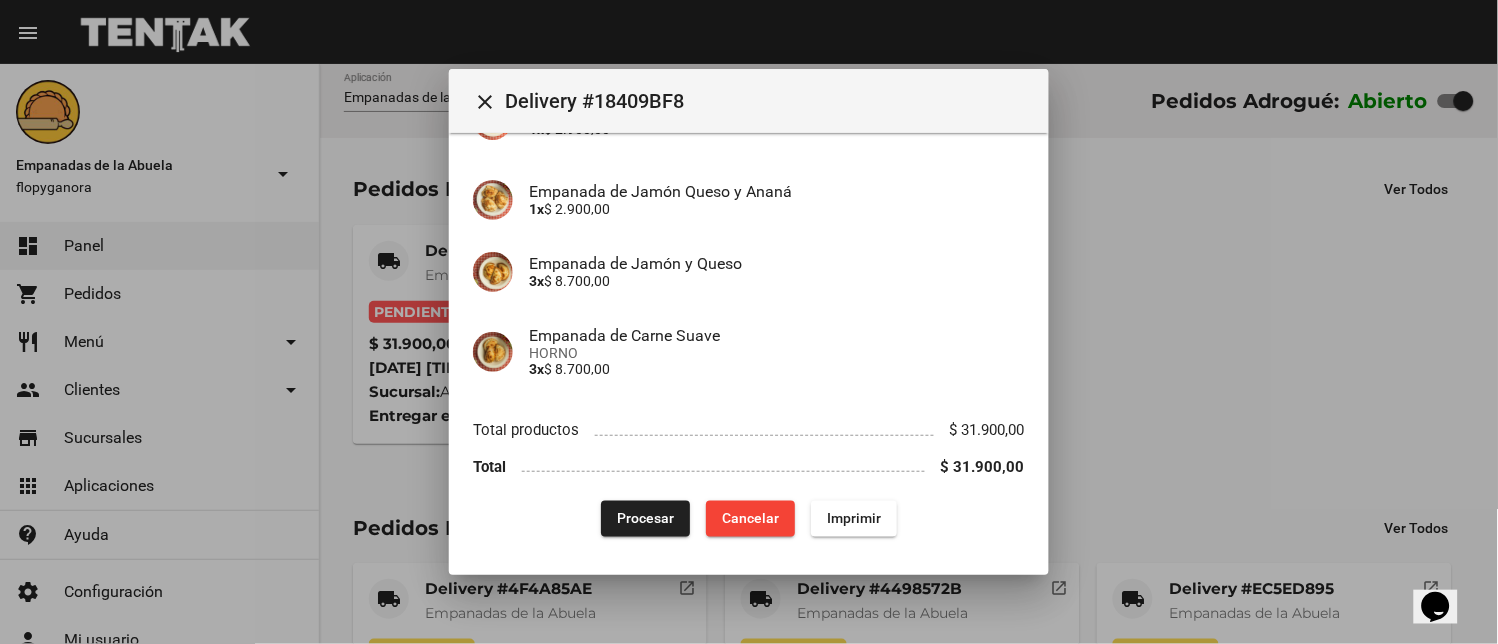 click on "Procesar" 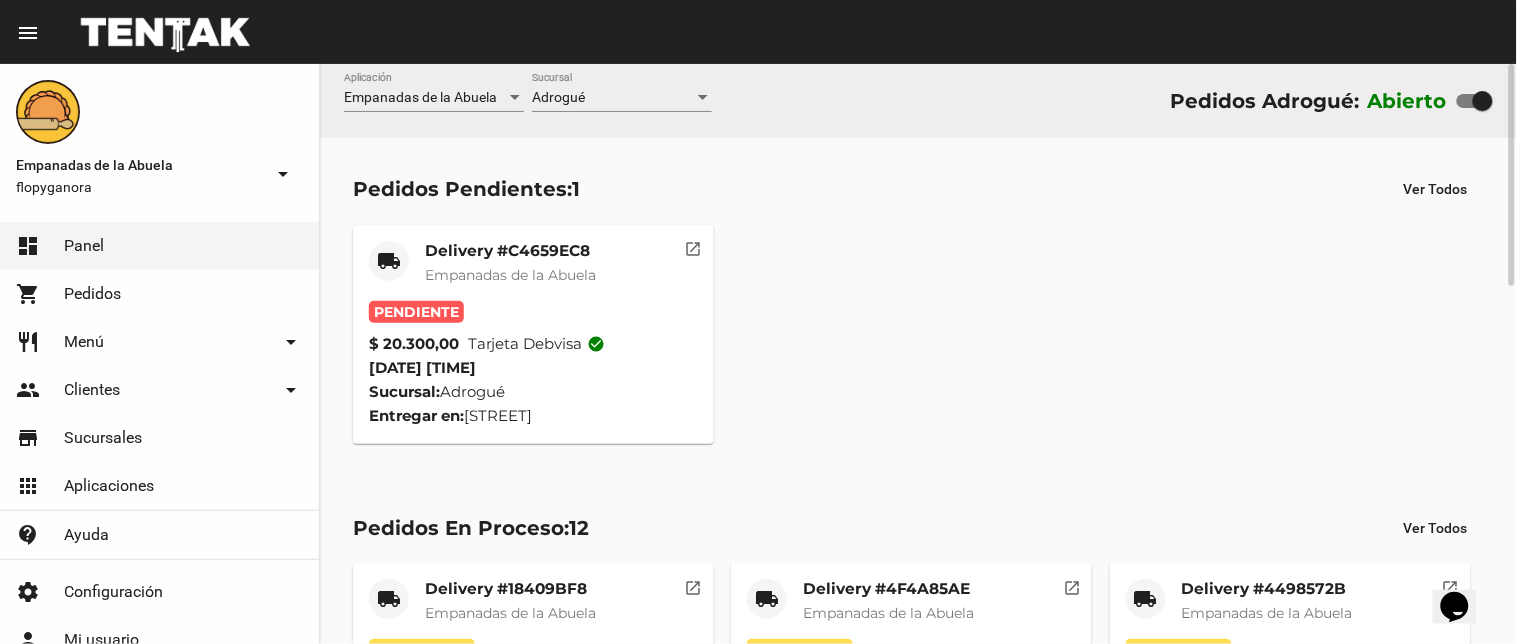click on "Empanadas de la Abuela" 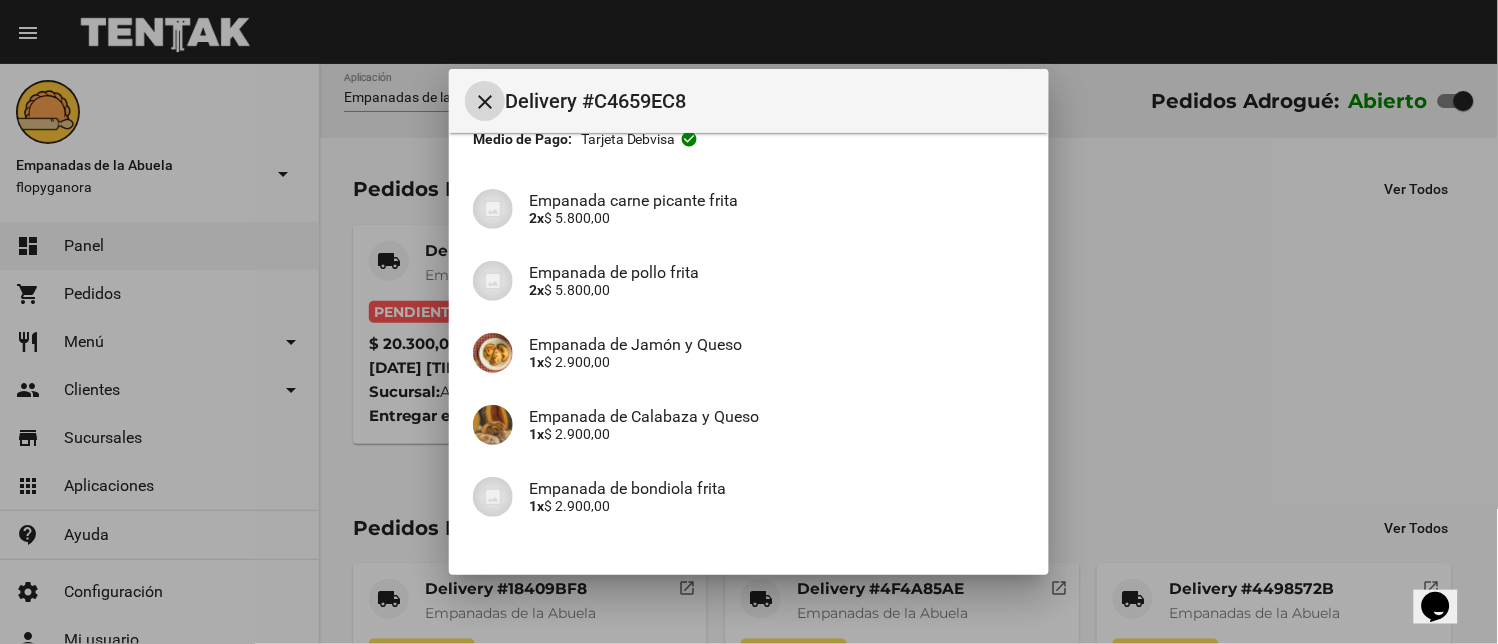 scroll, scrollTop: 265, scrollLeft: 0, axis: vertical 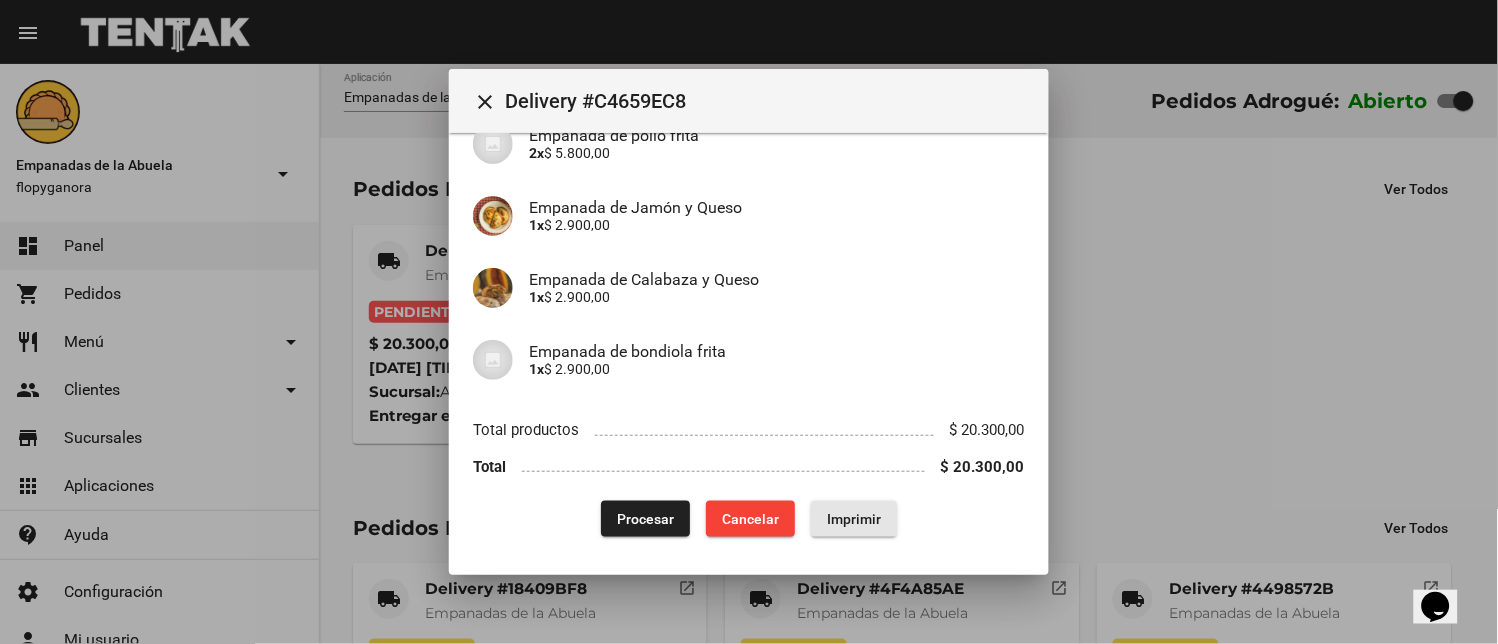click on "Imprimir" 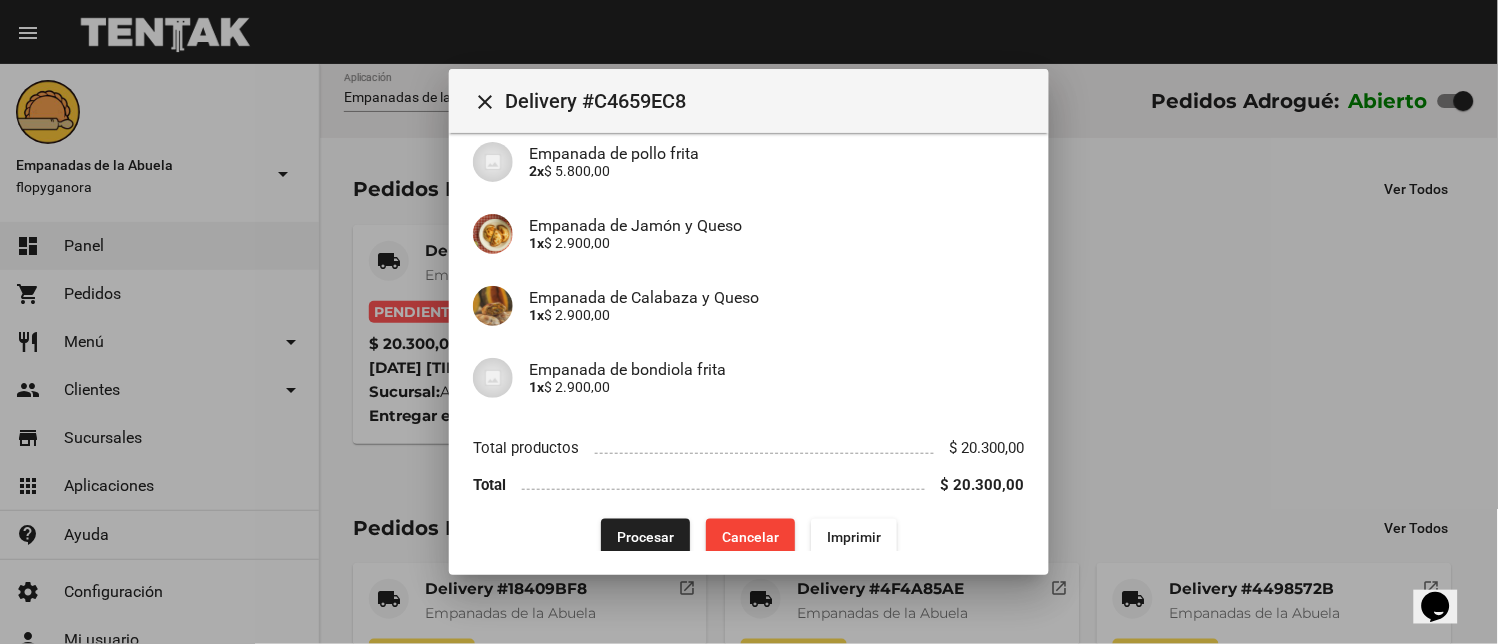 scroll, scrollTop: 265, scrollLeft: 0, axis: vertical 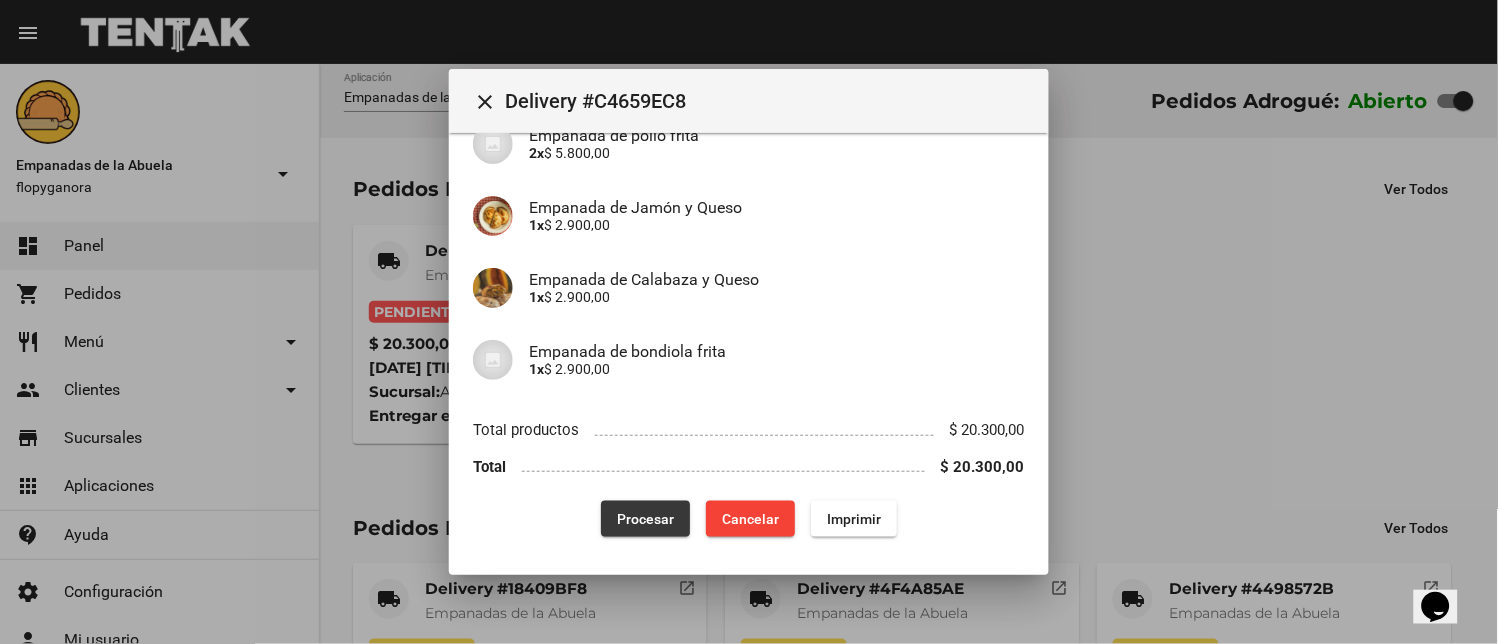 click on "Procesar" 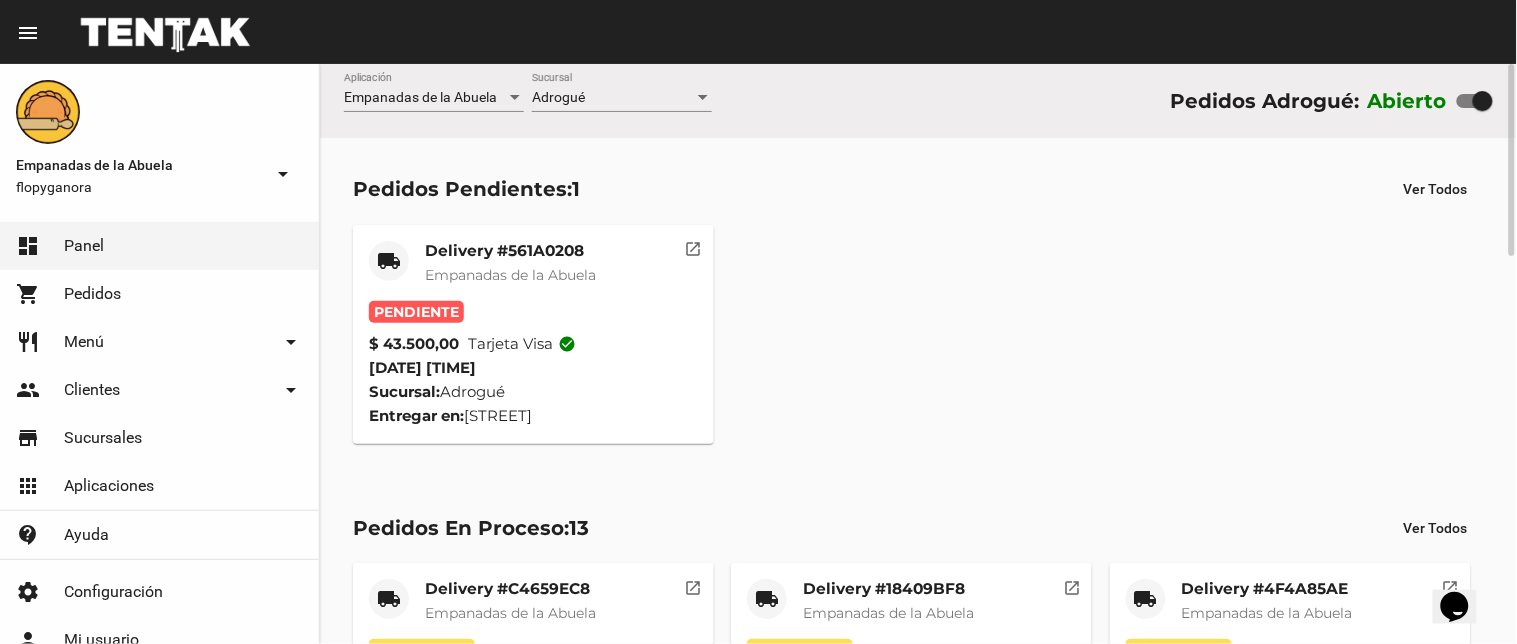 click on "Delivery #561A0208 Empanadas de la Abuela" 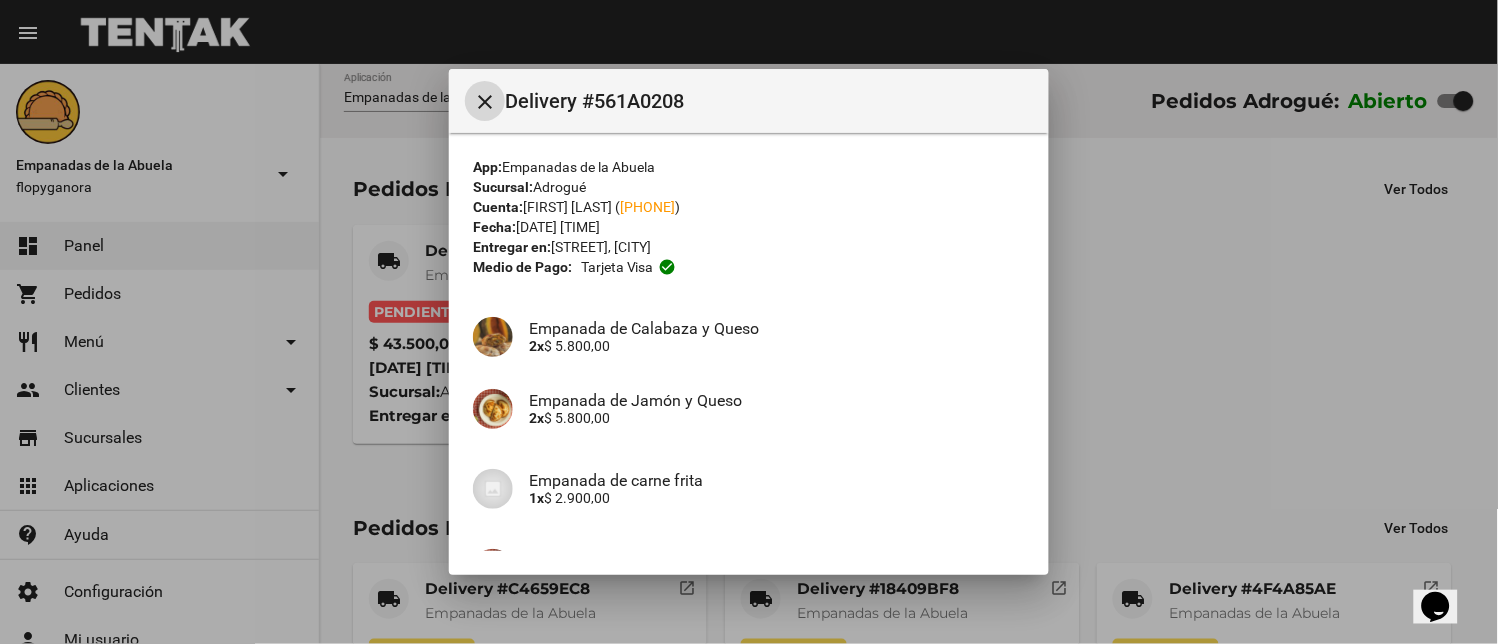 scroll, scrollTop: 666, scrollLeft: 0, axis: vertical 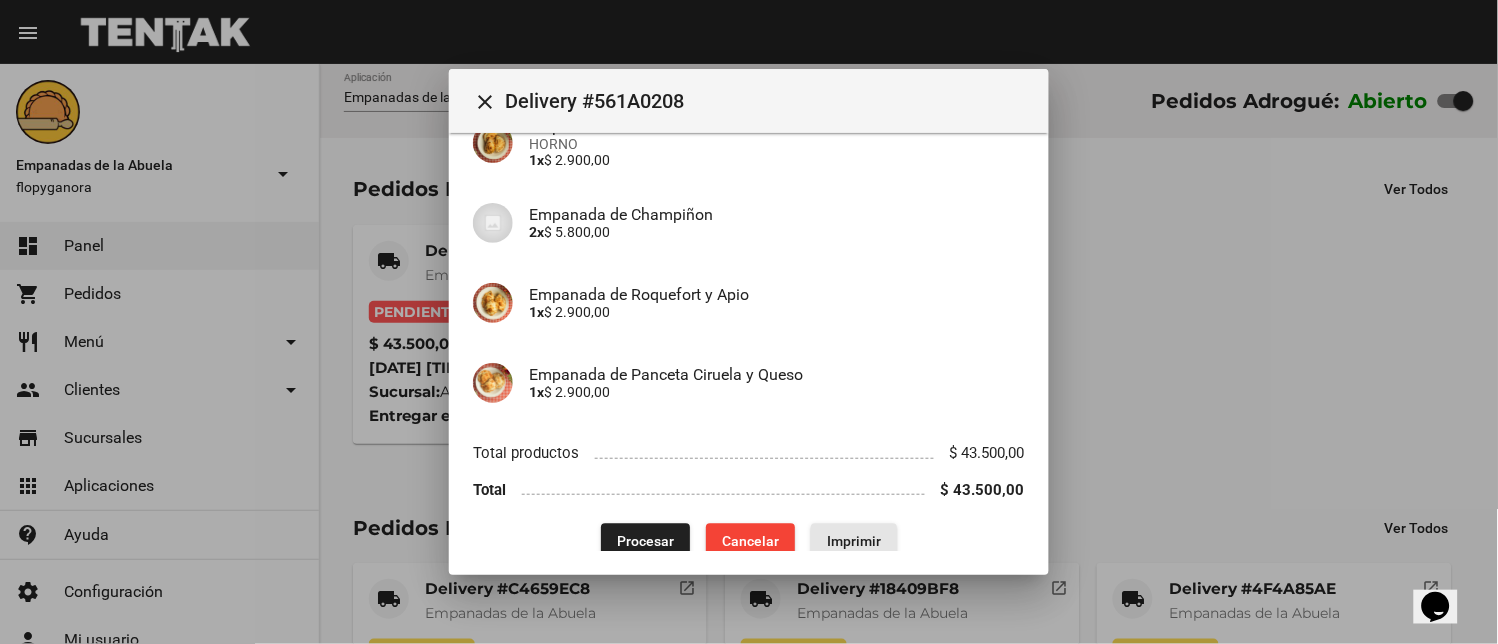 click on "Imprimir" 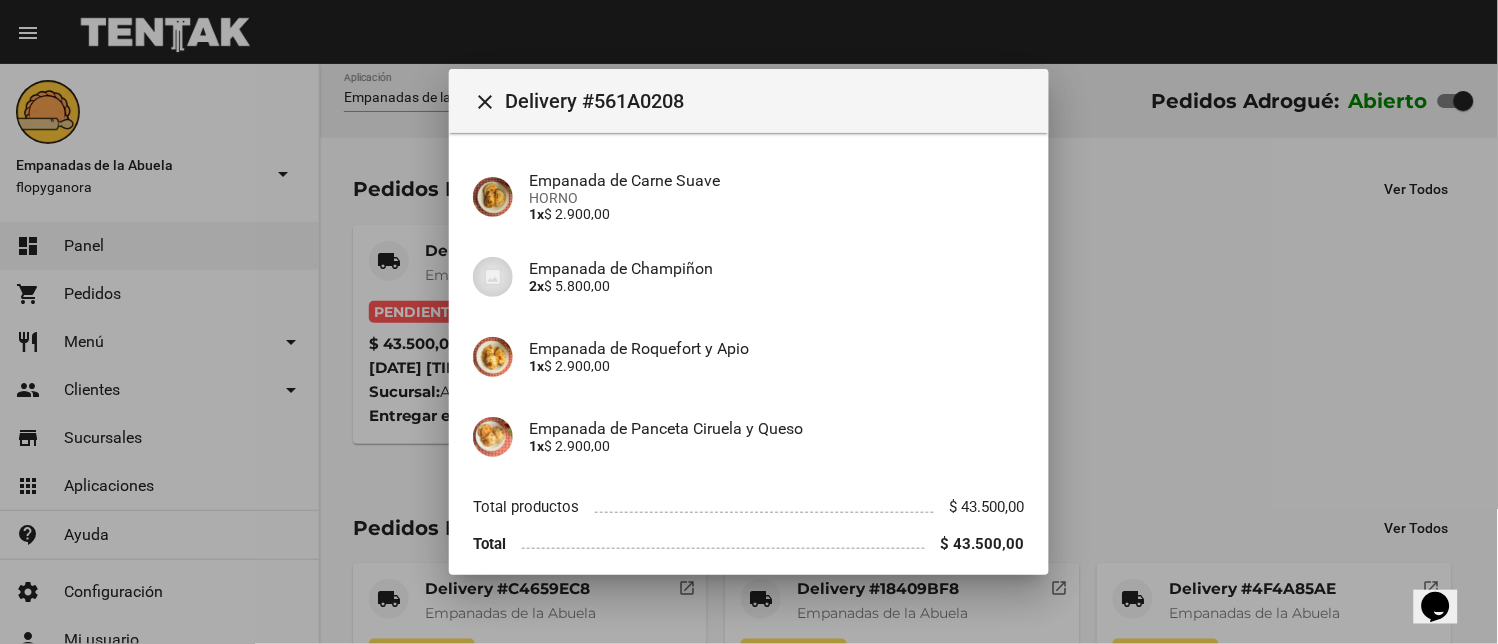 scroll, scrollTop: 690, scrollLeft: 0, axis: vertical 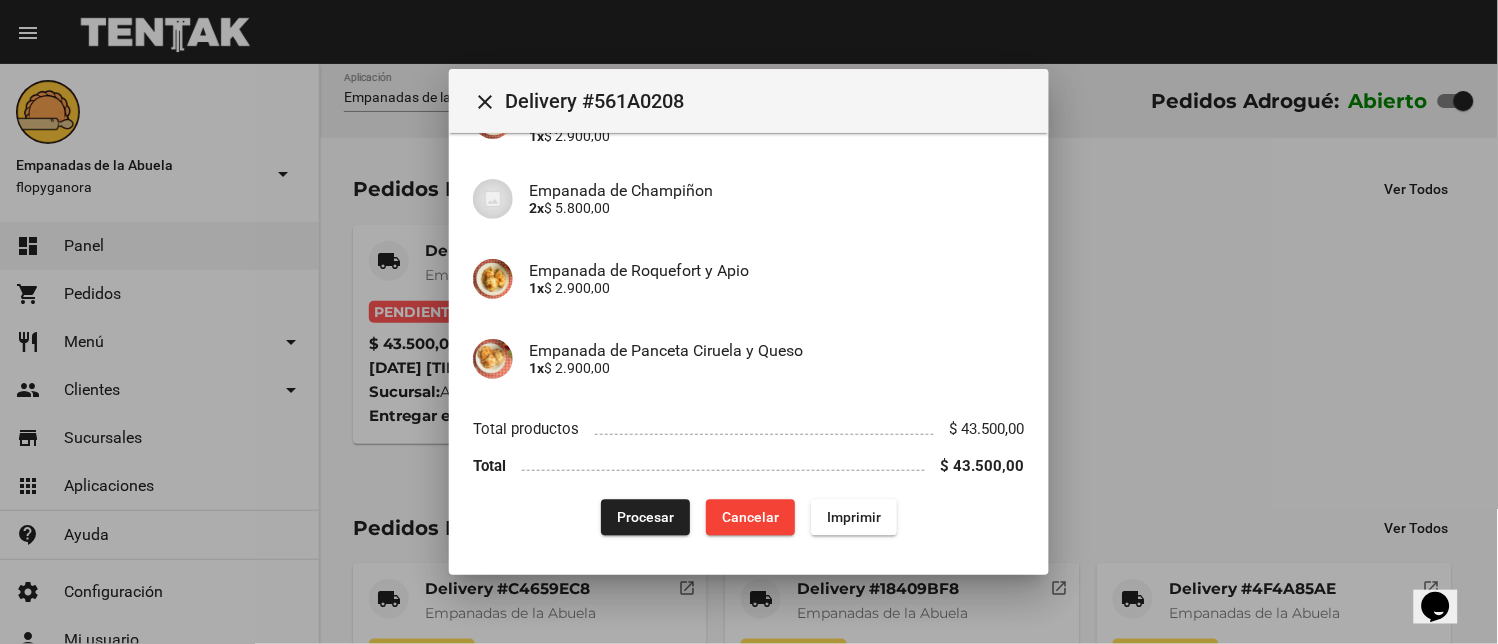 drag, startPoint x: 627, startPoint y: 515, endPoint x: 618, endPoint y: 506, distance: 12.727922 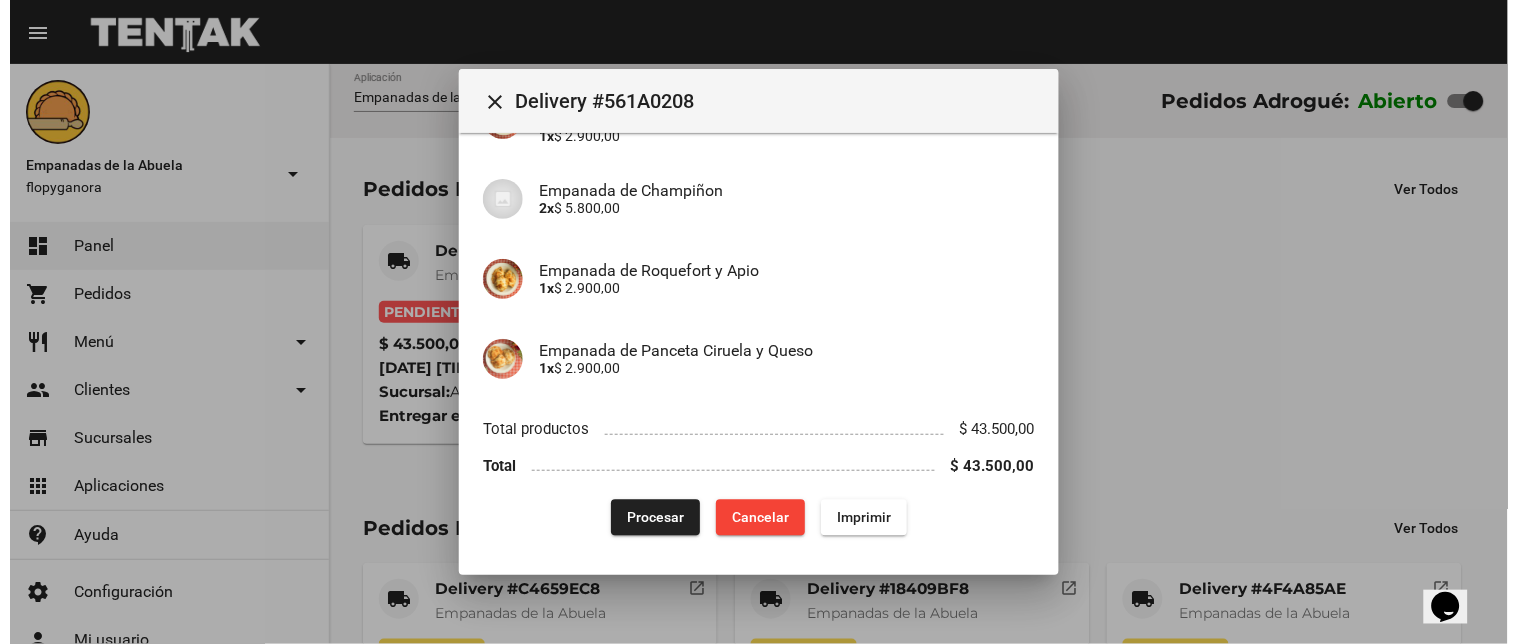 scroll, scrollTop: 0, scrollLeft: 0, axis: both 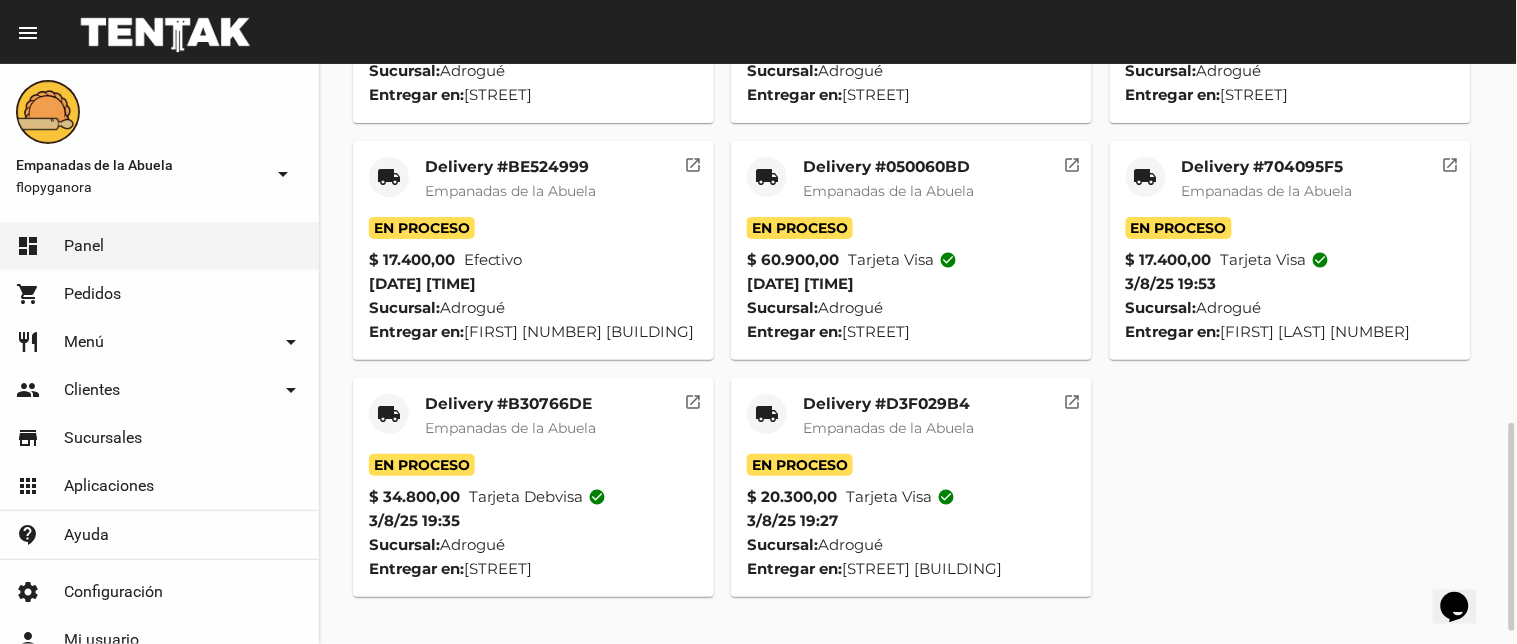 click on "local_shipping" 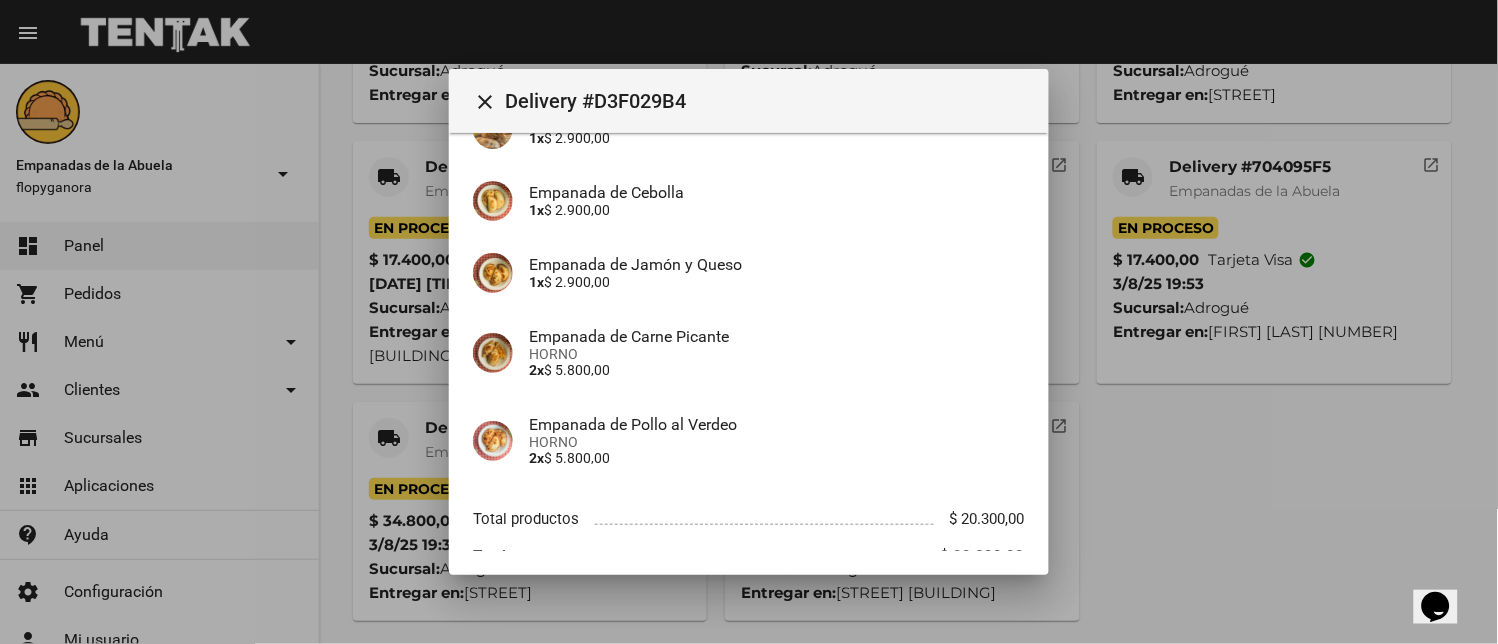 scroll, scrollTop: 297, scrollLeft: 0, axis: vertical 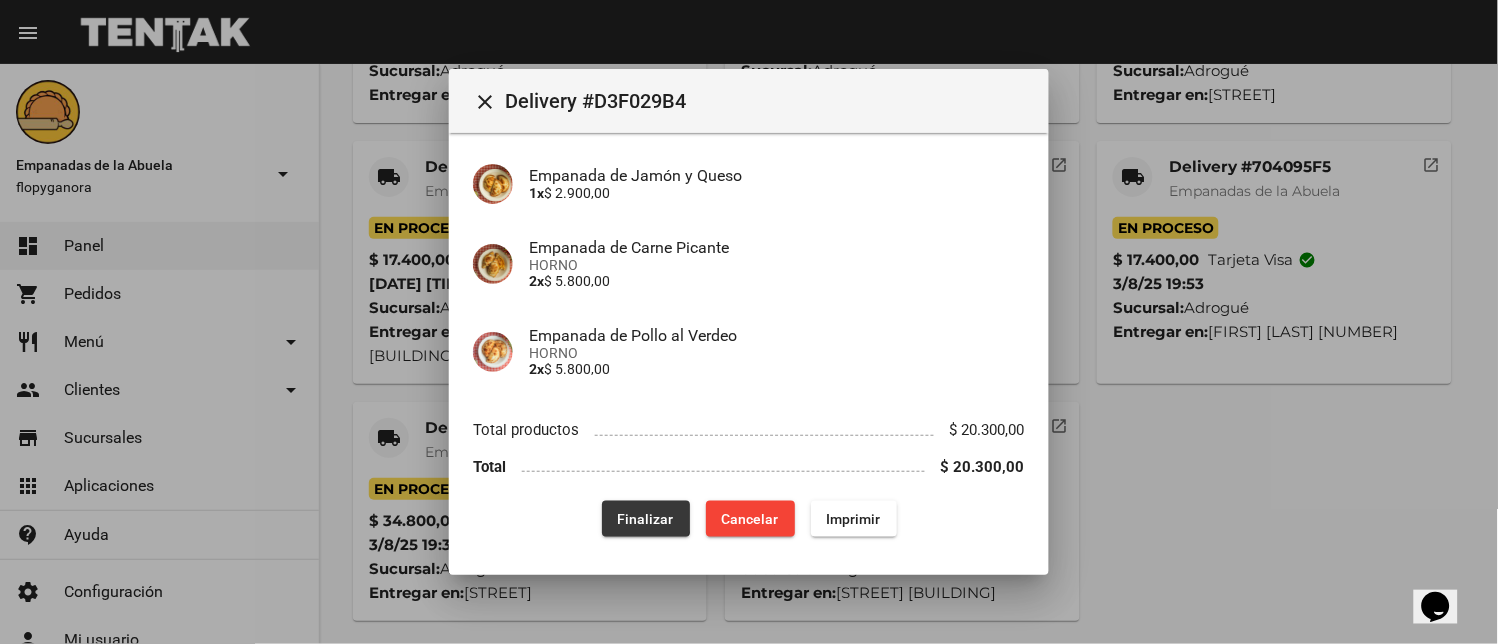 click on "Finalizar" 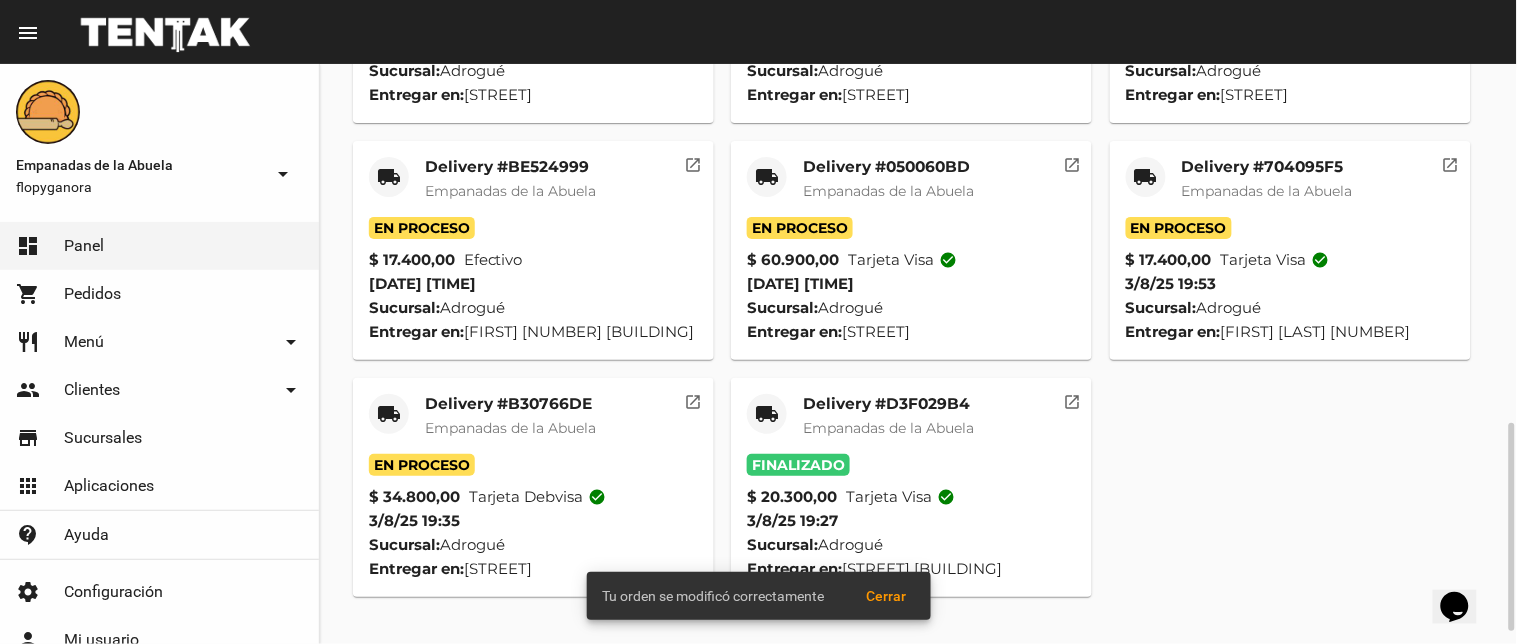 click on "local_shipping Delivery #[DELIVERY_ID] Empanadas de la Abuela" 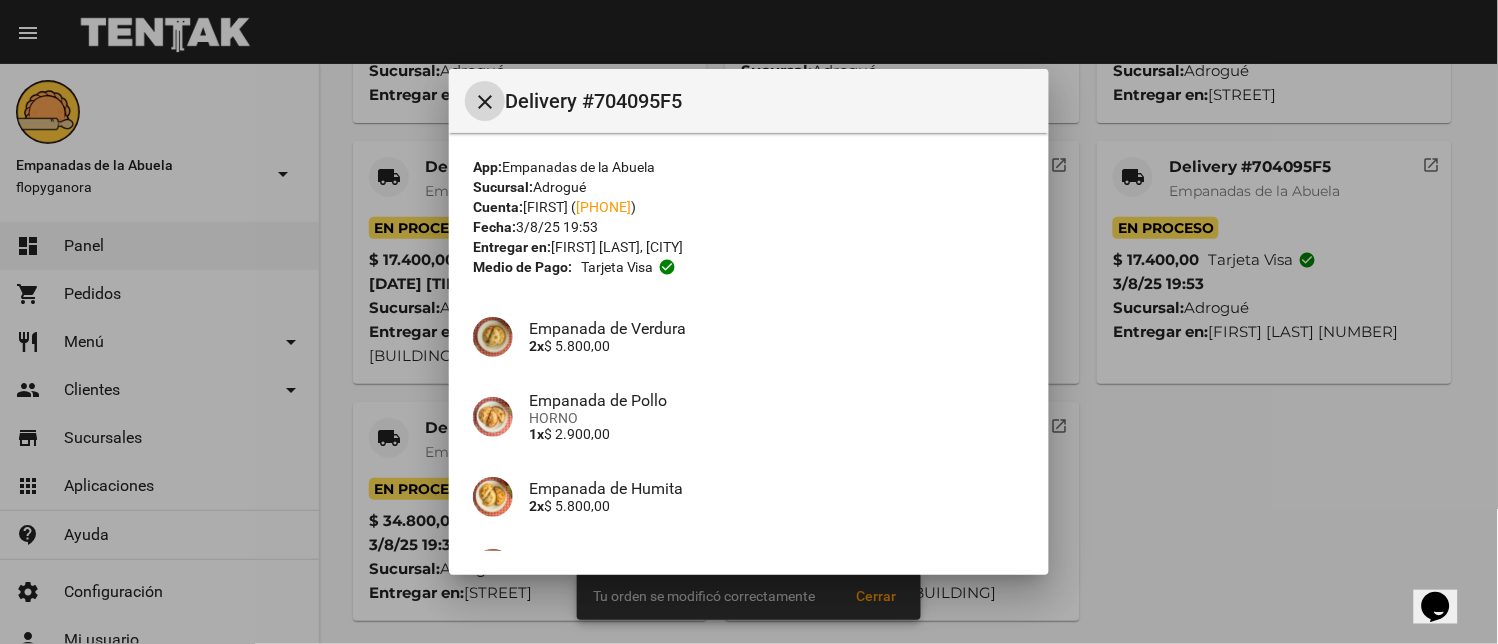 scroll, scrollTop: 210, scrollLeft: 0, axis: vertical 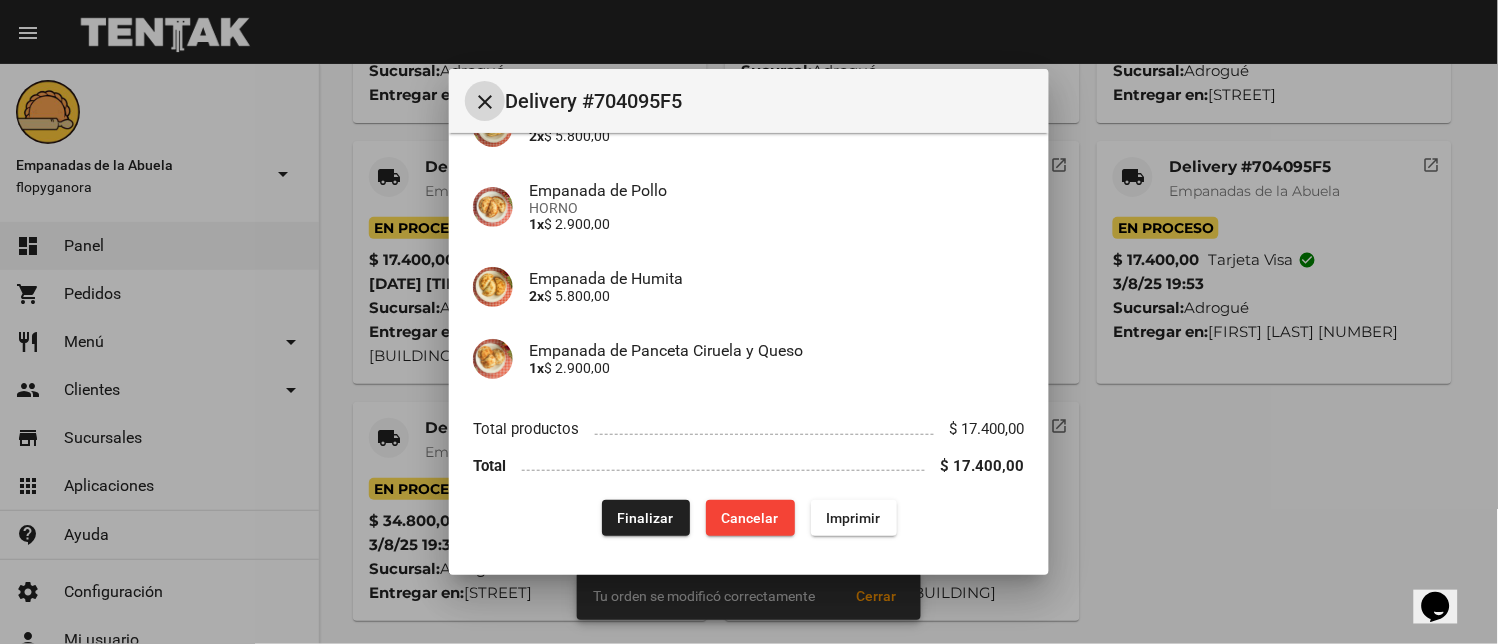 click on "Finalizar" 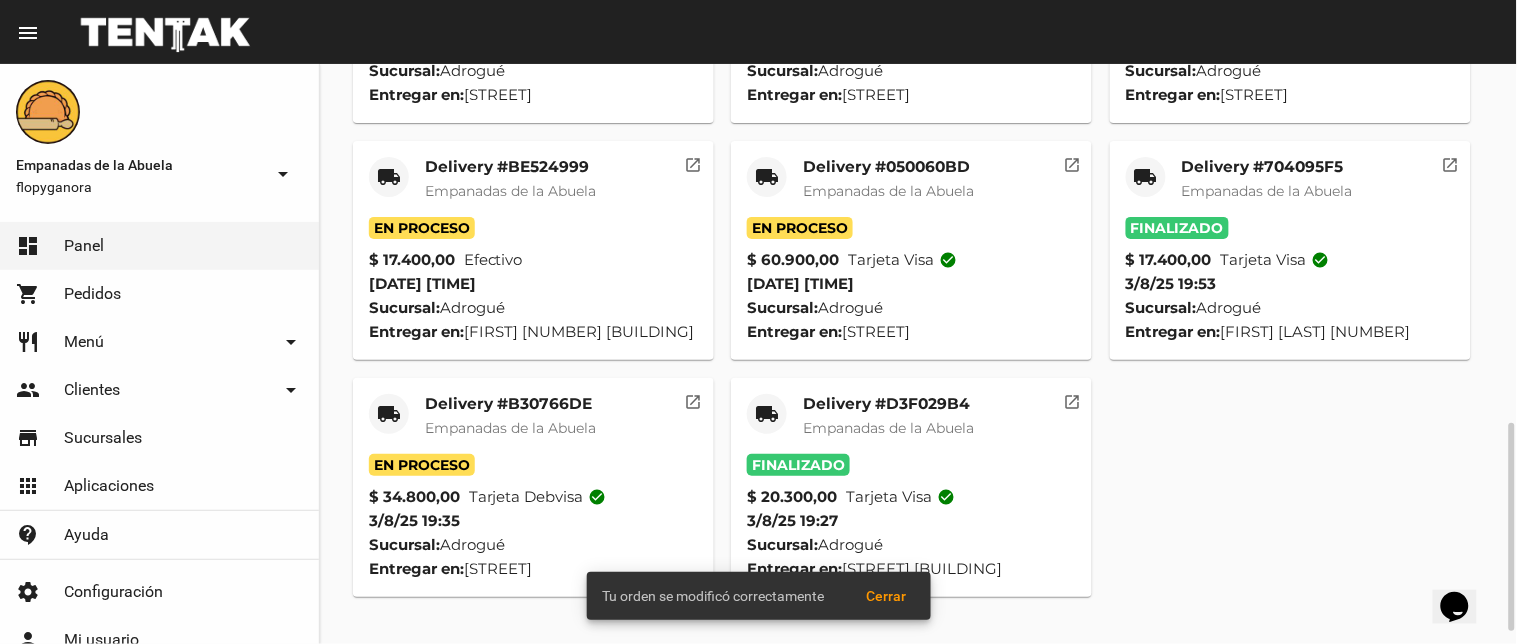 click on "local_shipping" 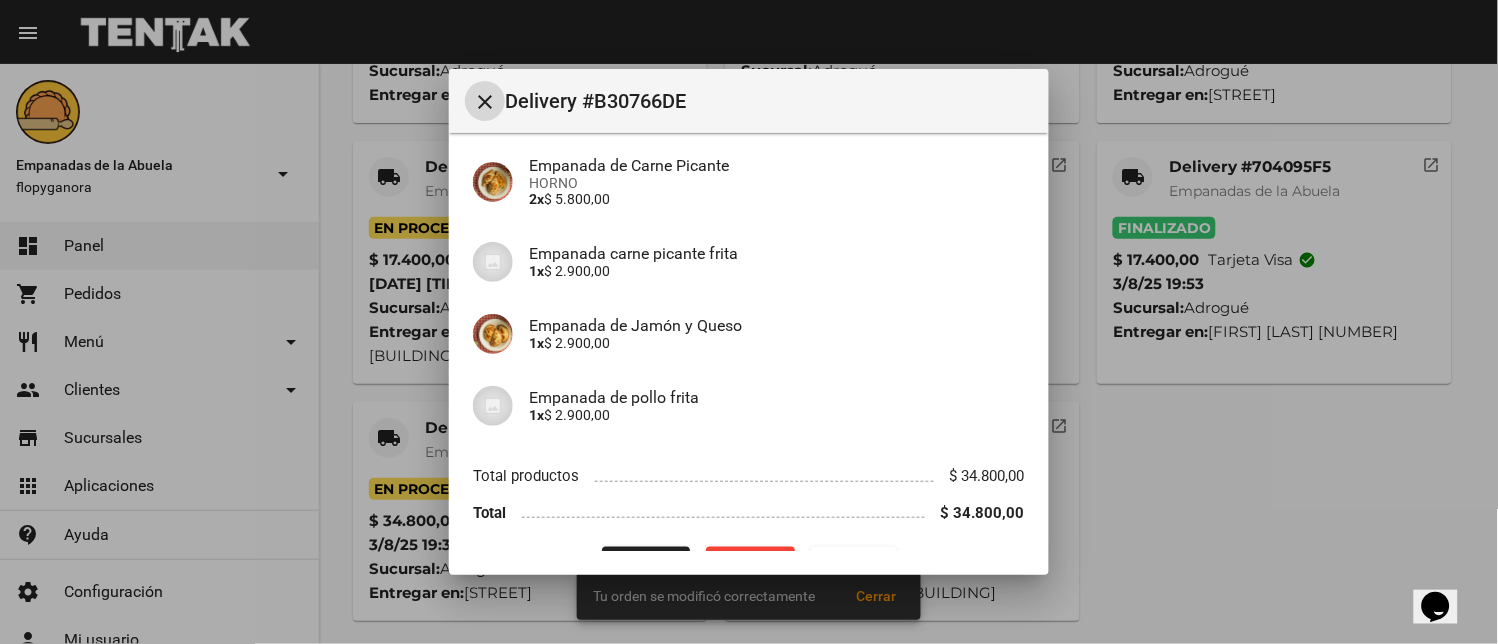 scroll, scrollTop: 602, scrollLeft: 0, axis: vertical 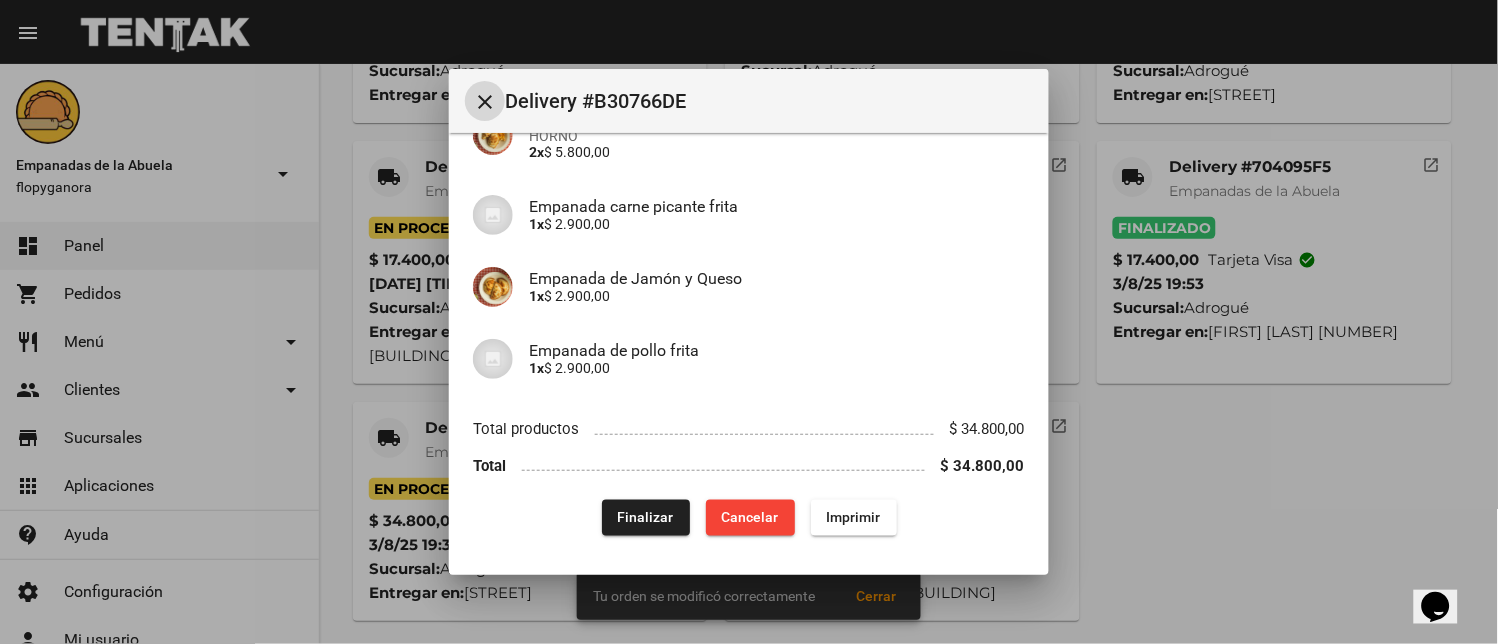 click on "Finalizar" 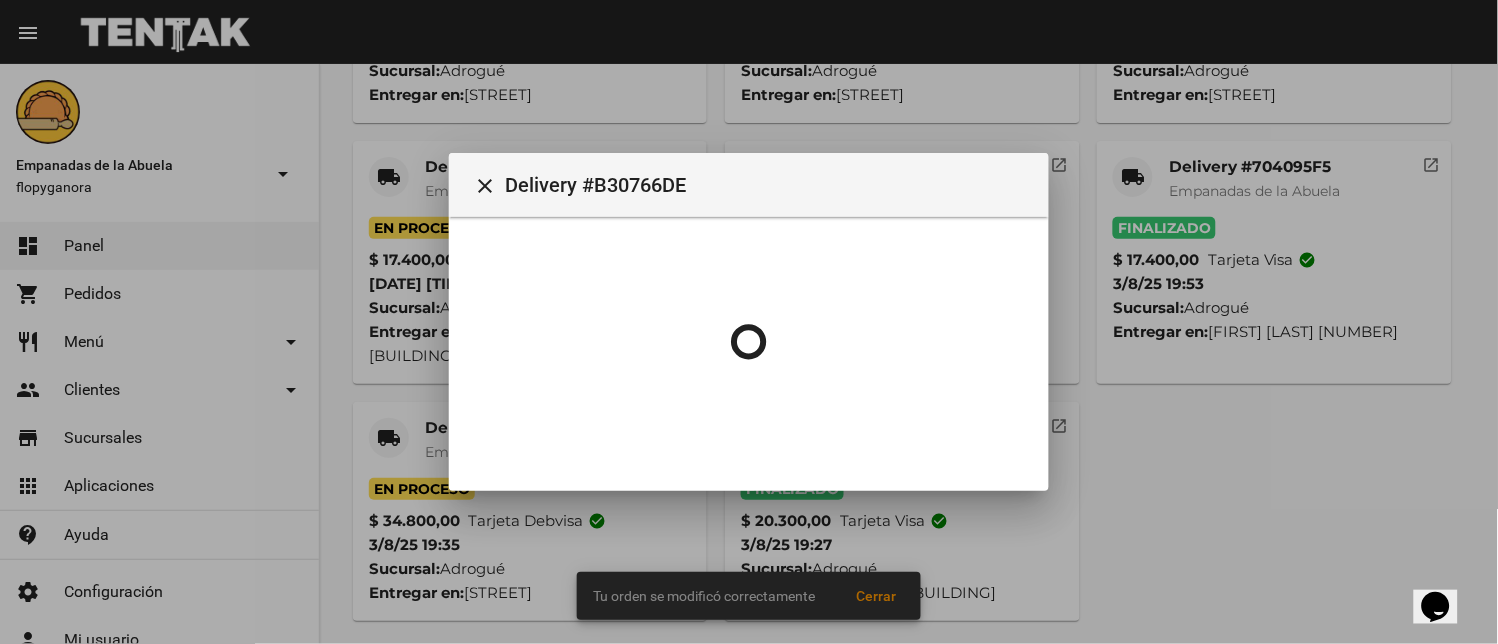 scroll, scrollTop: 0, scrollLeft: 0, axis: both 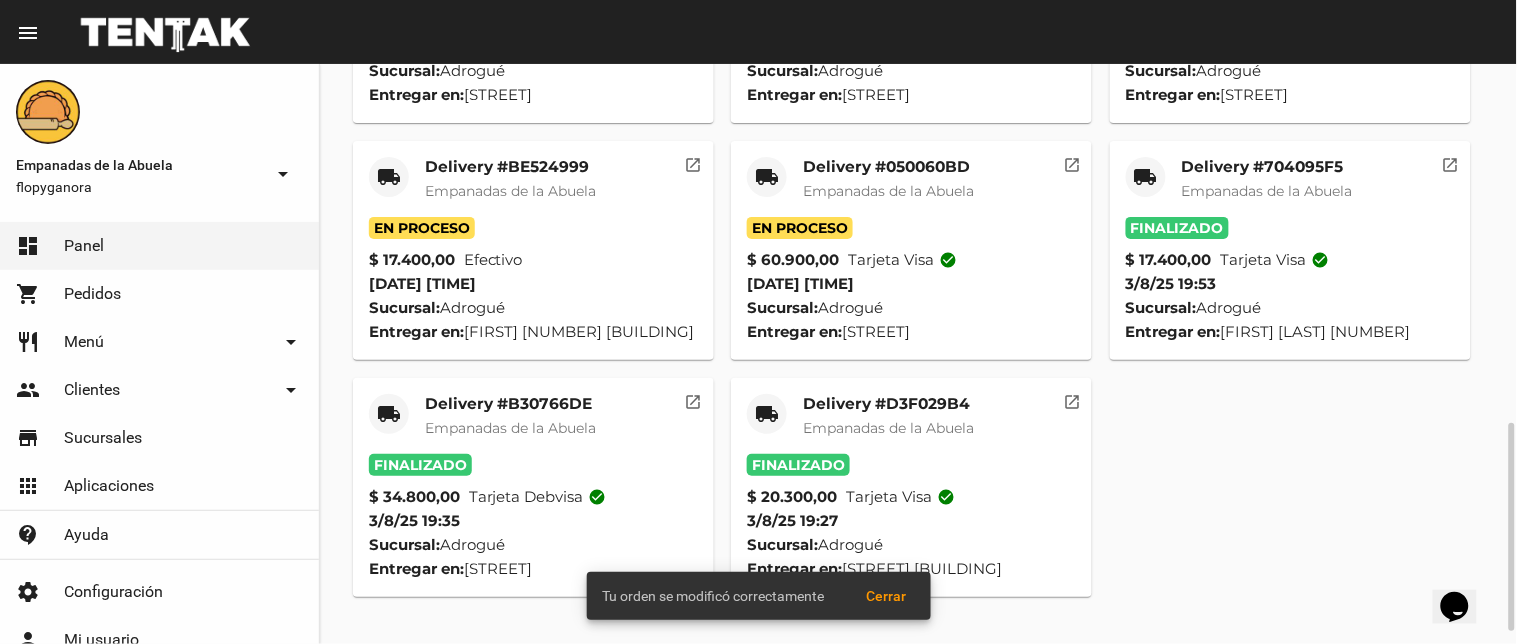 click on "local_shipping" 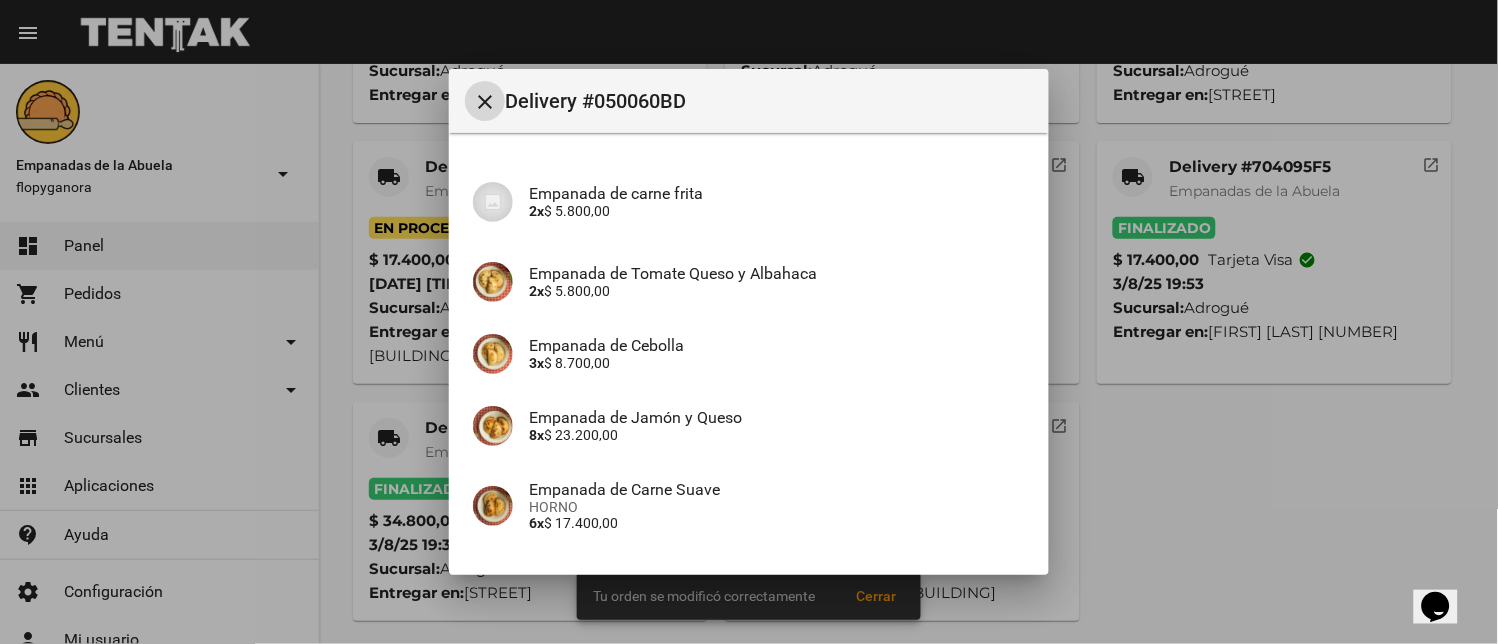 scroll, scrollTop: 297, scrollLeft: 0, axis: vertical 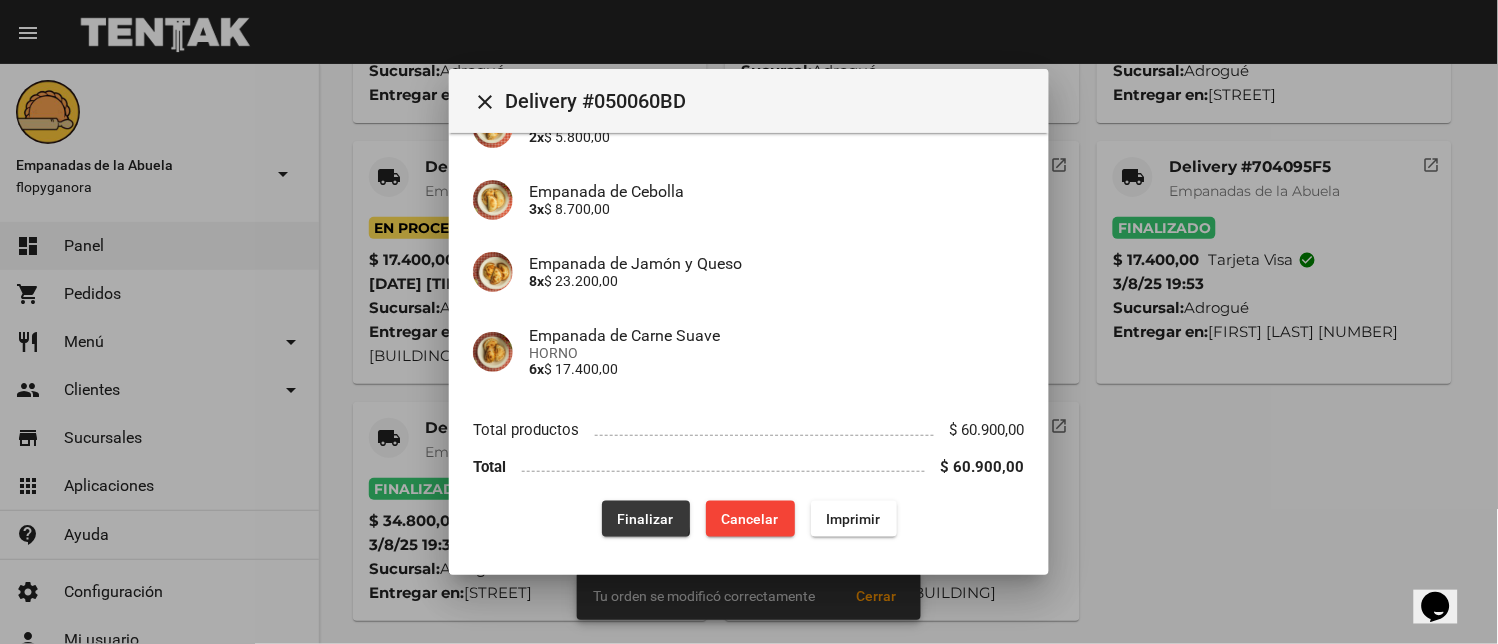 click on "Finalizar" 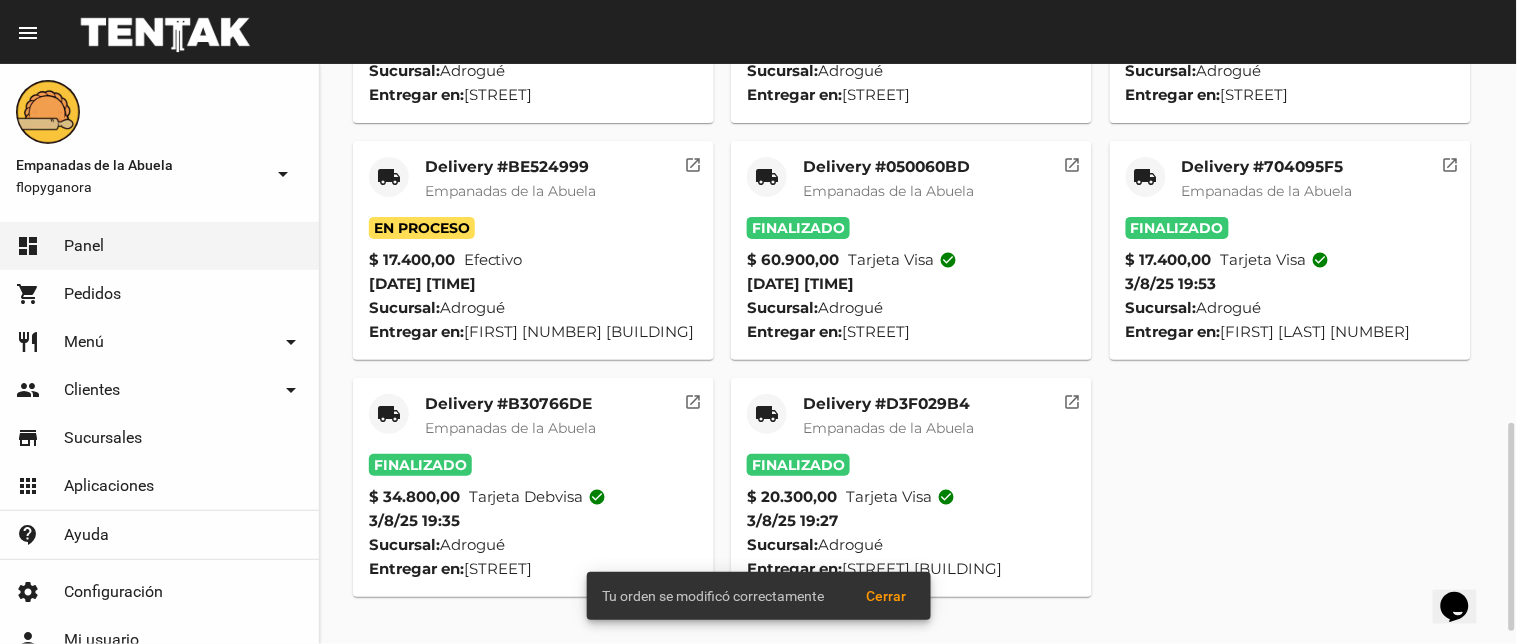 click on "local_shipping" 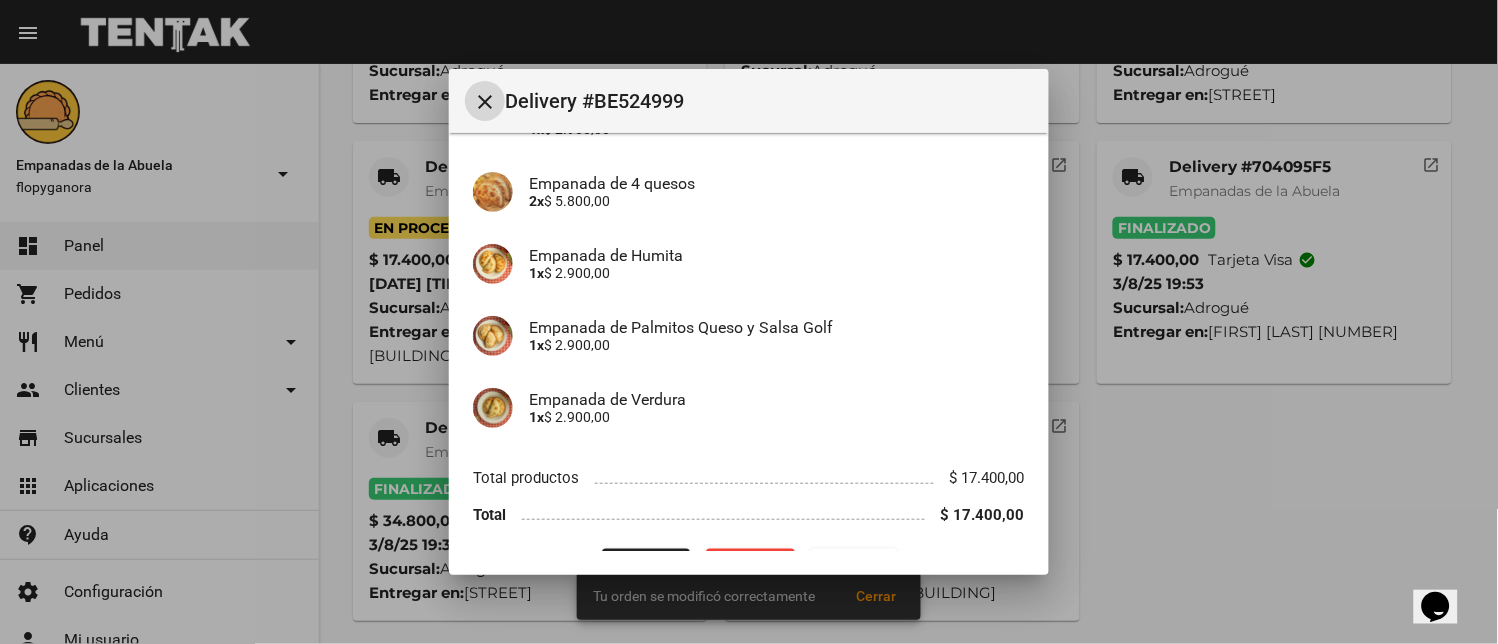 scroll, scrollTop: 282, scrollLeft: 0, axis: vertical 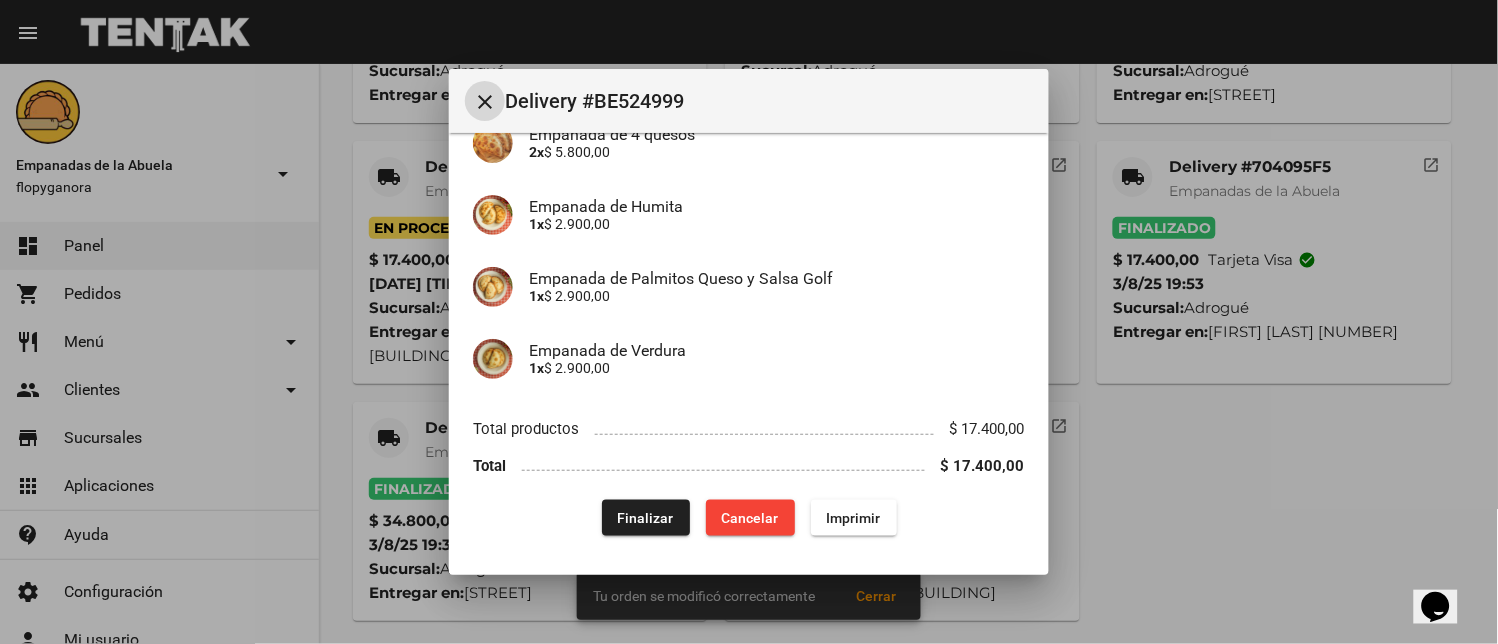 click on "Finalizar" 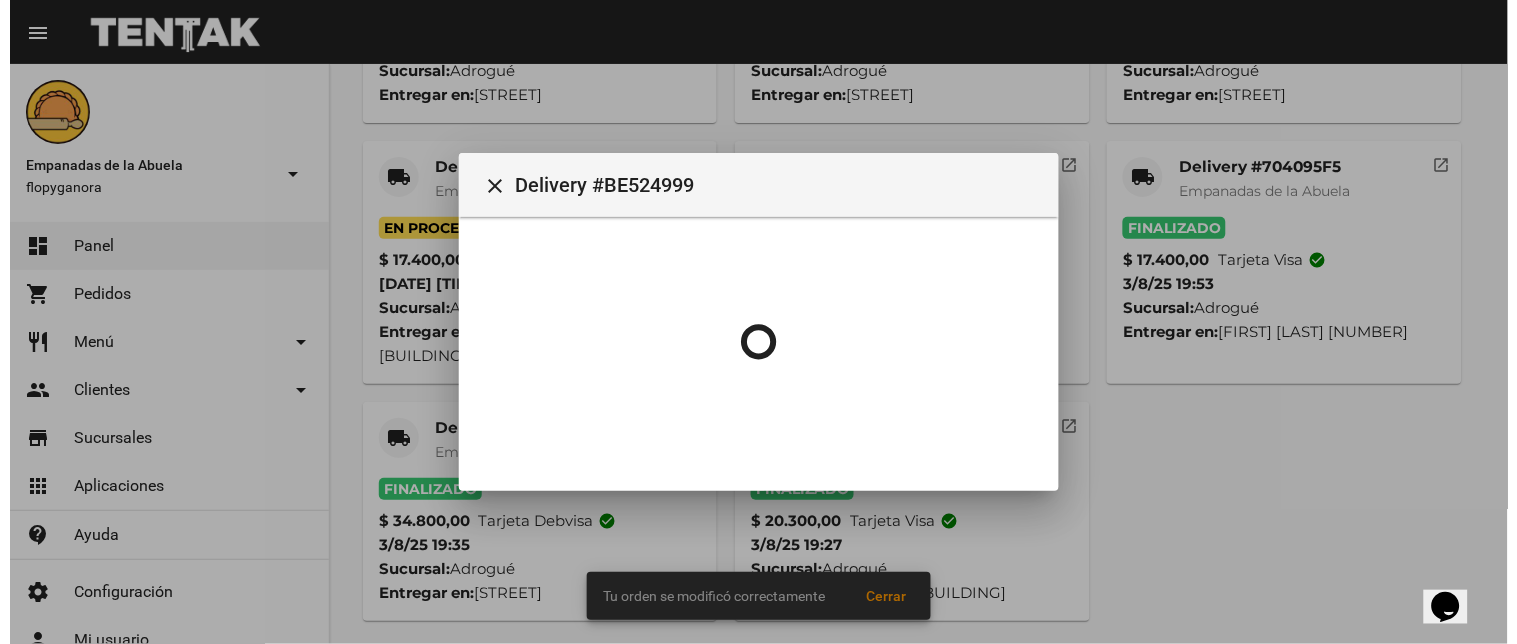 scroll, scrollTop: 0, scrollLeft: 0, axis: both 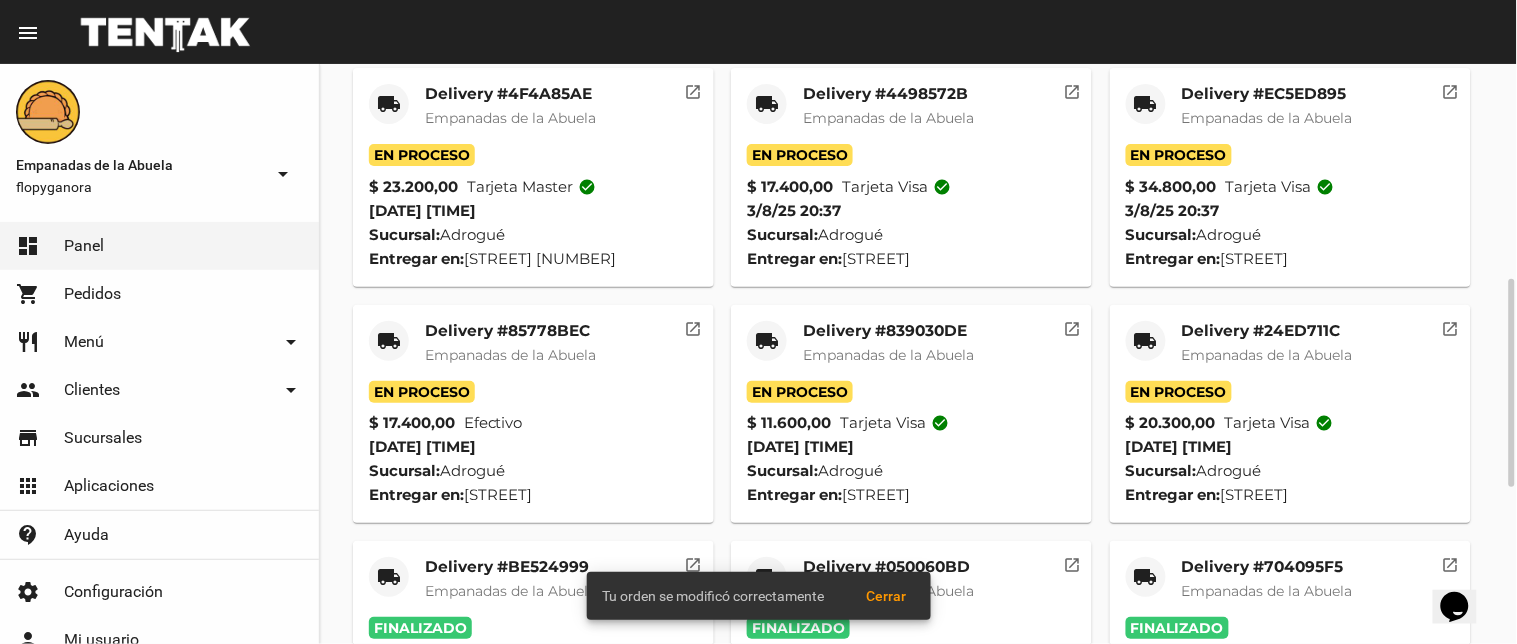 click on "local_shipping" 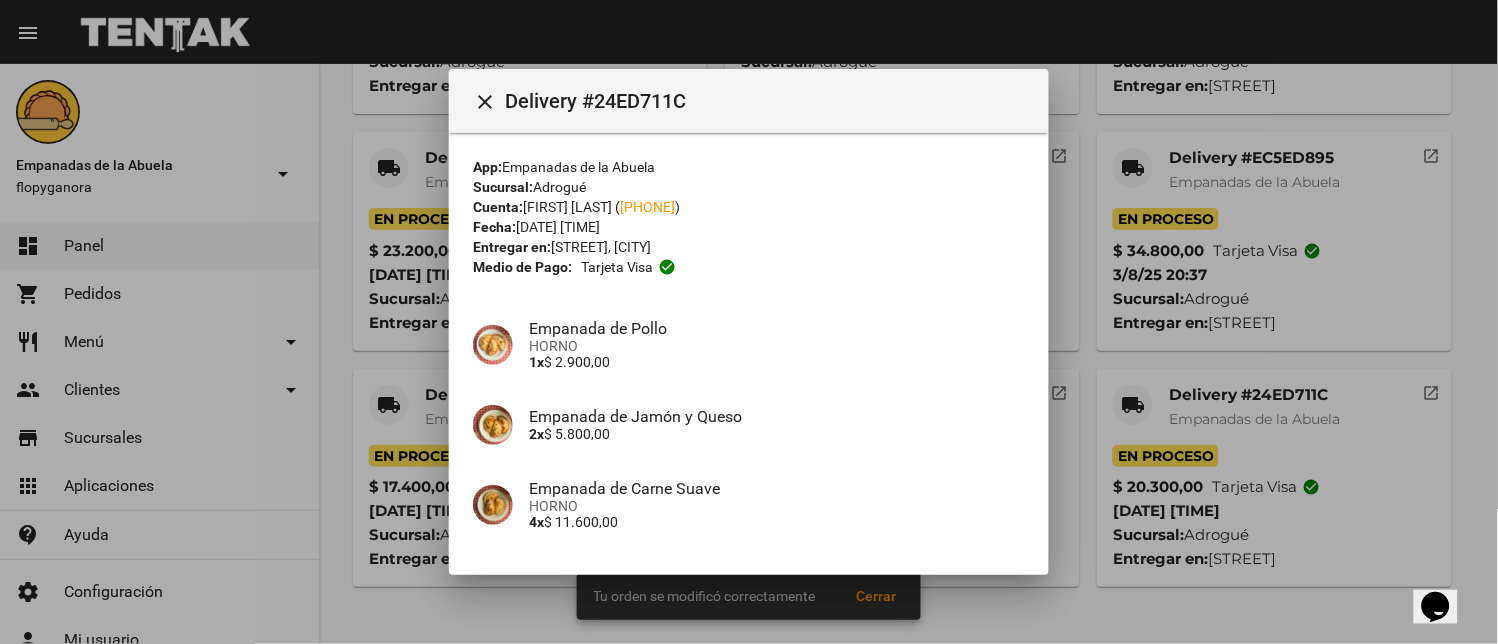scroll, scrollTop: 536, scrollLeft: 0, axis: vertical 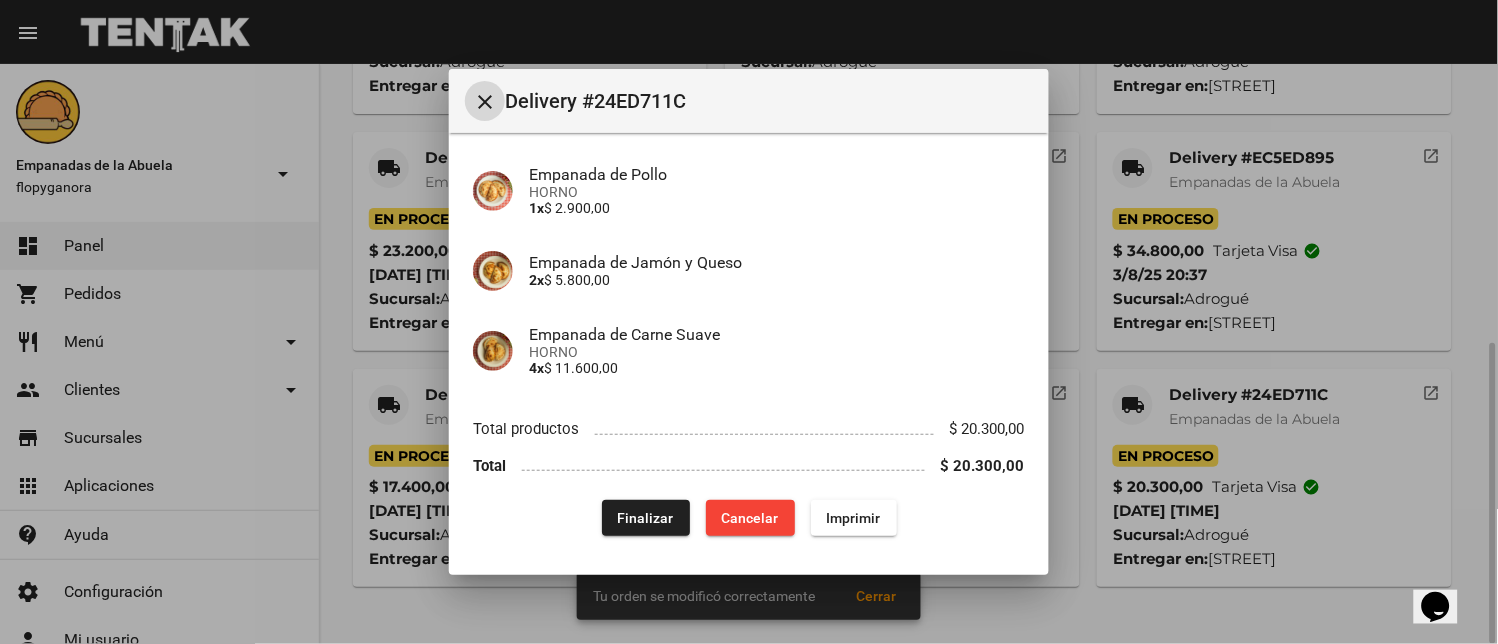 click on "Finalizar" 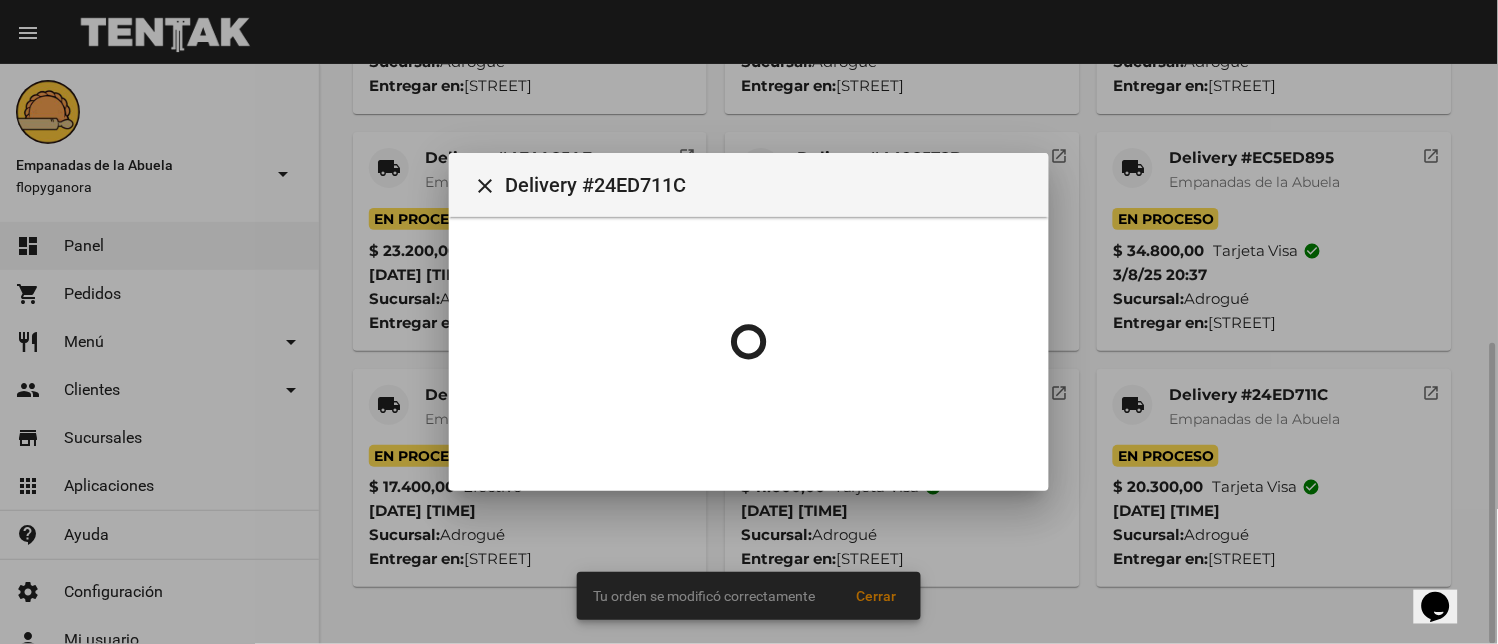 scroll, scrollTop: 0, scrollLeft: 0, axis: both 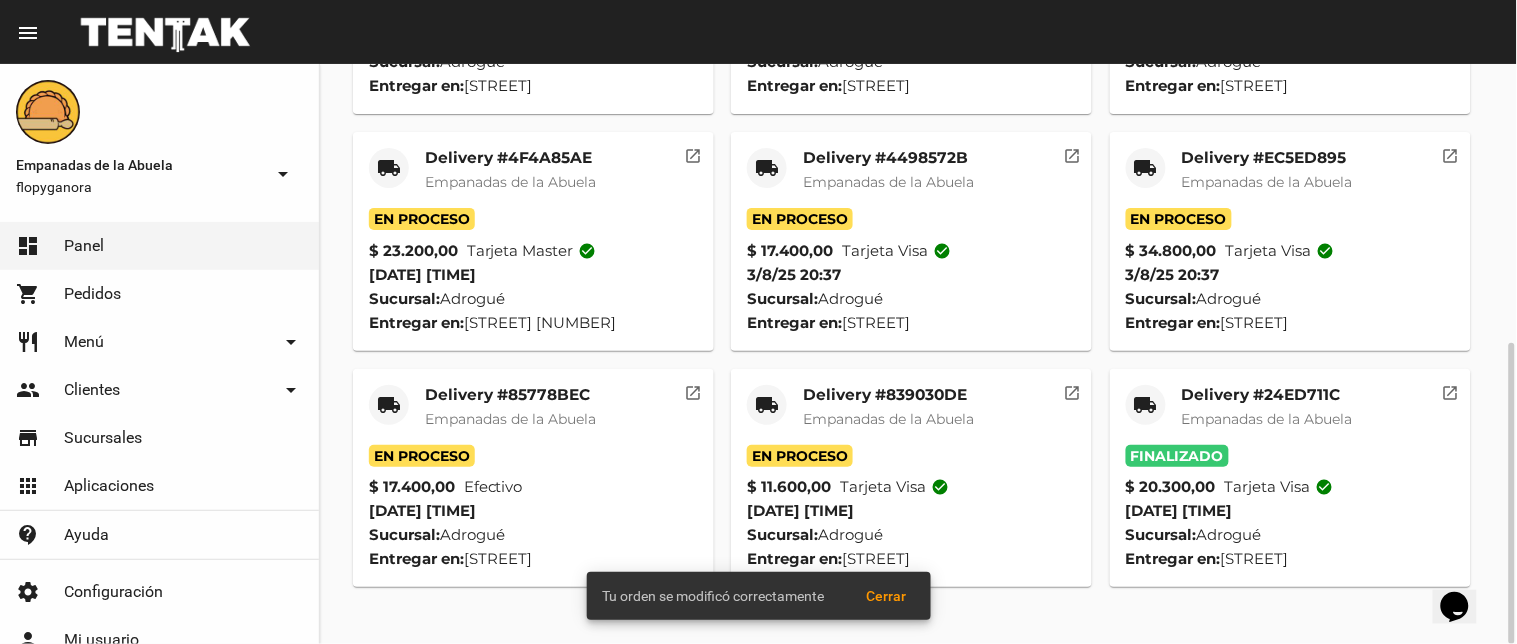click on "local_shipping" 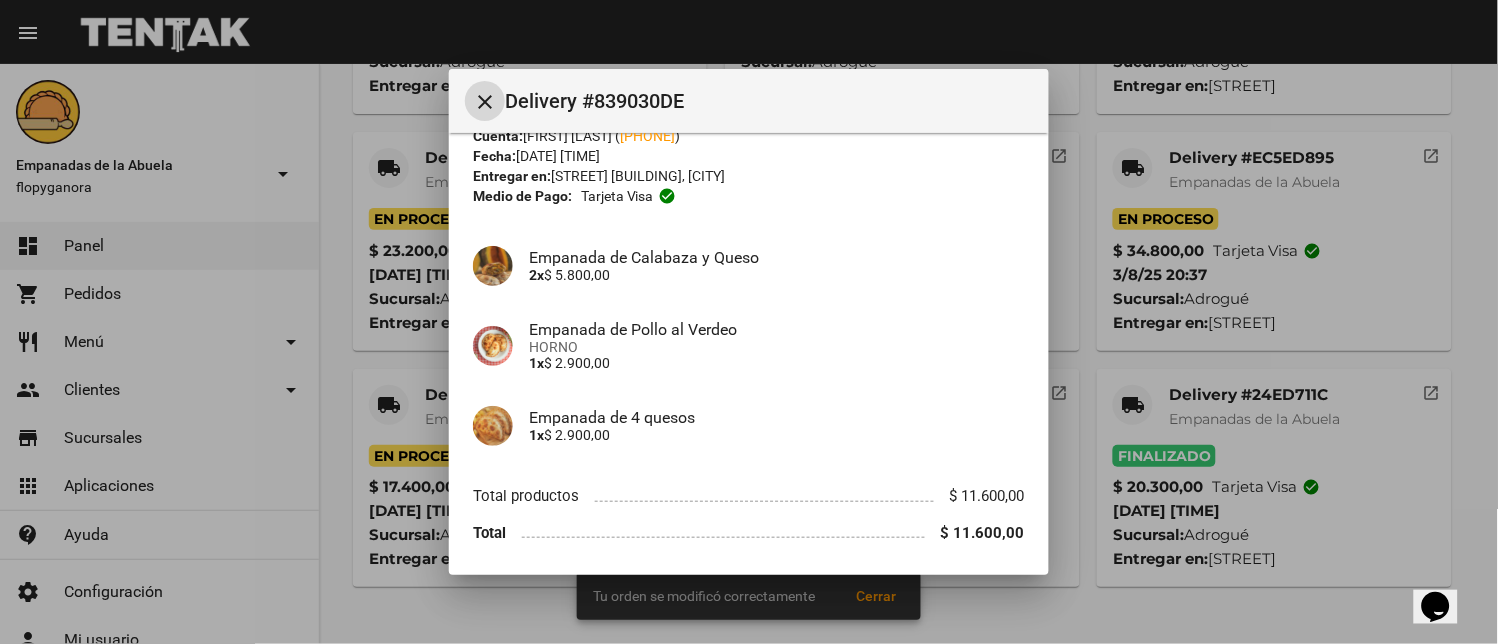 scroll, scrollTop: 137, scrollLeft: 0, axis: vertical 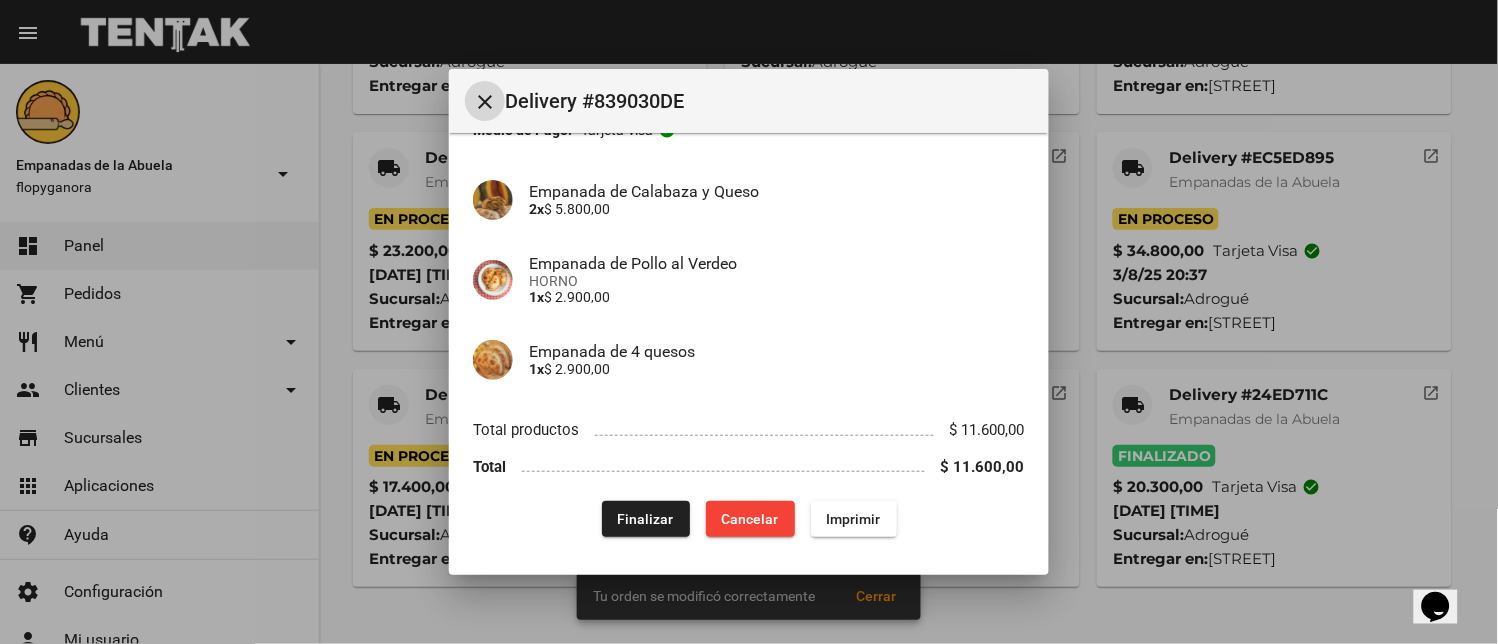 drag, startPoint x: 657, startPoint y: 513, endPoint x: 381, endPoint y: 462, distance: 280.6724 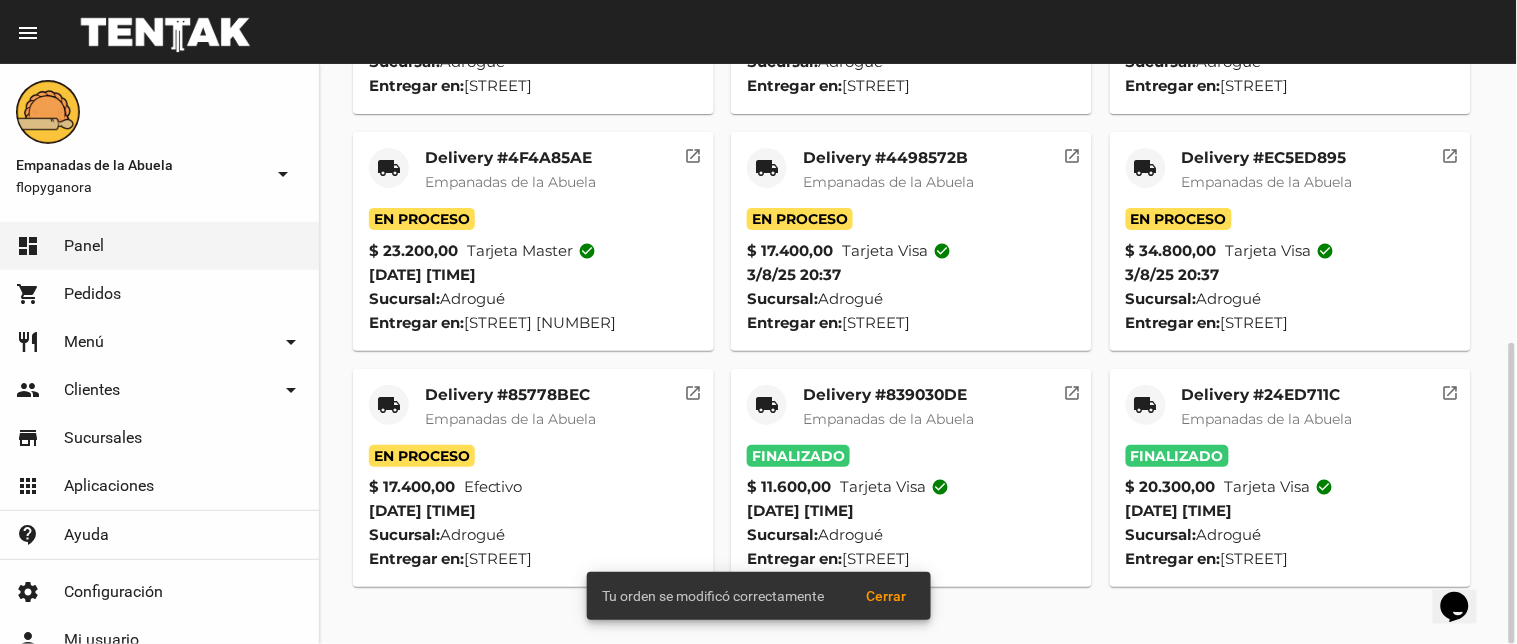 click on "local_shipping" 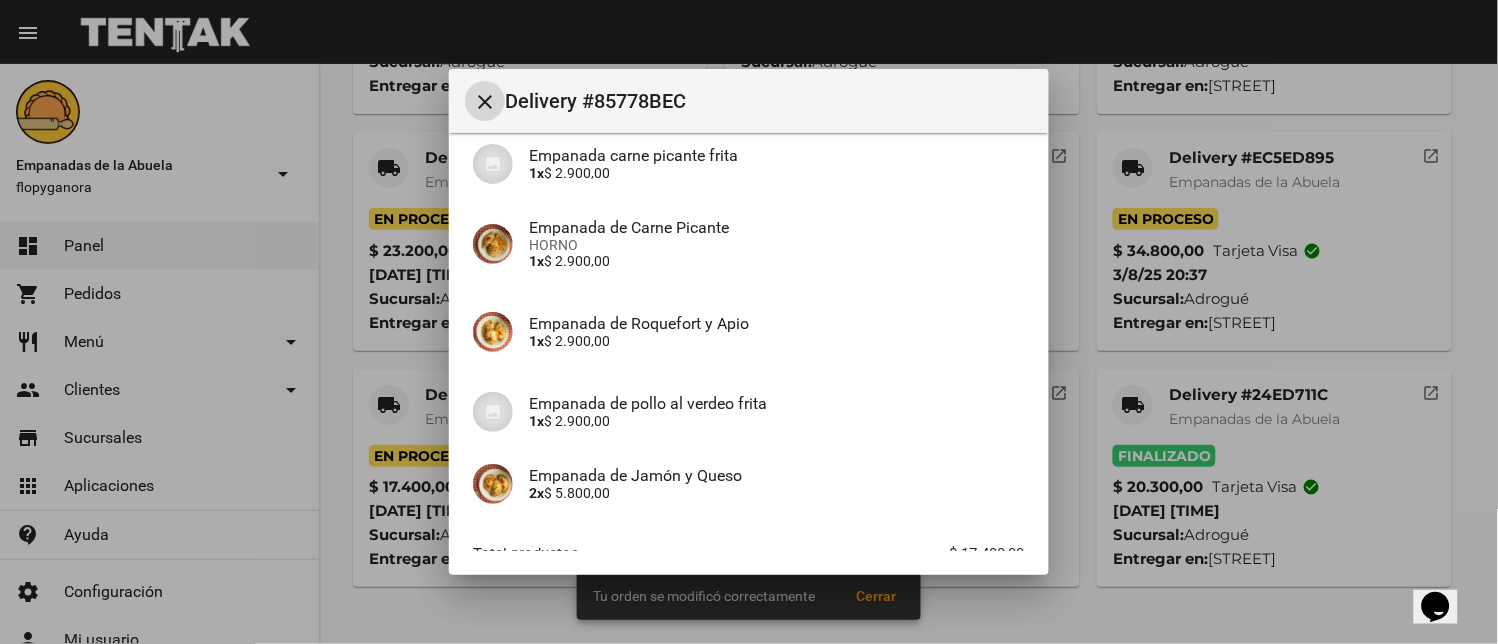 scroll, scrollTop: 297, scrollLeft: 0, axis: vertical 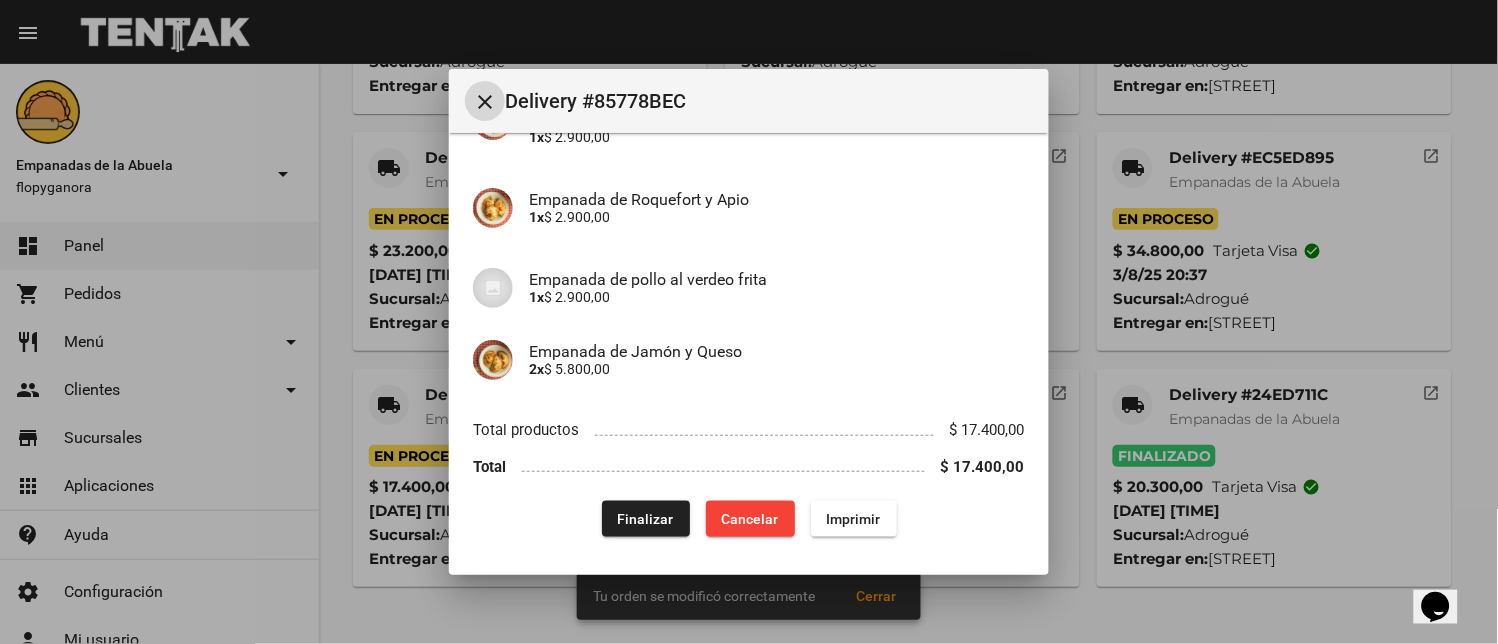 click on "Finalizar" 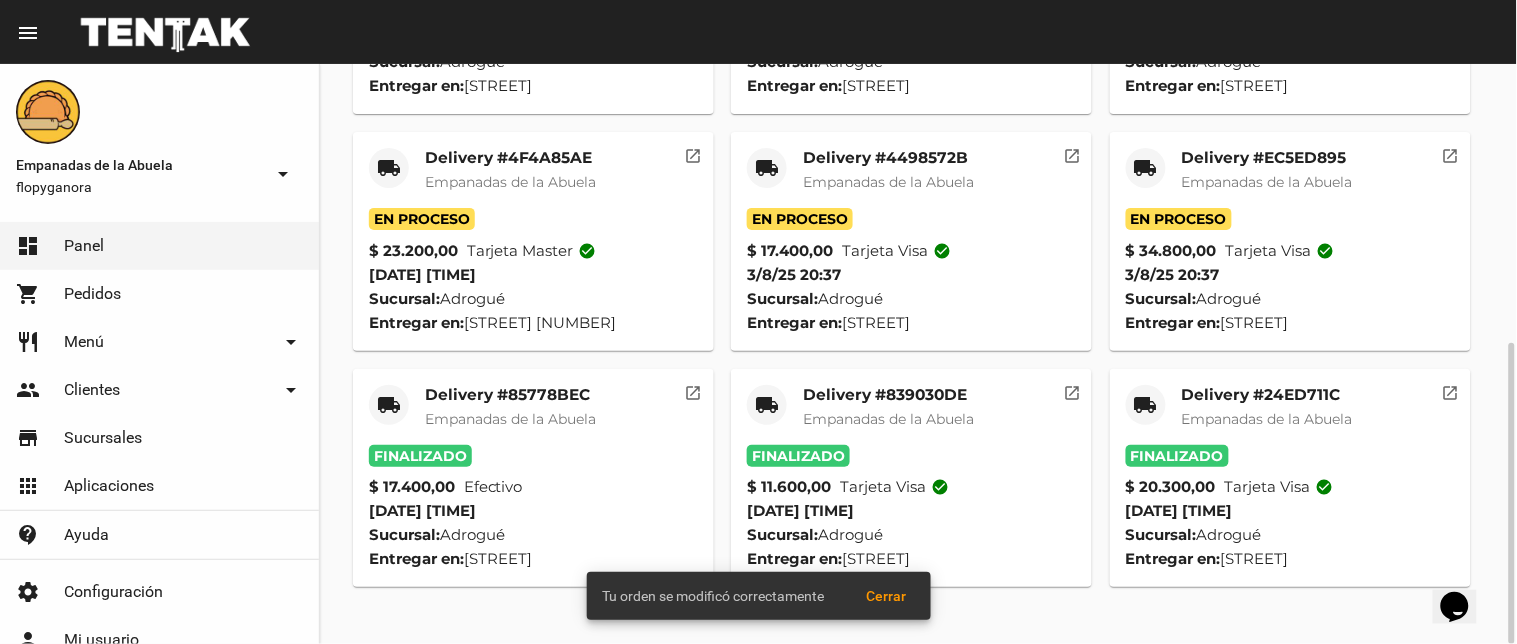 click on "local_shipping" 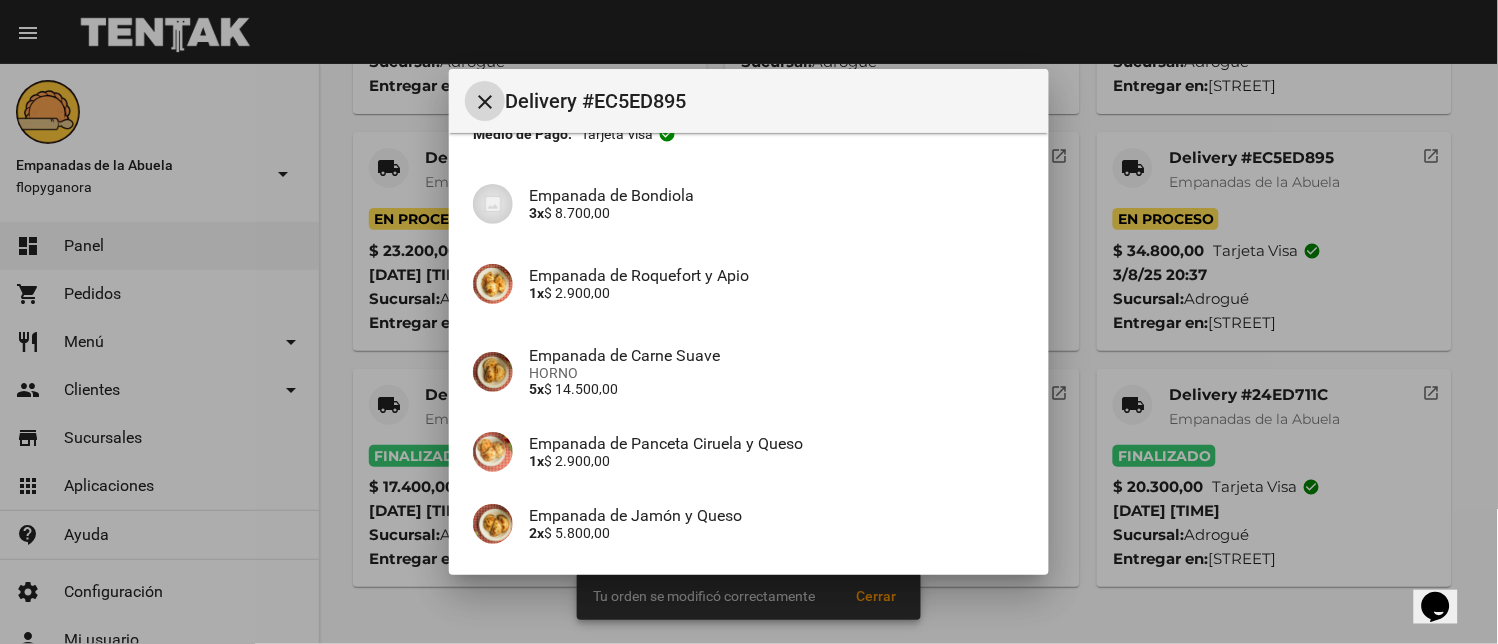 scroll, scrollTop: 297, scrollLeft: 0, axis: vertical 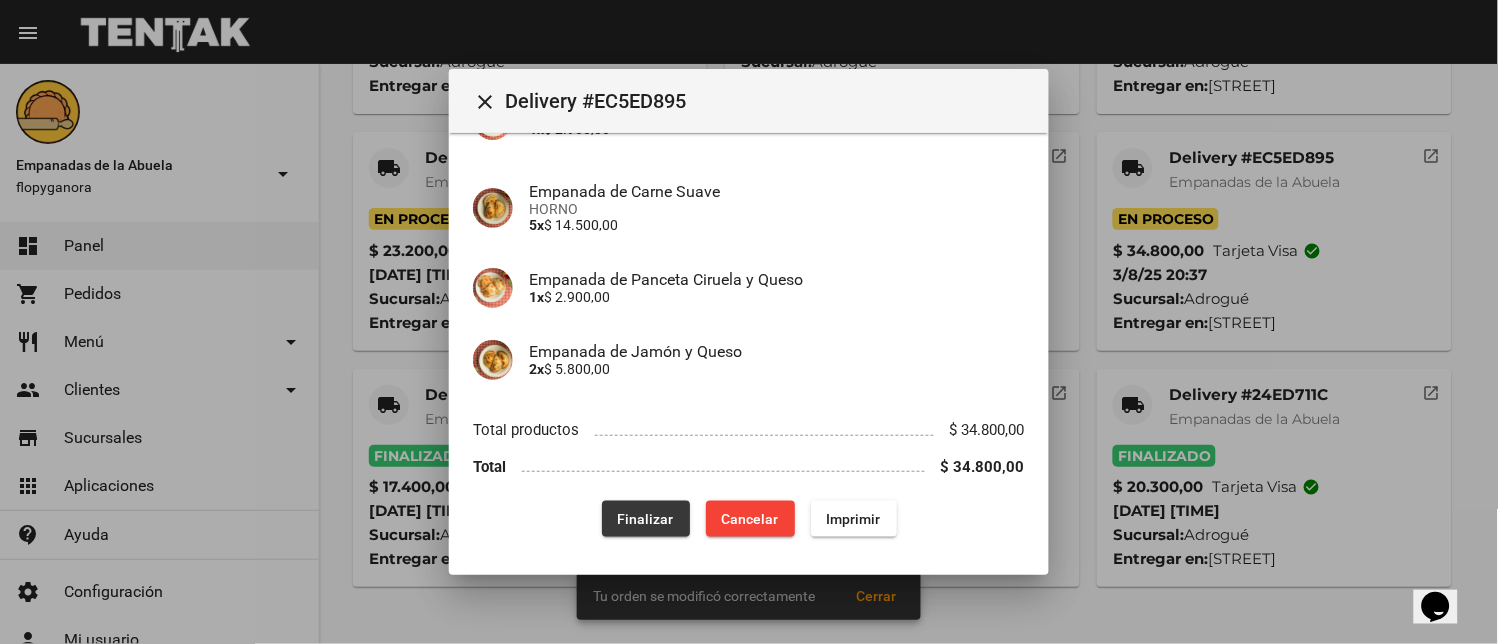 click on "Finalizar" 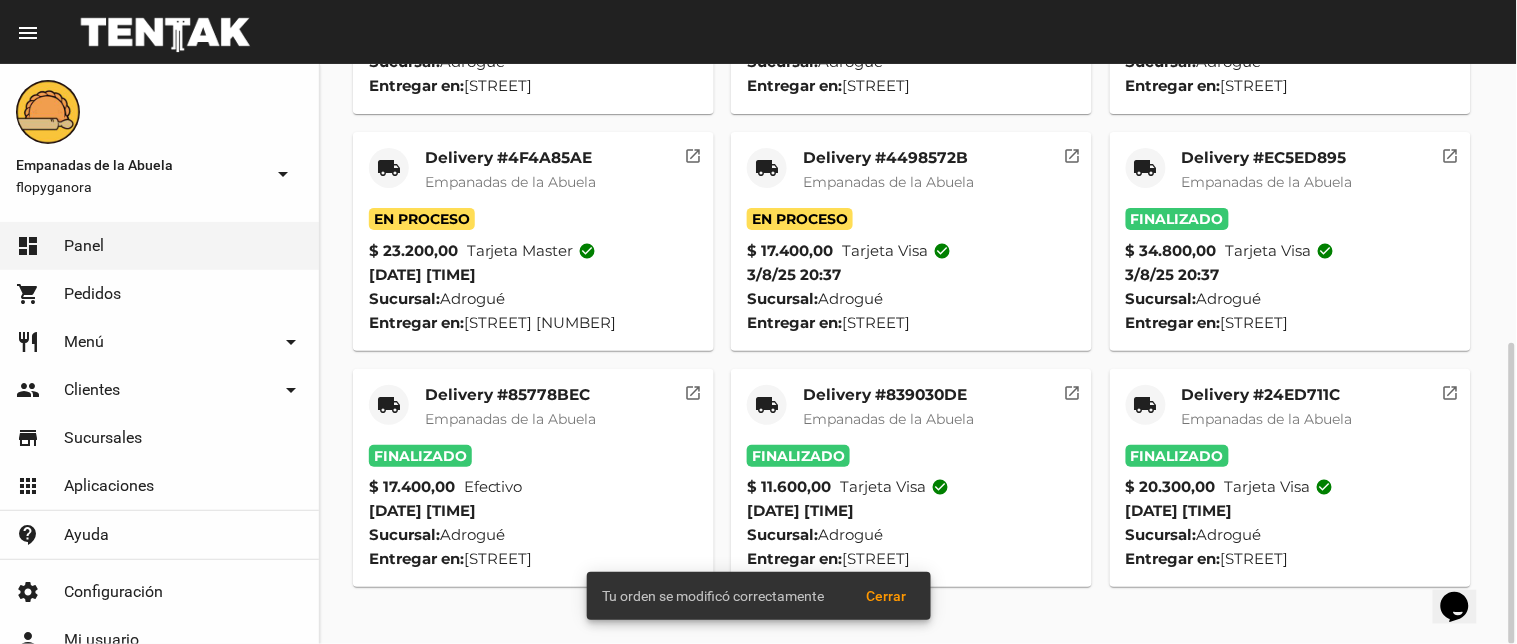 click on "local_shipping" 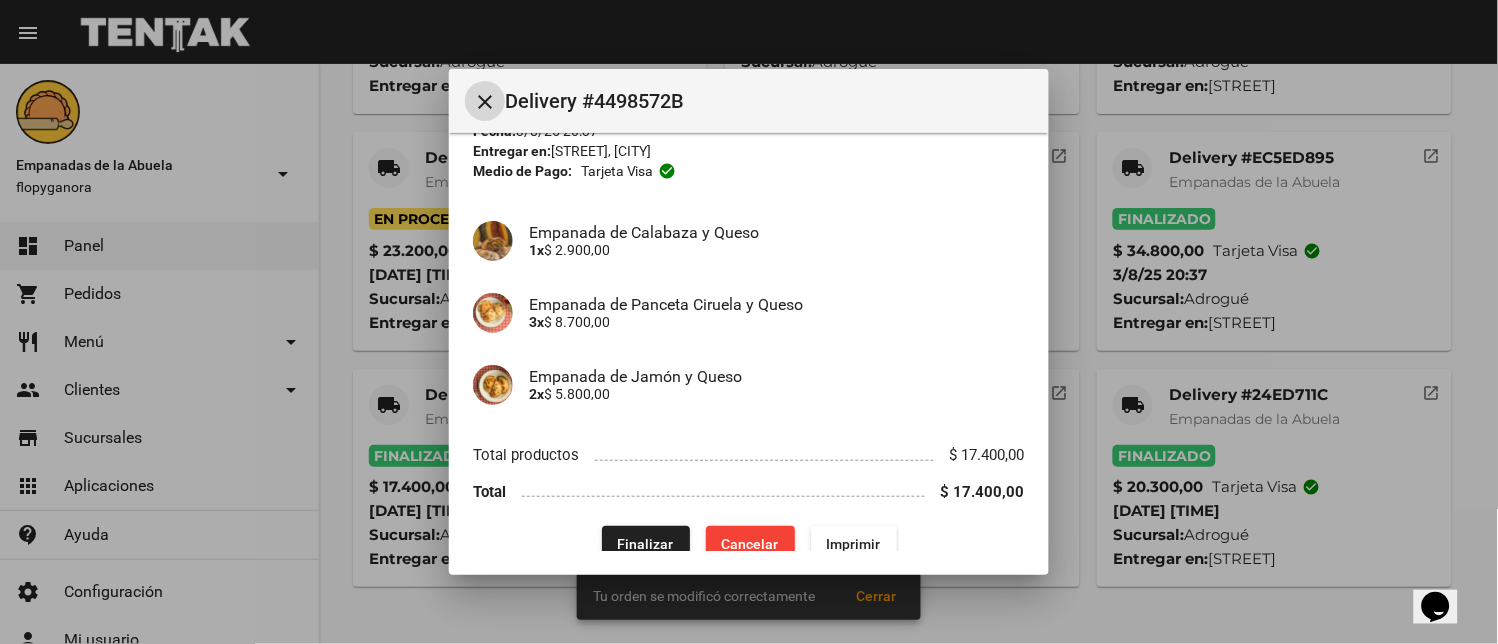 scroll, scrollTop: 122, scrollLeft: 0, axis: vertical 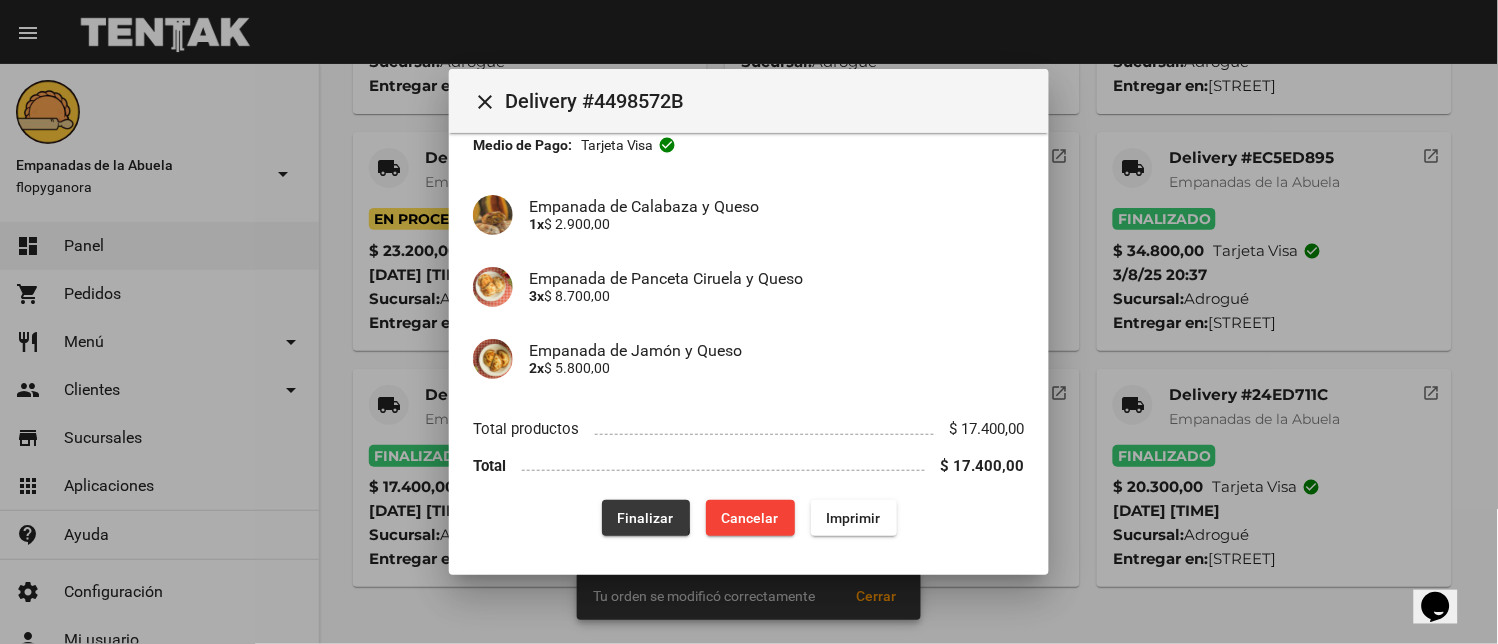 click on "Finalizar" 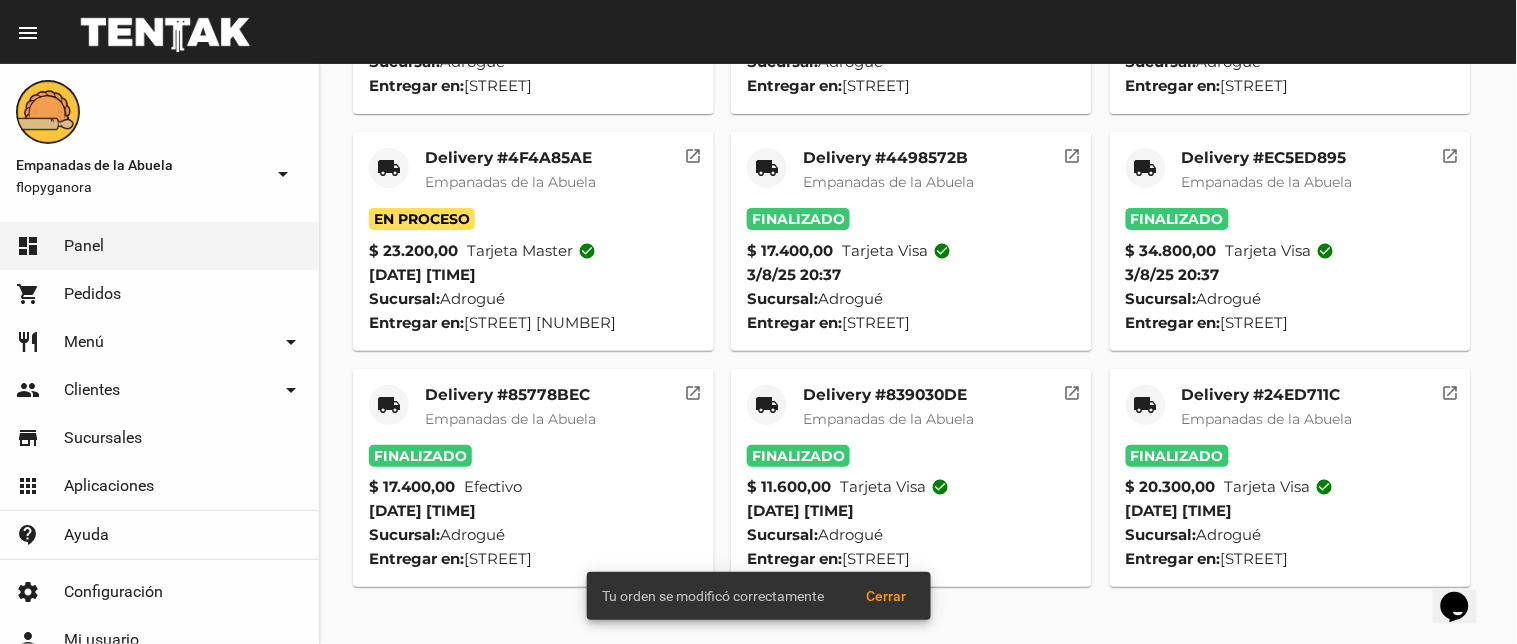click on "local_shipping" 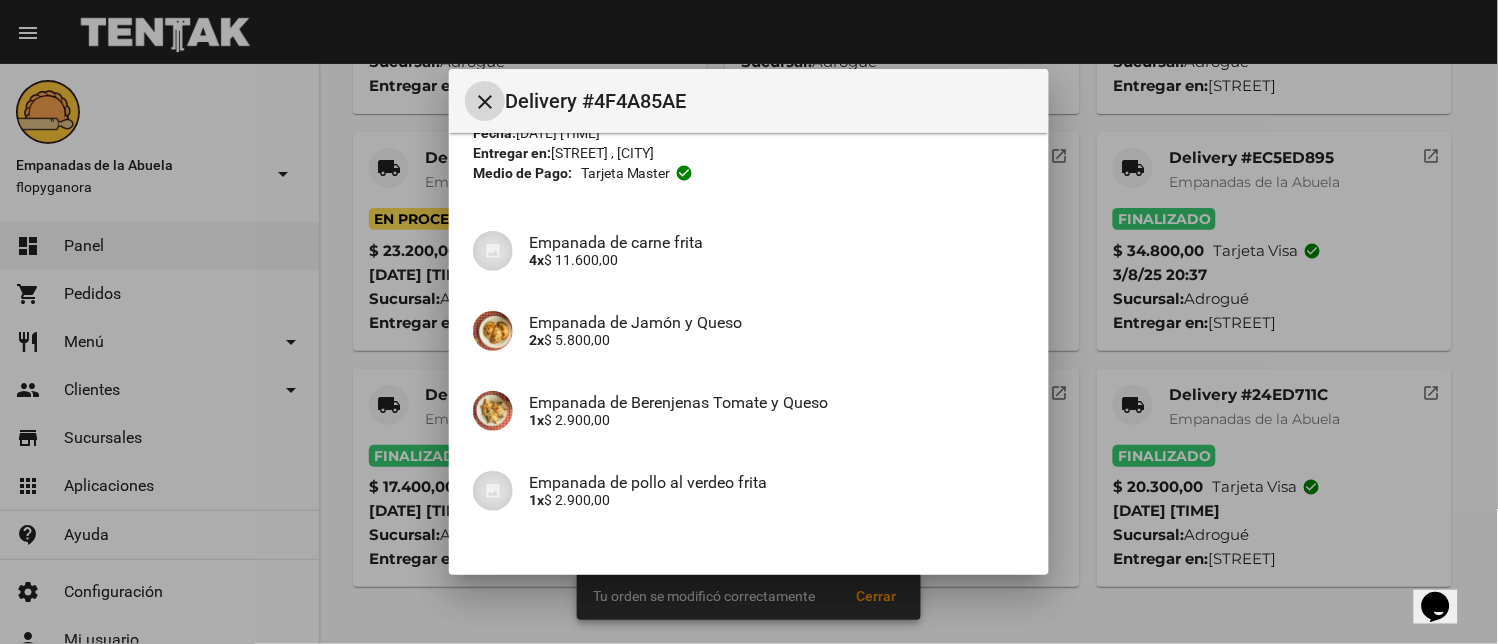 scroll, scrollTop: 225, scrollLeft: 0, axis: vertical 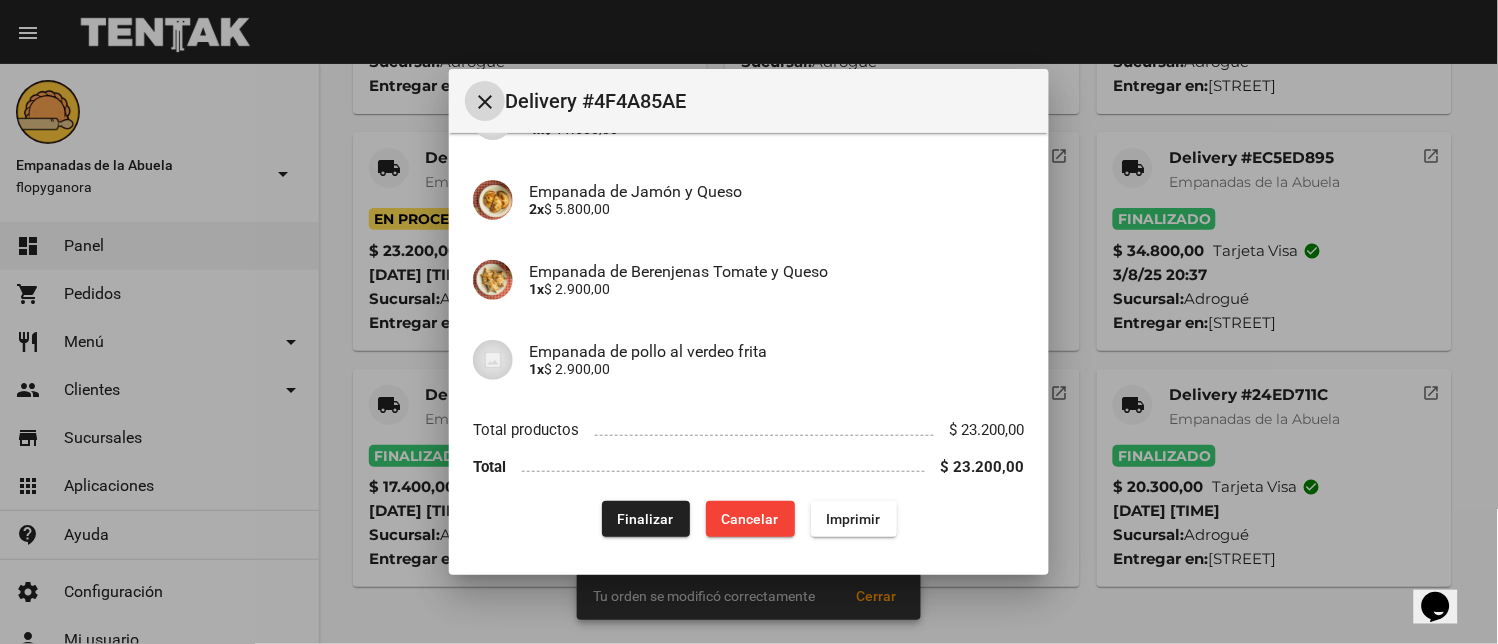 click on "Finalizar" 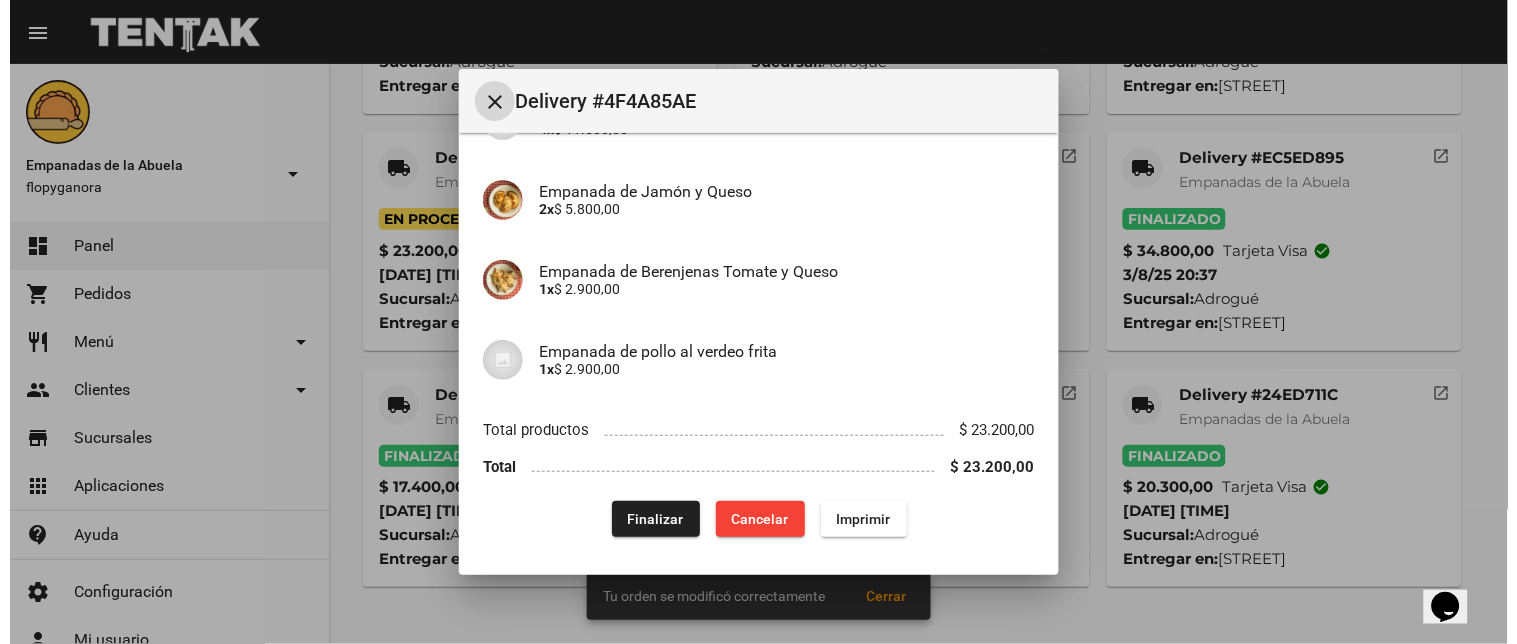 scroll, scrollTop: 0, scrollLeft: 0, axis: both 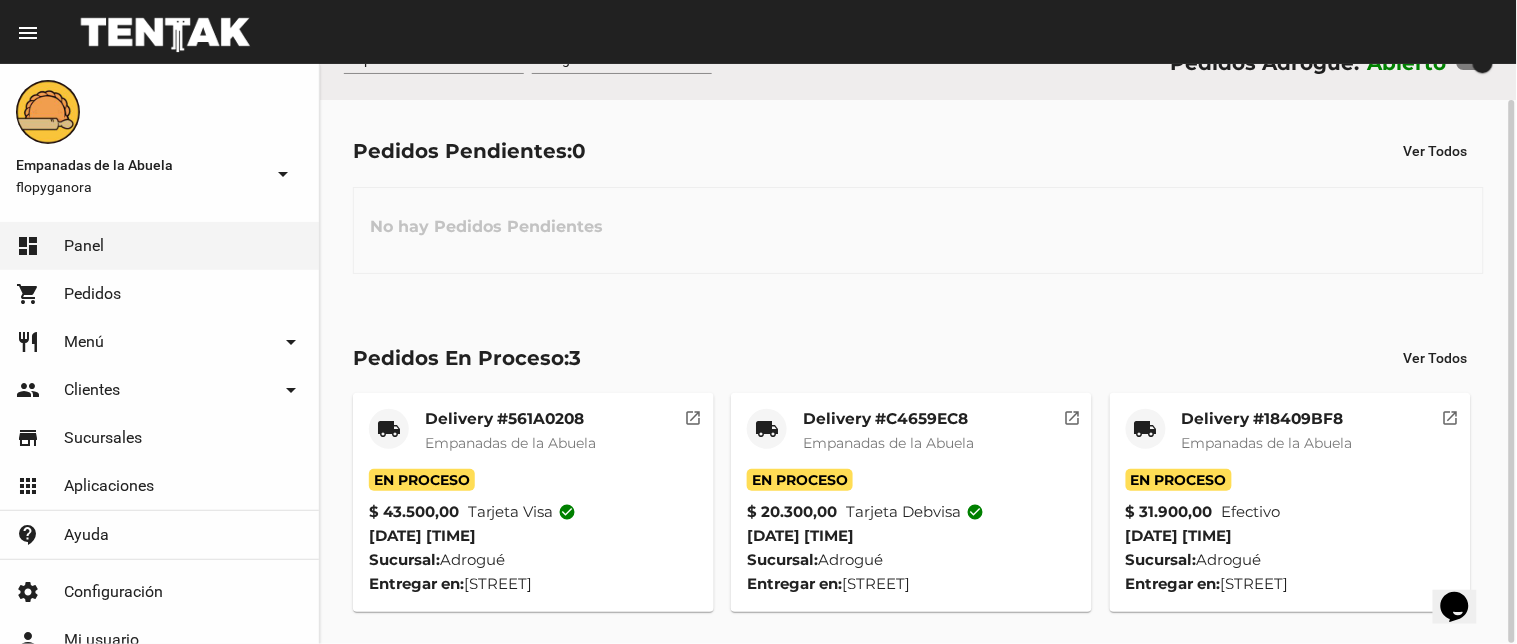 click on "local_shipping" 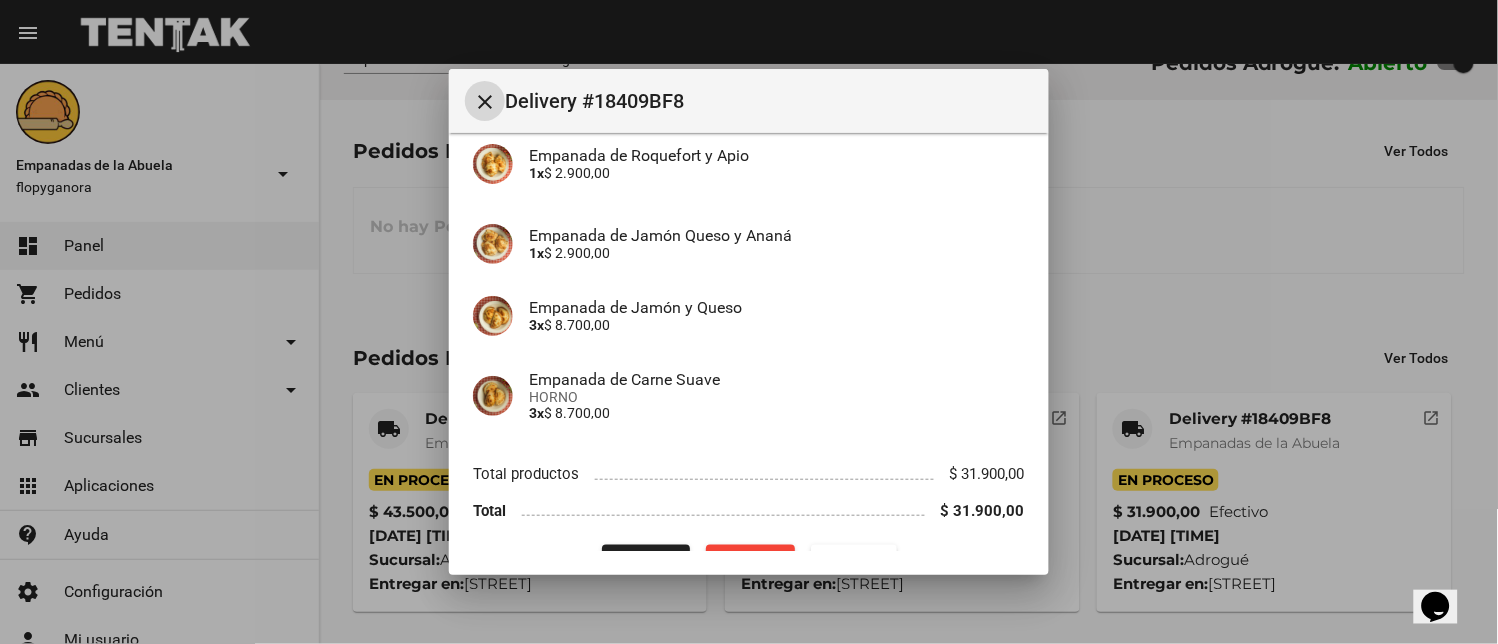 scroll, scrollTop: 457, scrollLeft: 0, axis: vertical 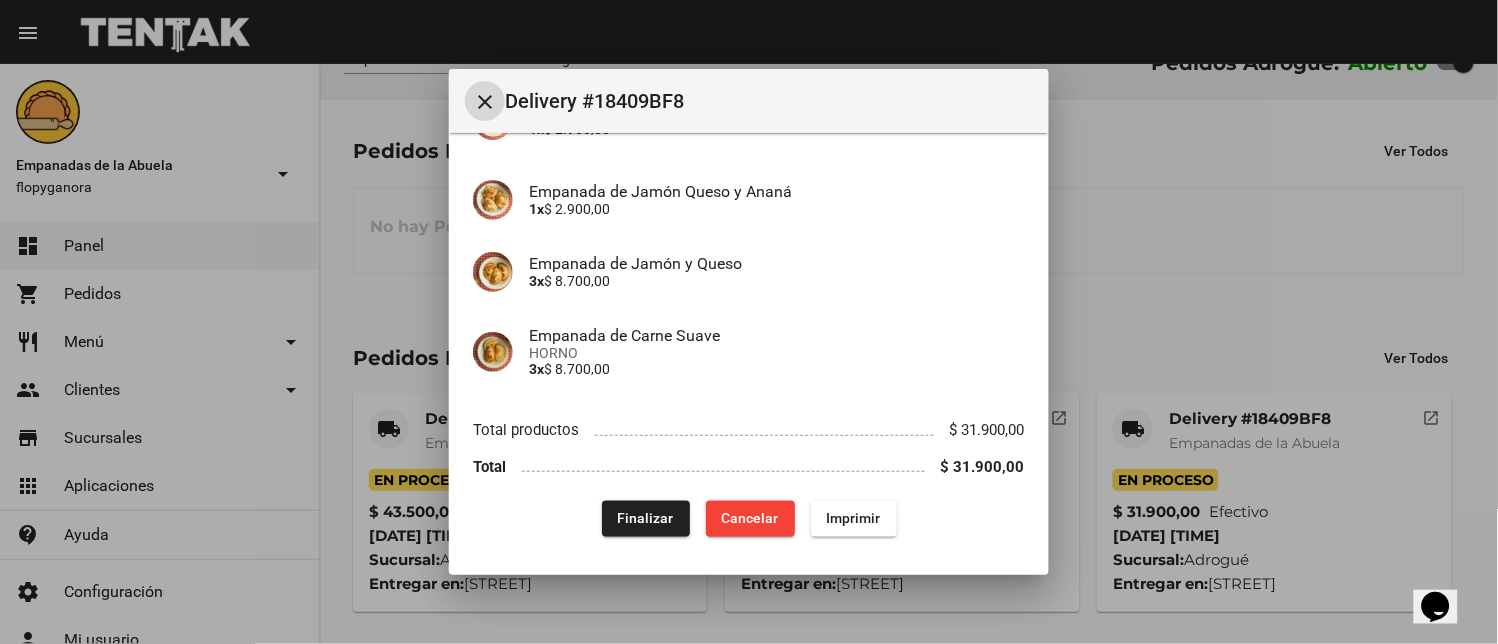 drag, startPoint x: 628, startPoint y: 512, endPoint x: 850, endPoint y: 472, distance: 225.57481 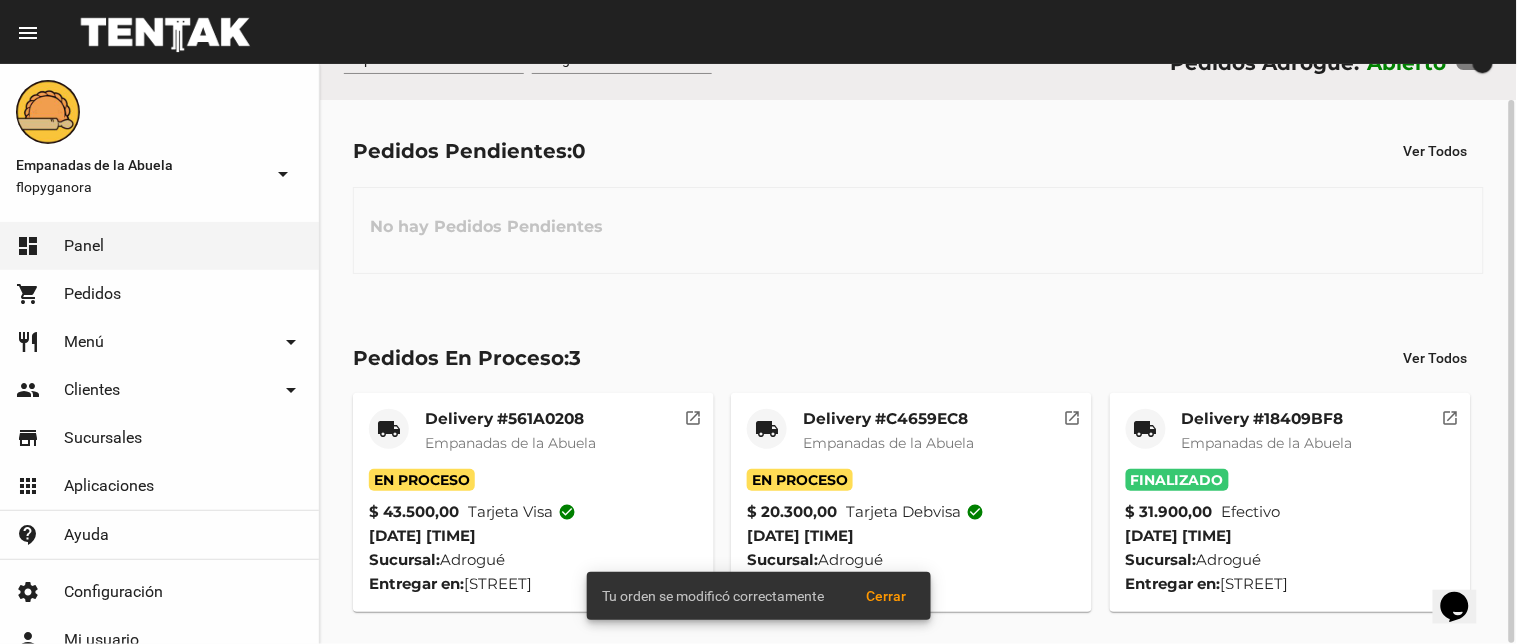 click on "local_shipping" 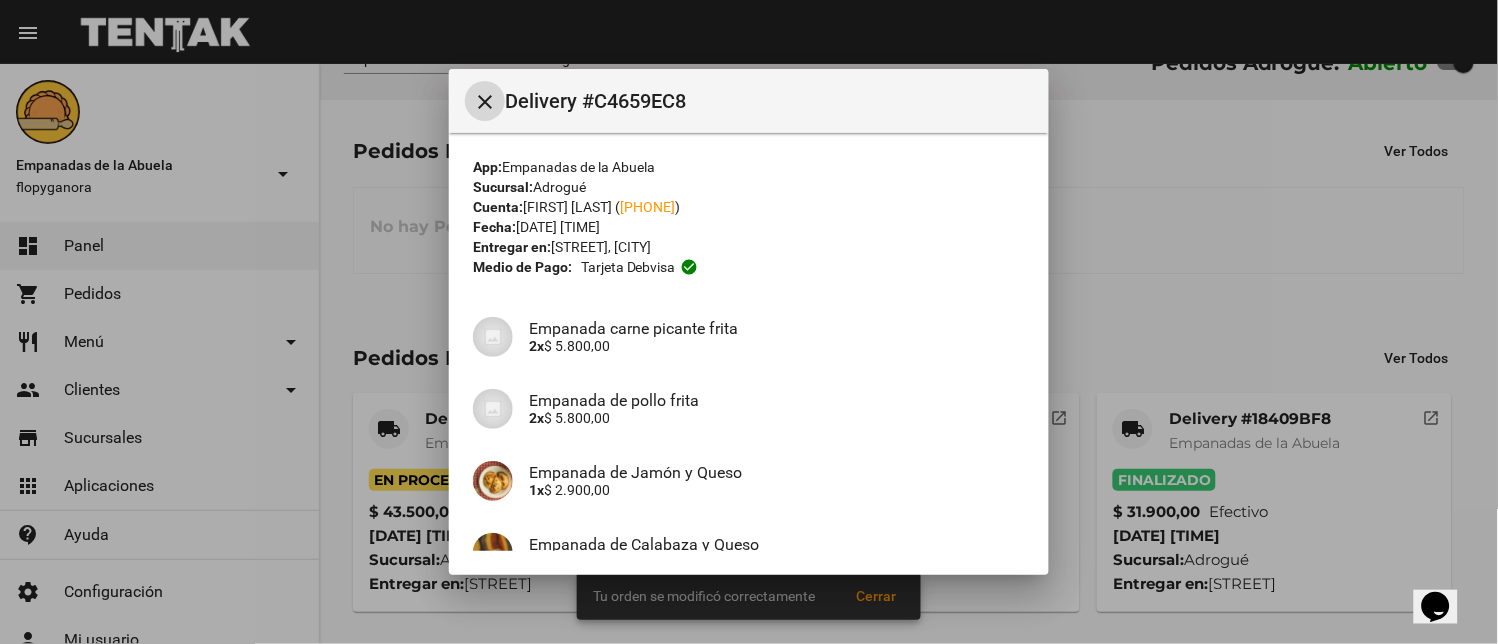 scroll, scrollTop: 265, scrollLeft: 0, axis: vertical 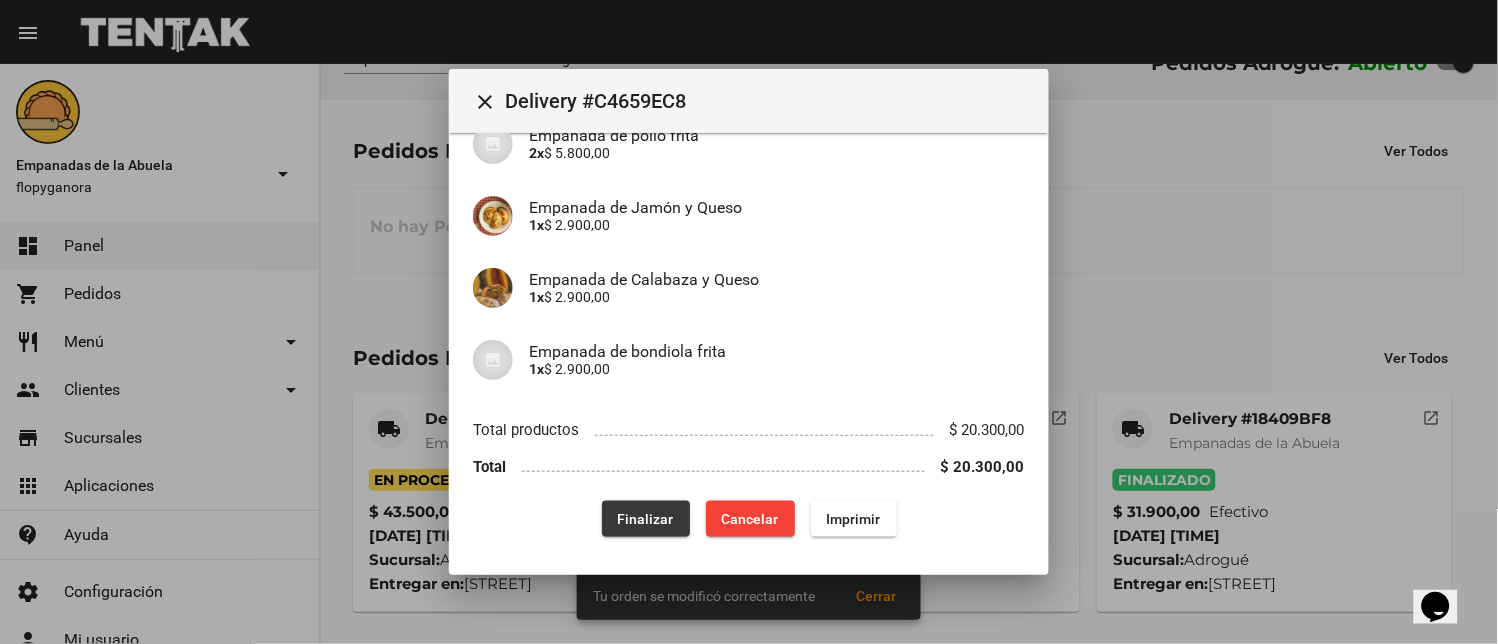 click on "Finalizar" 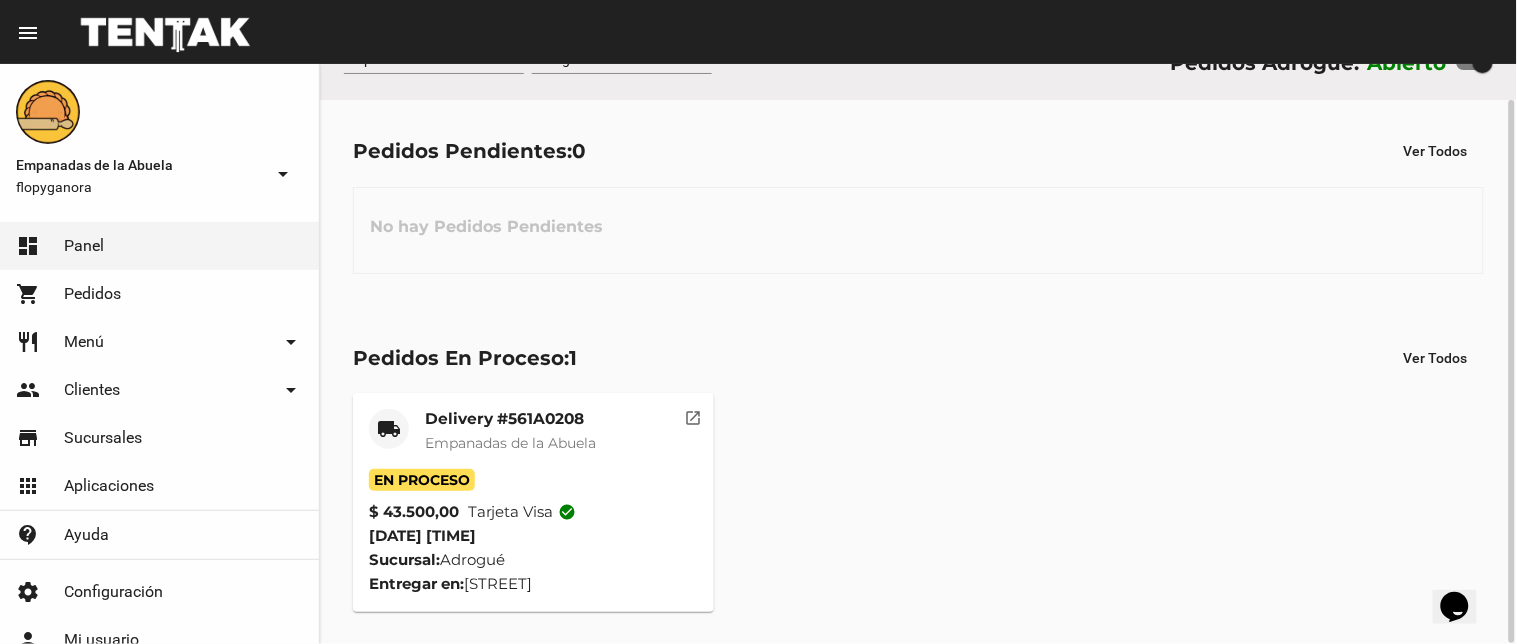 click on "Empanadas de la Abuela" 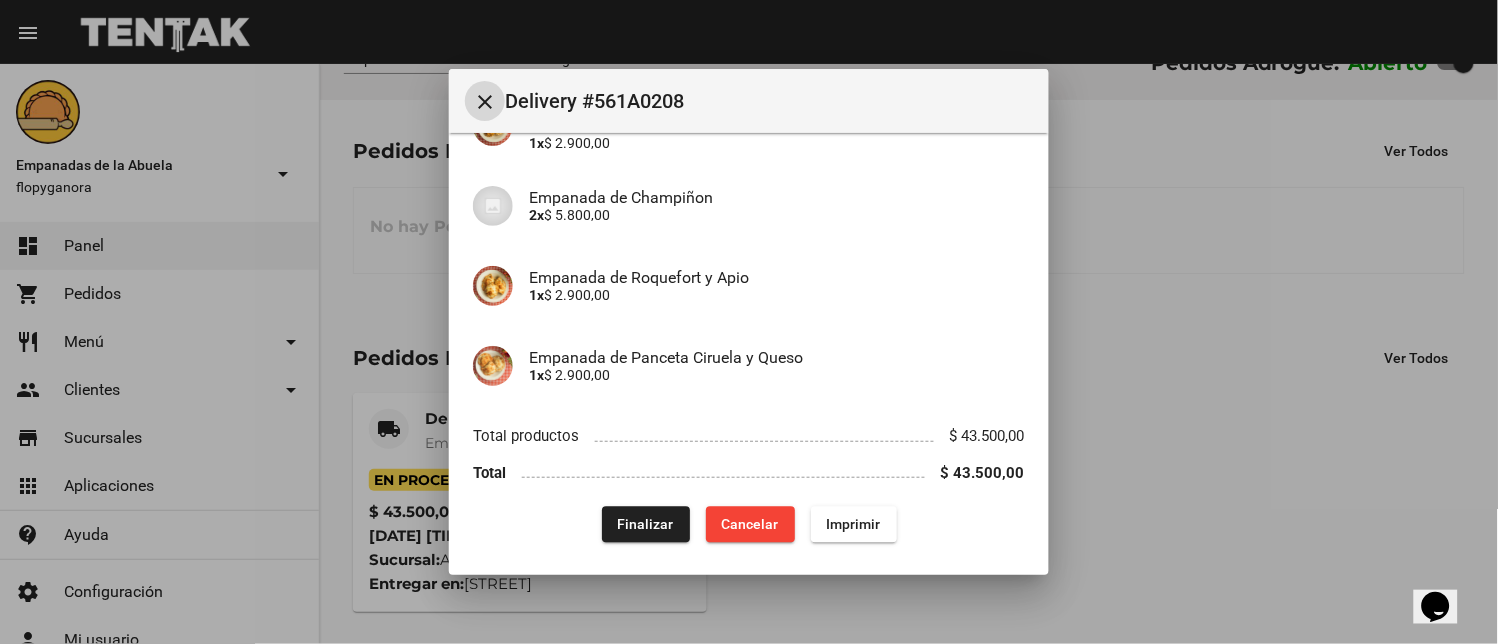 scroll, scrollTop: 690, scrollLeft: 0, axis: vertical 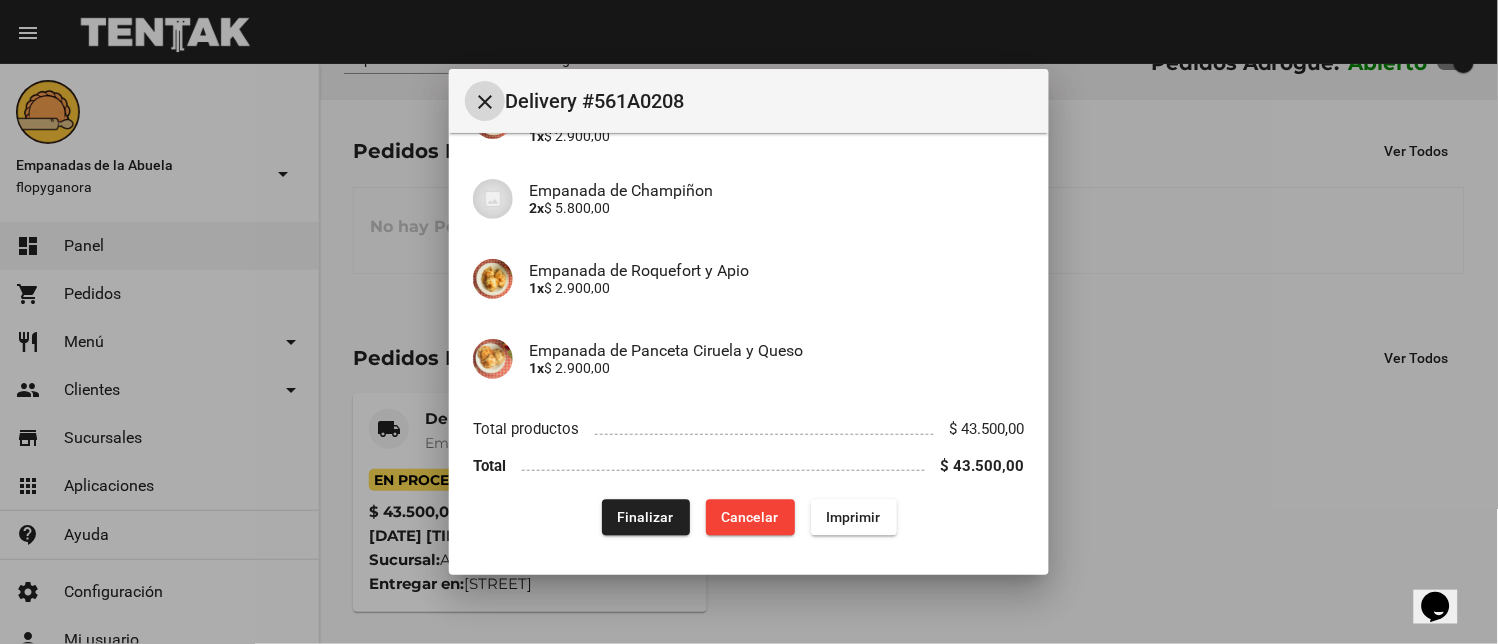 drag, startPoint x: 625, startPoint y: 514, endPoint x: 655, endPoint y: 521, distance: 30.805843 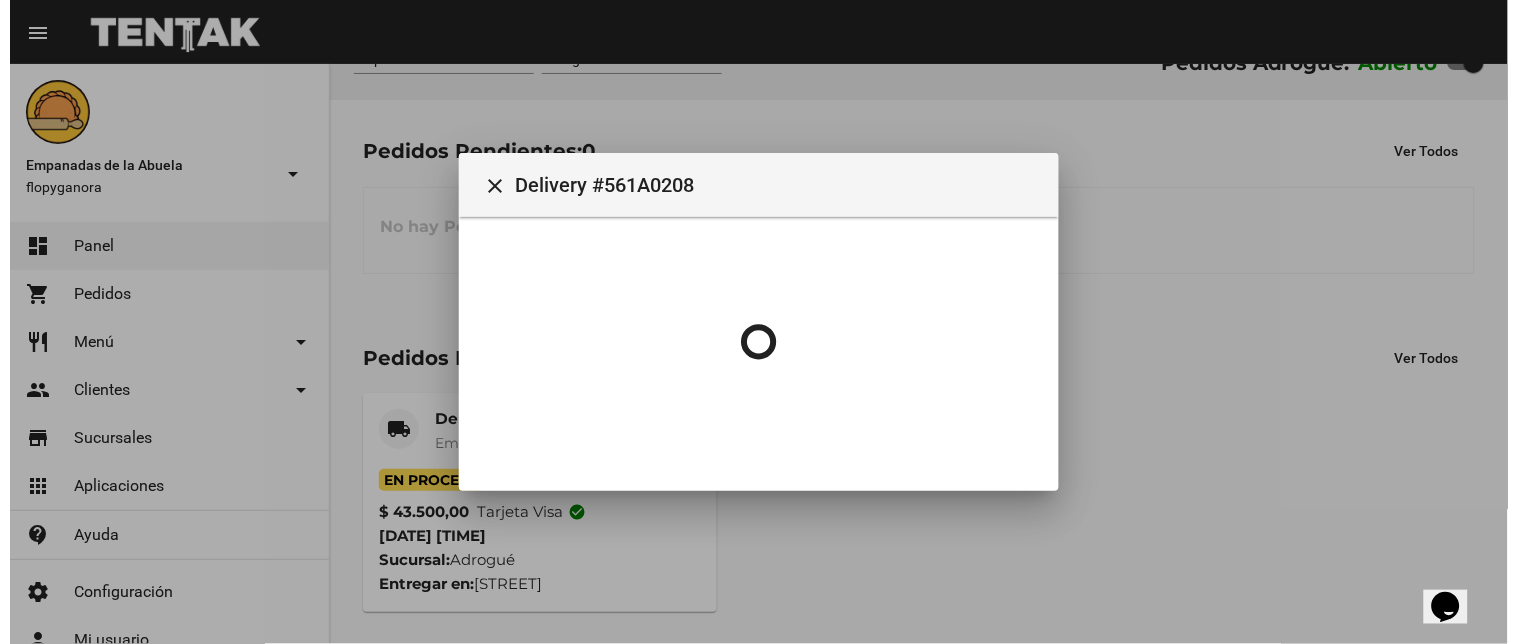 scroll, scrollTop: 0, scrollLeft: 0, axis: both 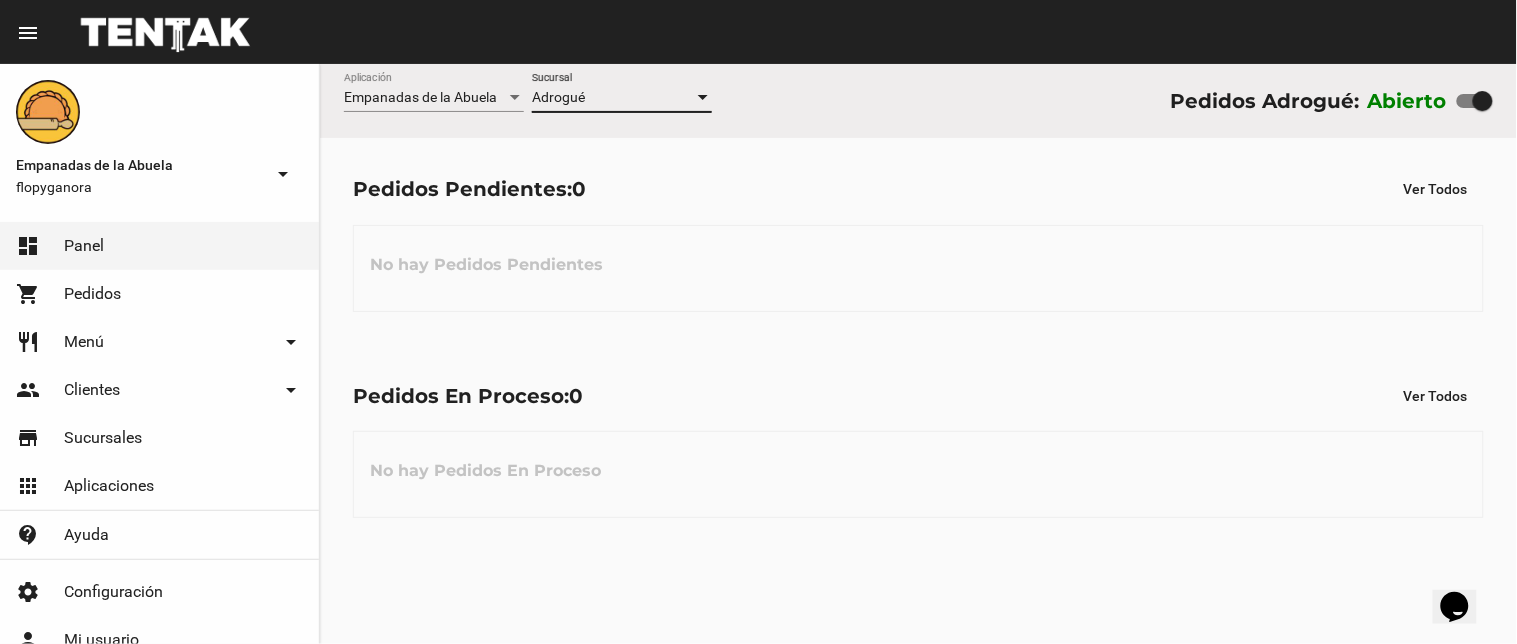 click on "Adrogué" at bounding box center (613, 98) 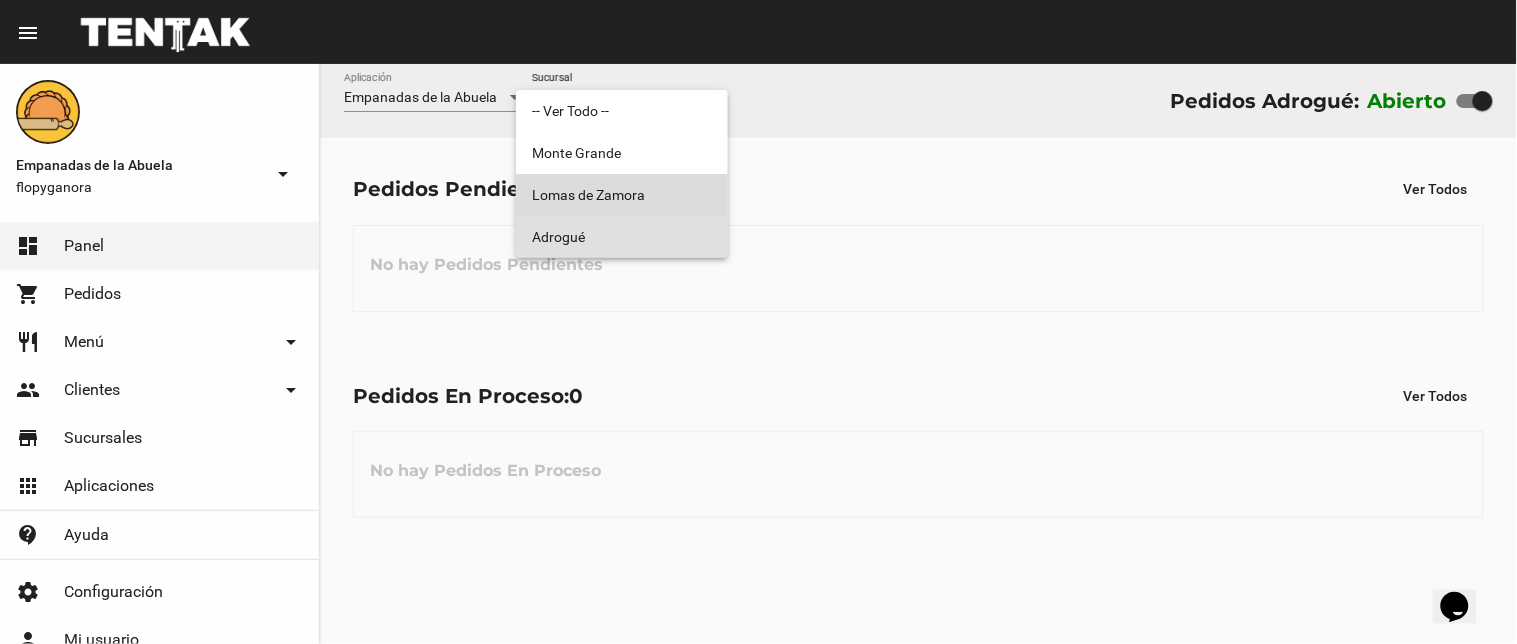 click on "Lomas de Zamora" at bounding box center [622, 195] 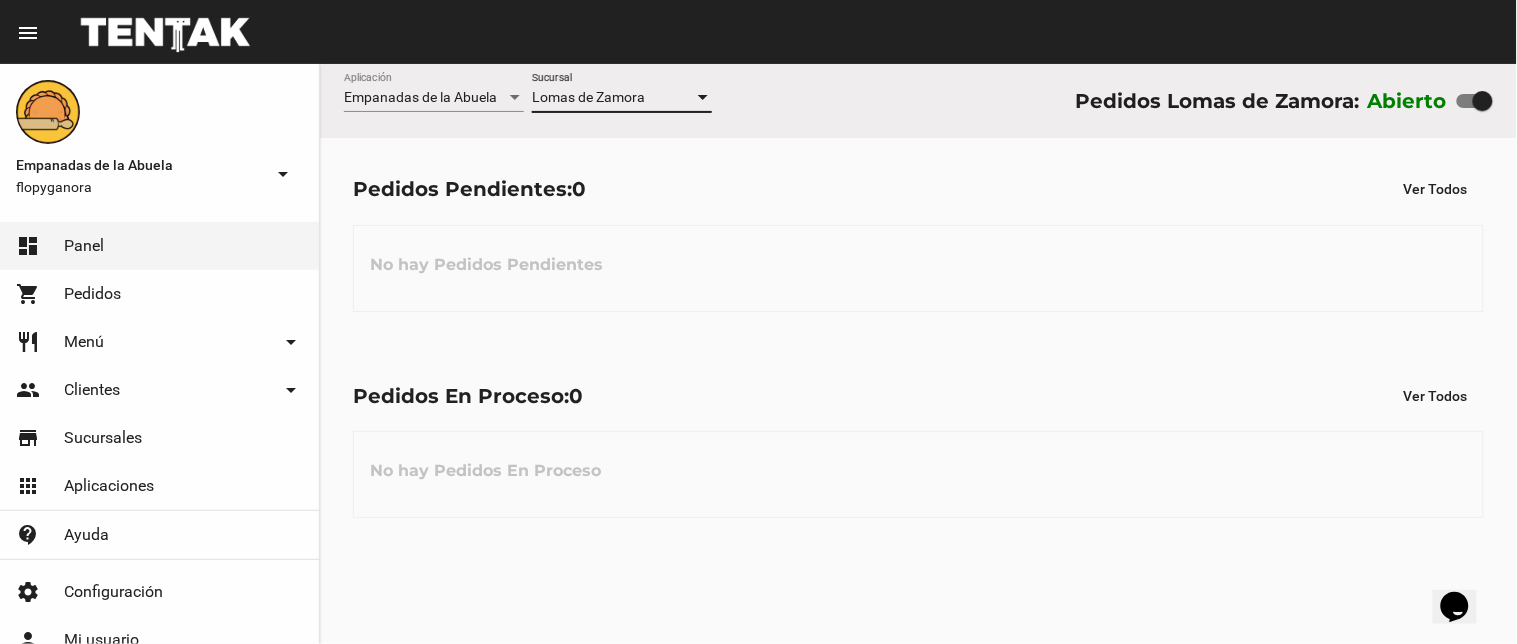 click on "Lomas de Zamora" at bounding box center (588, 97) 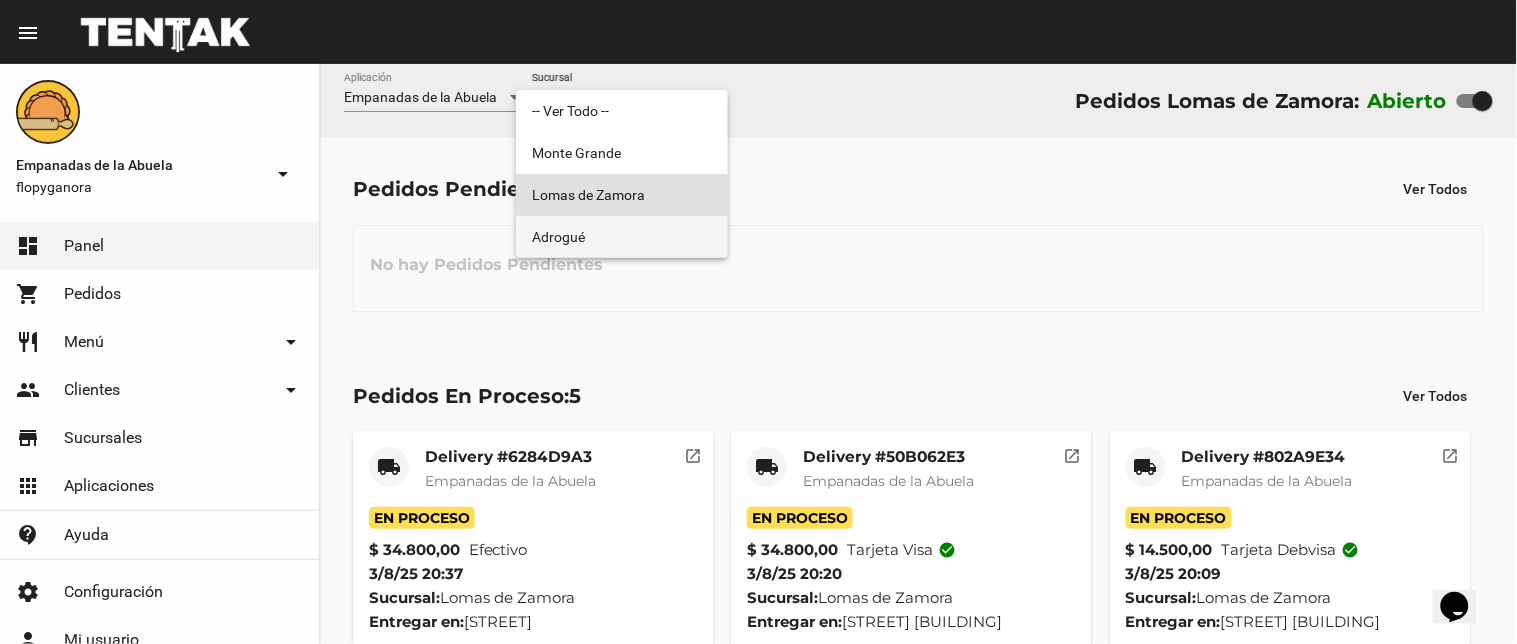 click on "Adrogué" at bounding box center [622, 237] 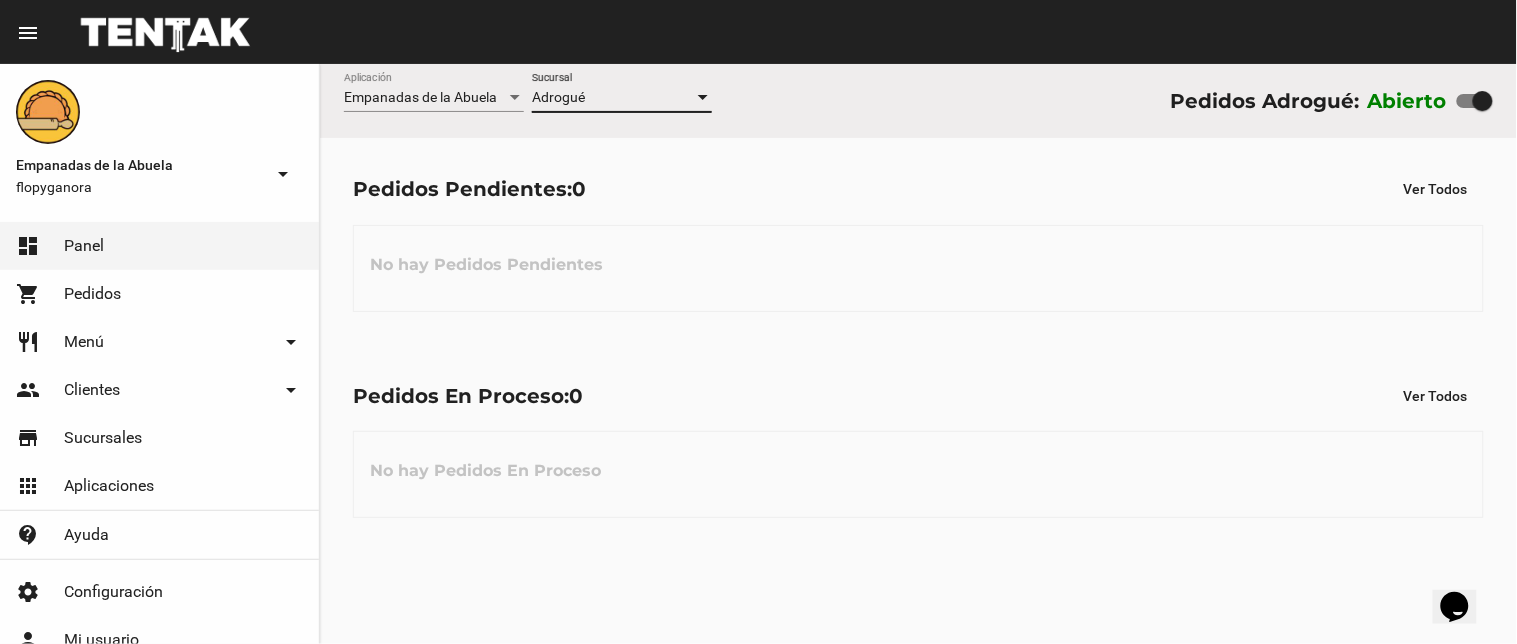 click on "Adrogué Sucursal" 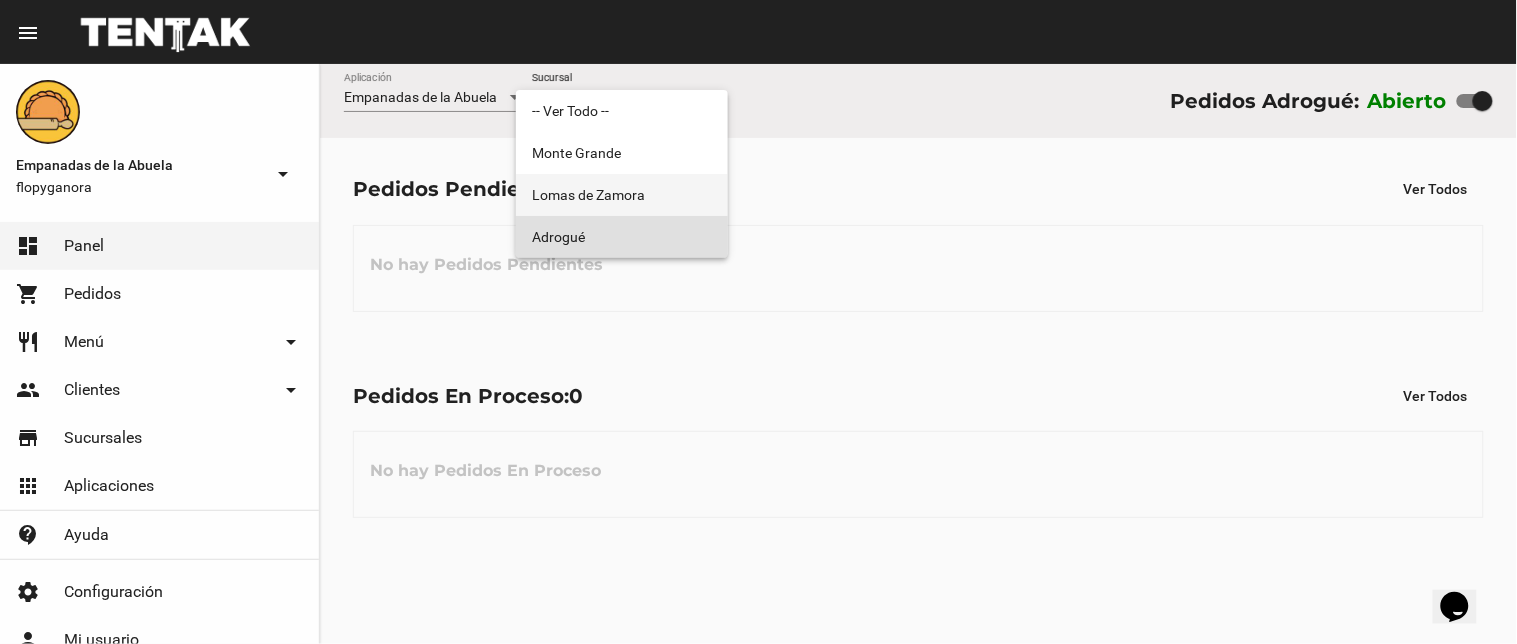 click on "Lomas de Zamora" at bounding box center (622, 195) 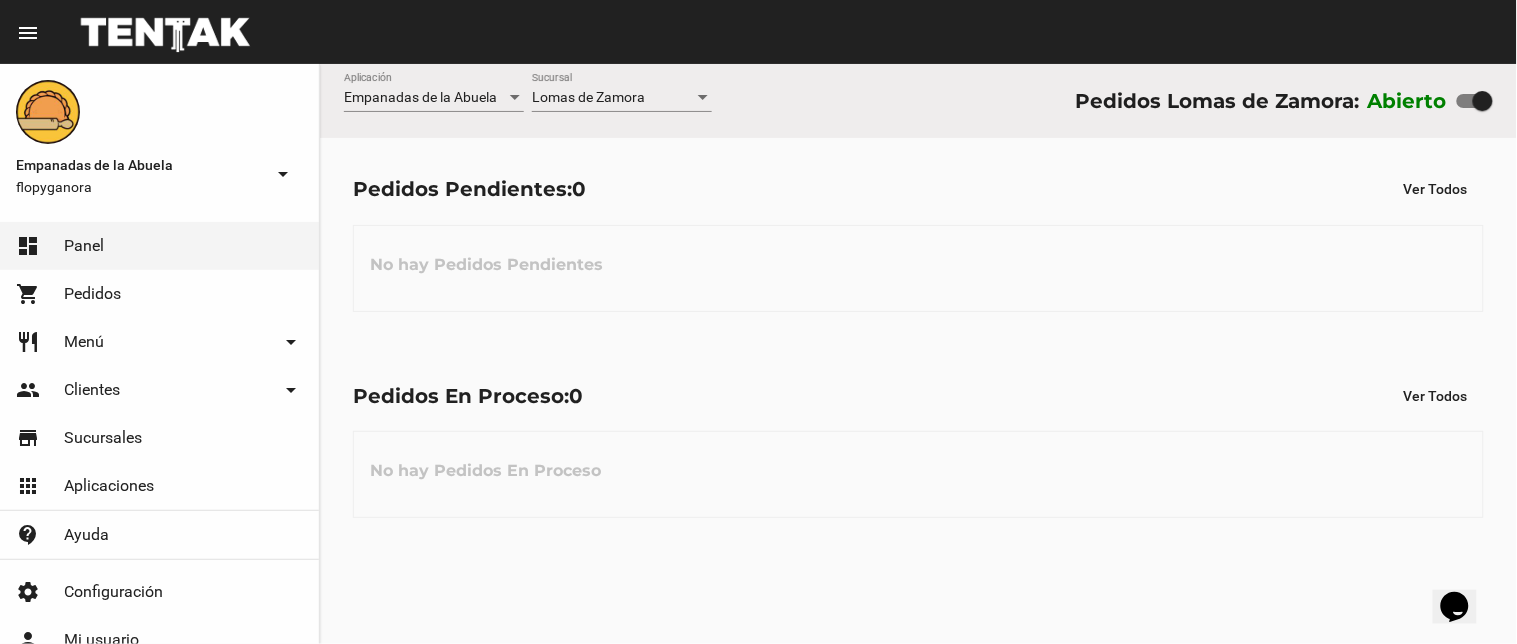 drag, startPoint x: 648, startPoint y: 85, endPoint x: 640, endPoint y: 94, distance: 12.0415945 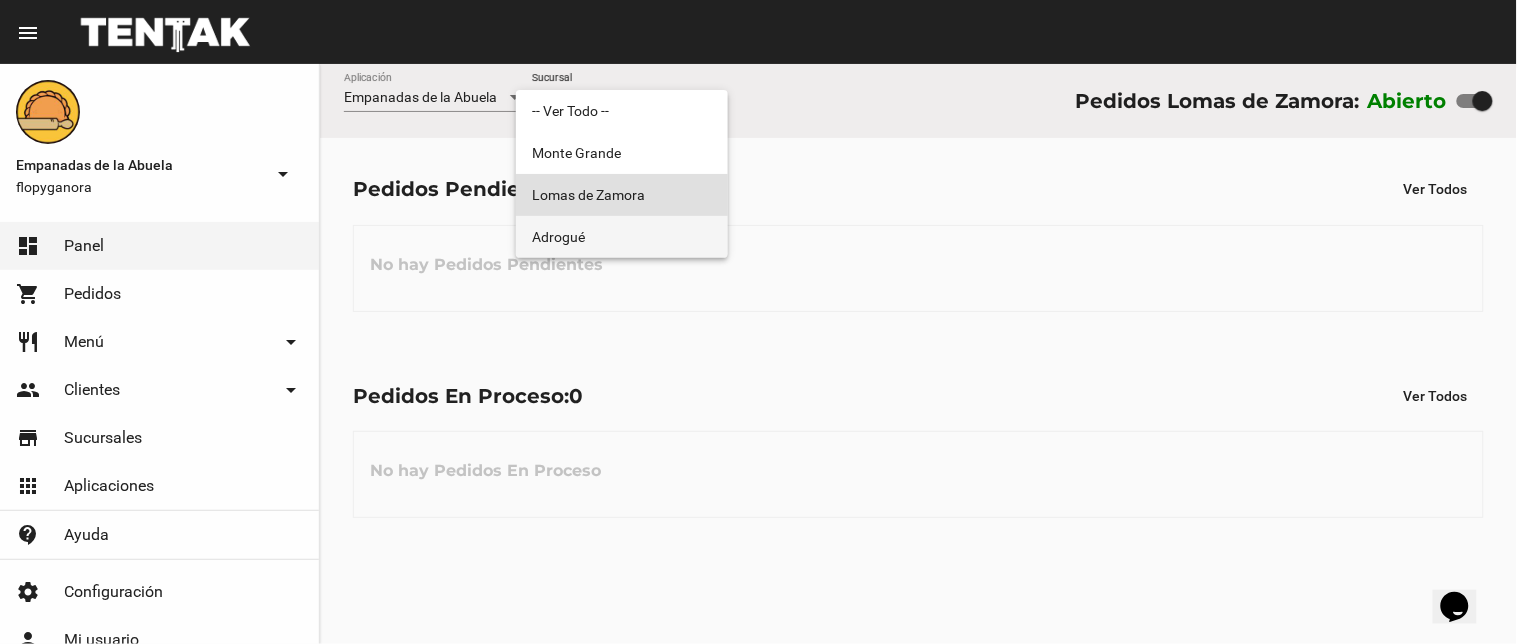 click on "Adrogué" at bounding box center [622, 237] 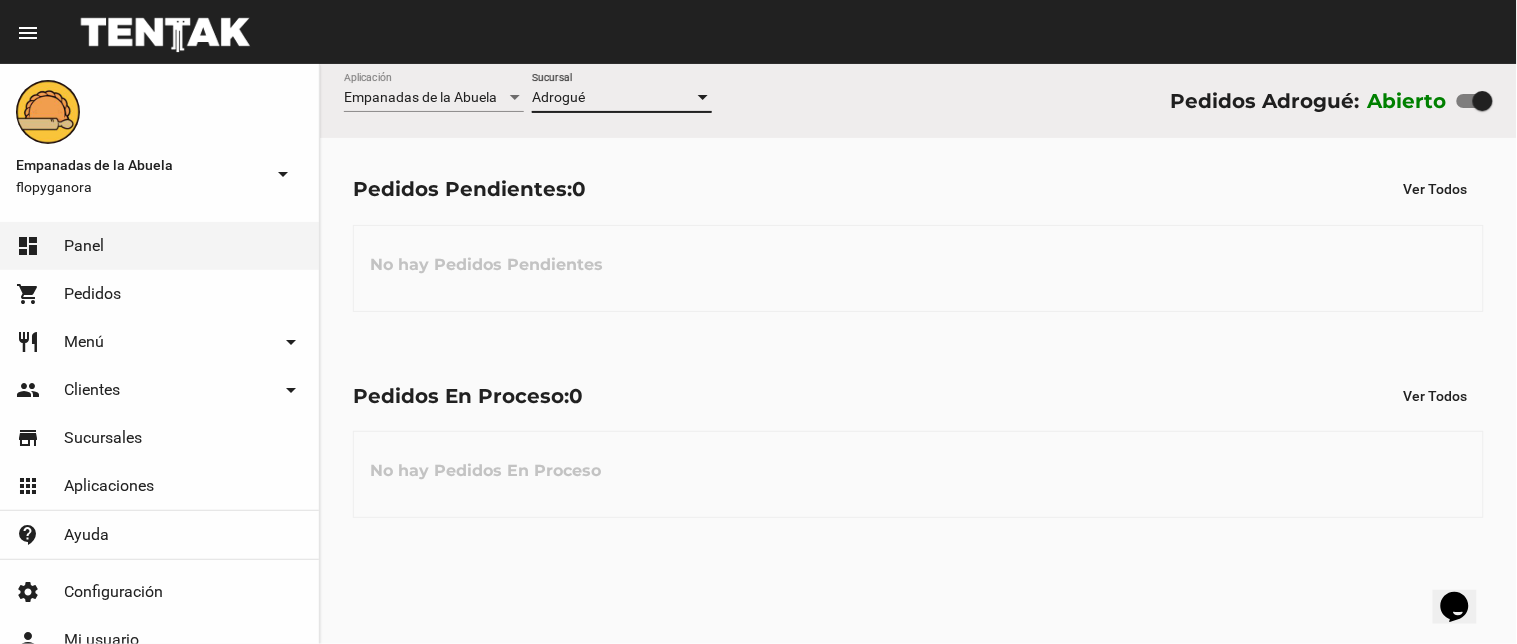 click on "Adrogué Sucursal" 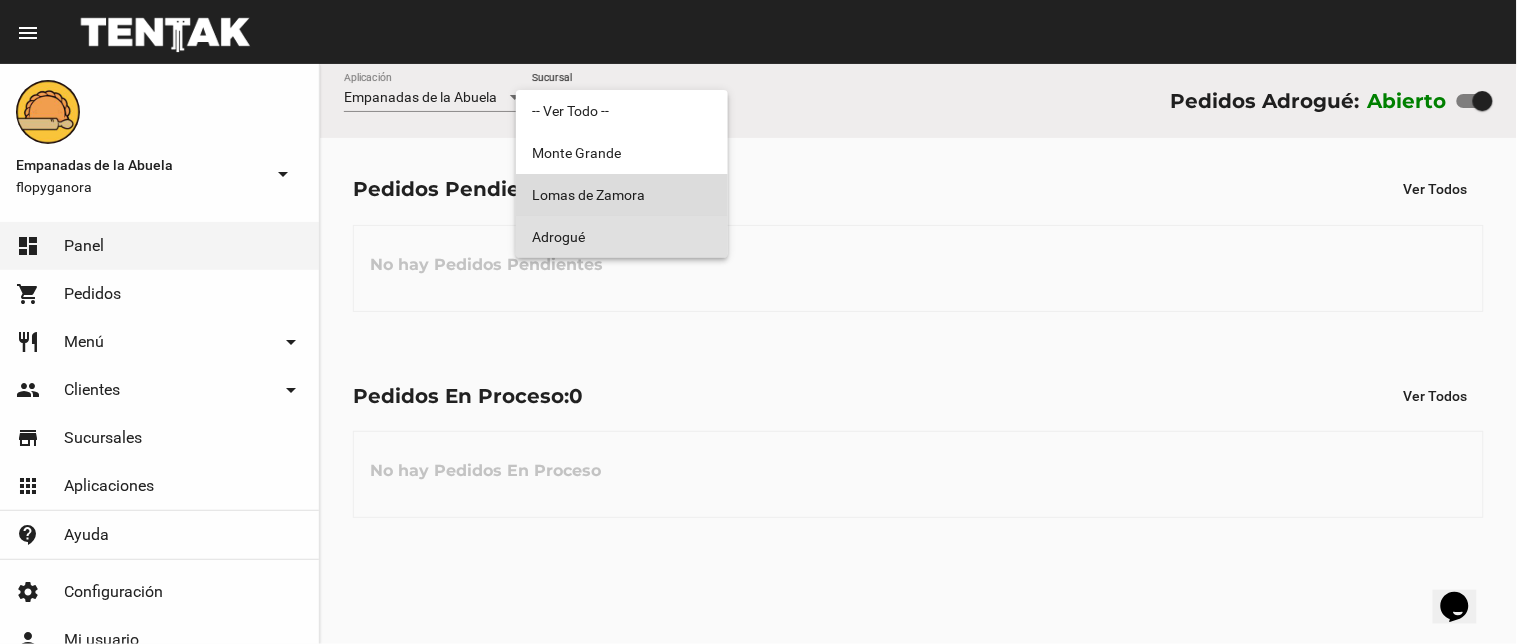 click on "Lomas de Zamora" at bounding box center [622, 195] 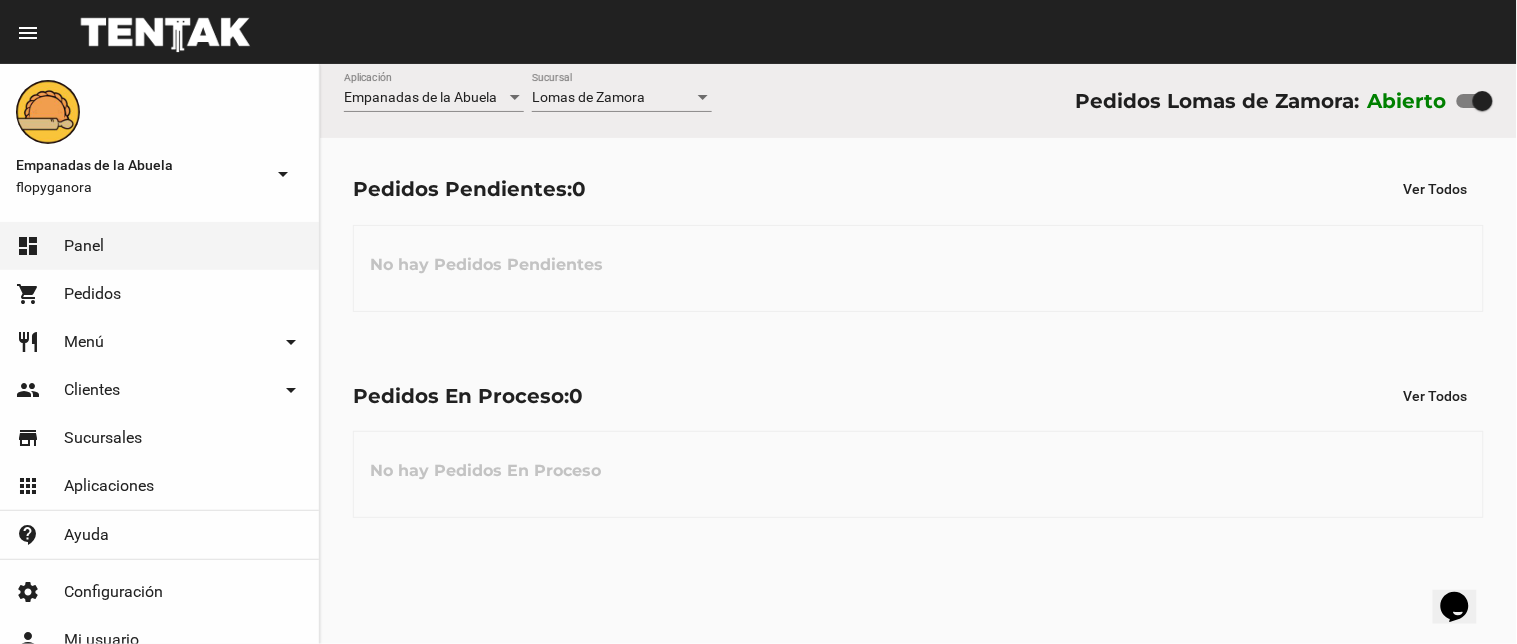 drag, startPoint x: 607, startPoint y: 76, endPoint x: 607, endPoint y: 87, distance: 11 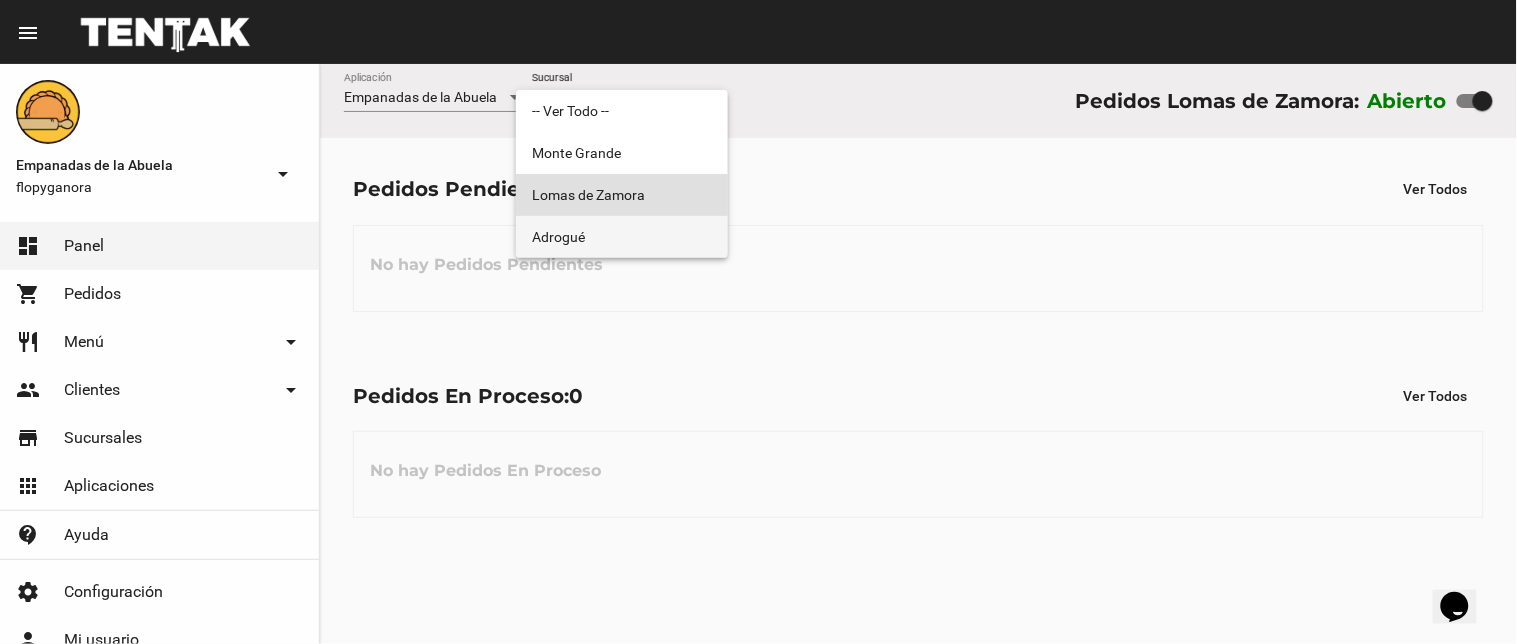 click on "Adrogué" at bounding box center [622, 237] 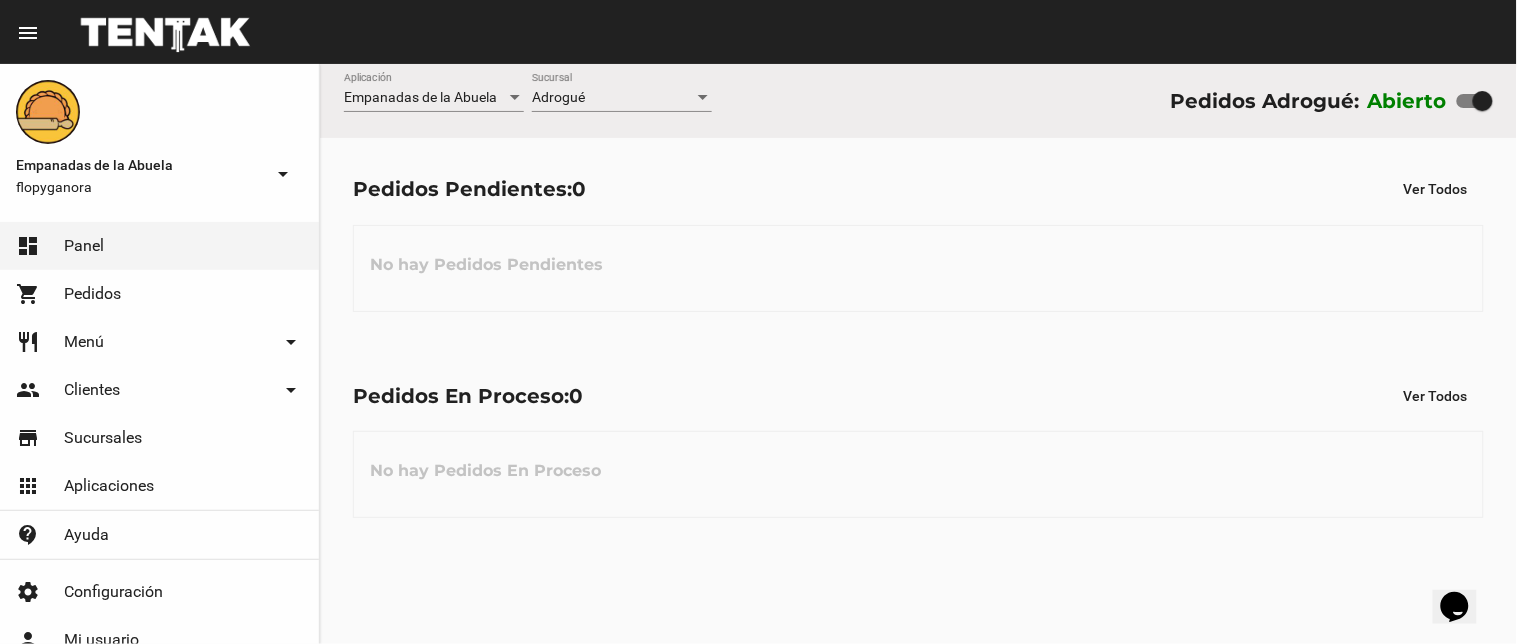 click on "Adrogué Sucursal" 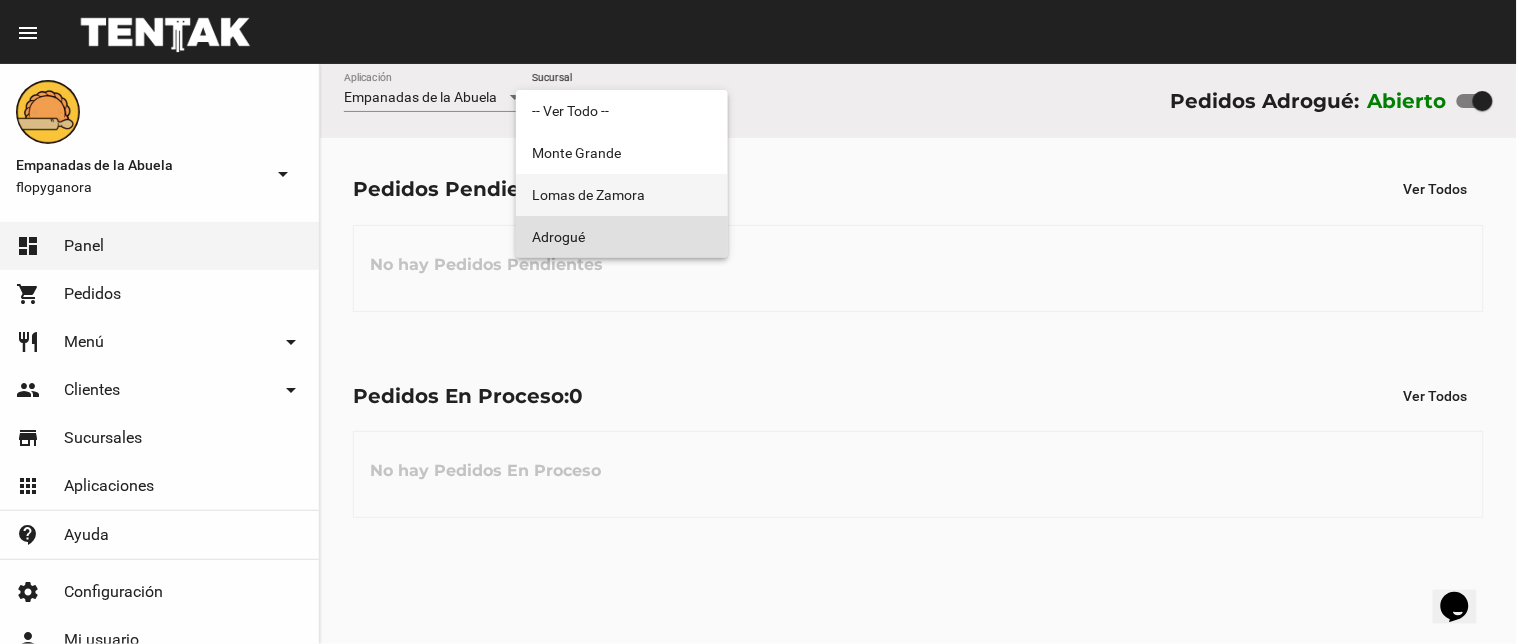 click on "Lomas de Zamora" at bounding box center [622, 195] 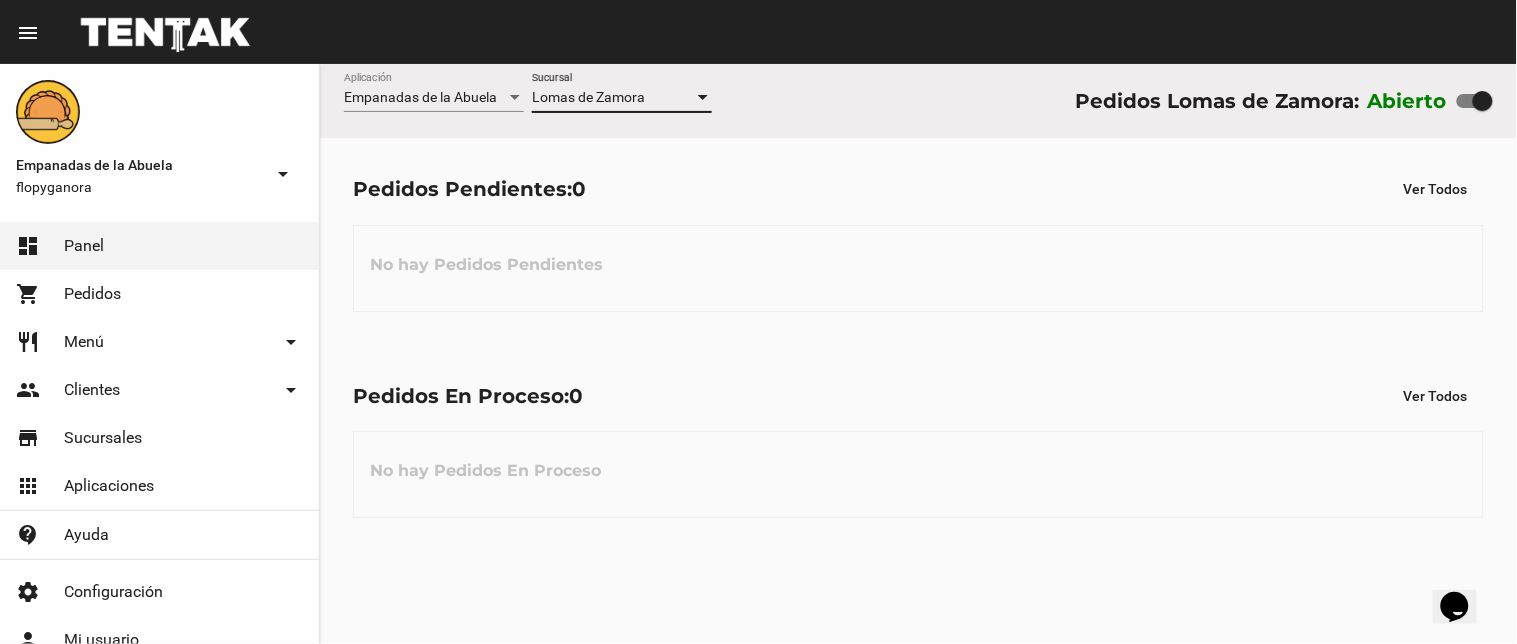 click on "Lomas de Zamora" at bounding box center (613, 98) 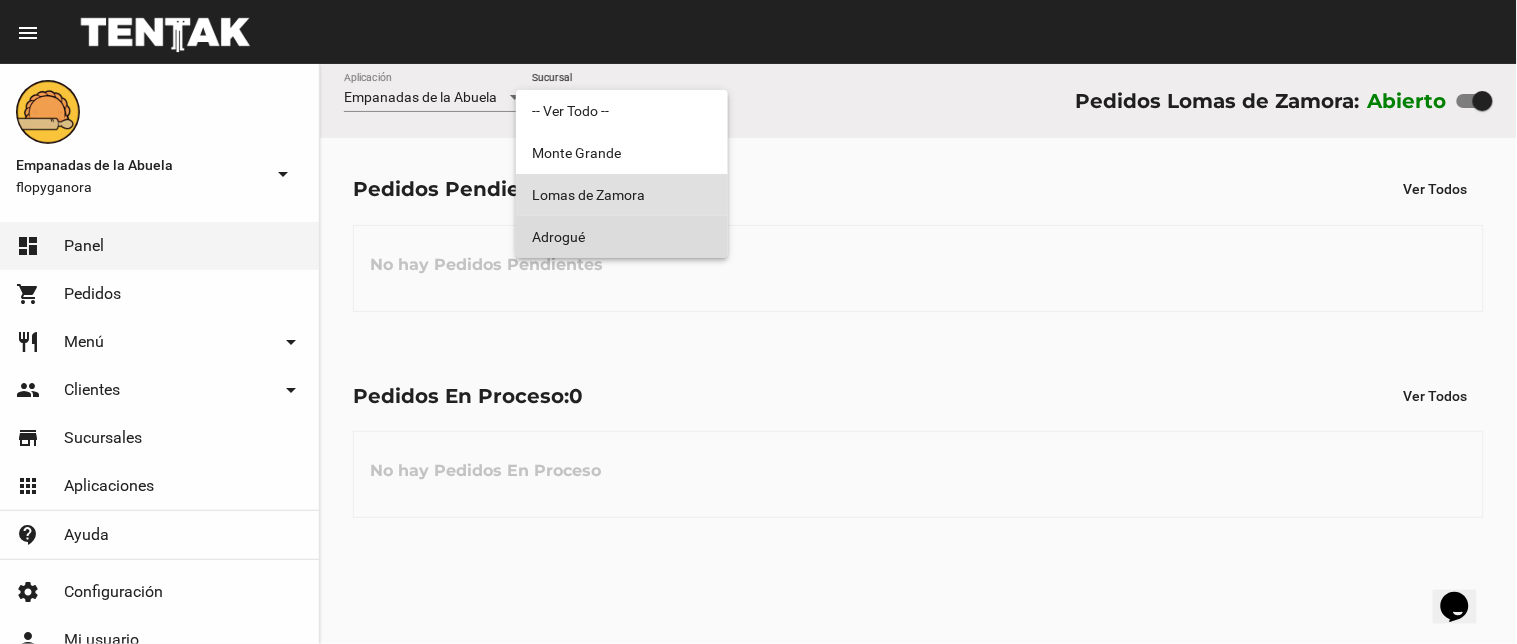 click on "Adrogué" at bounding box center (622, 237) 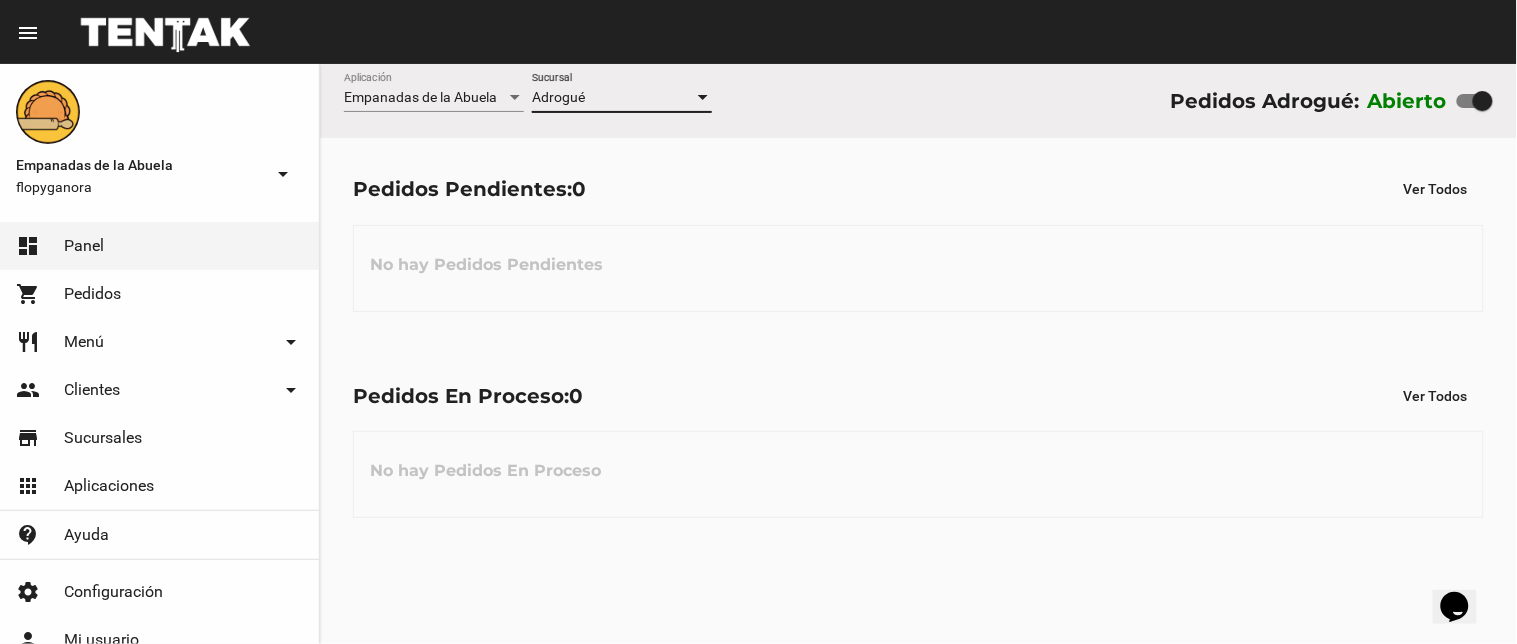 click on "Adrogué Sucursal" 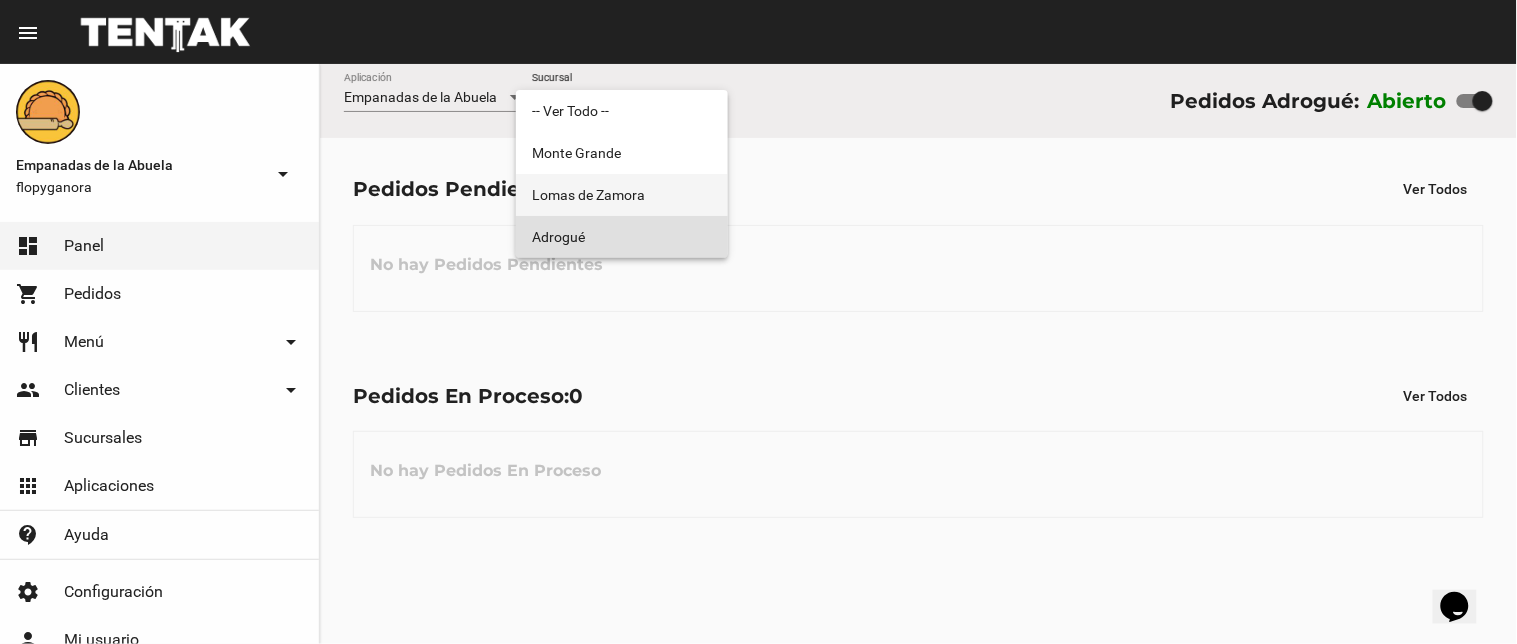 click on "Lomas de Zamora" at bounding box center (622, 195) 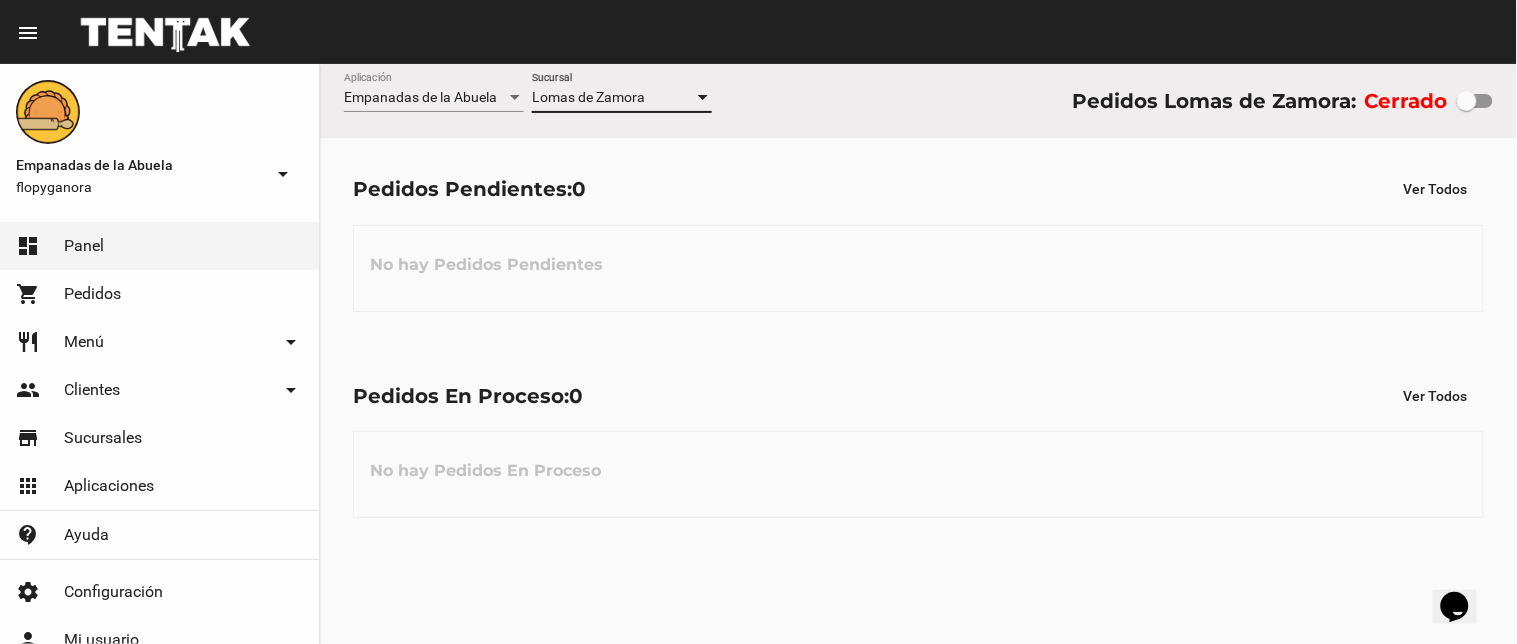 click on "Lomas de Zamora" at bounding box center [588, 97] 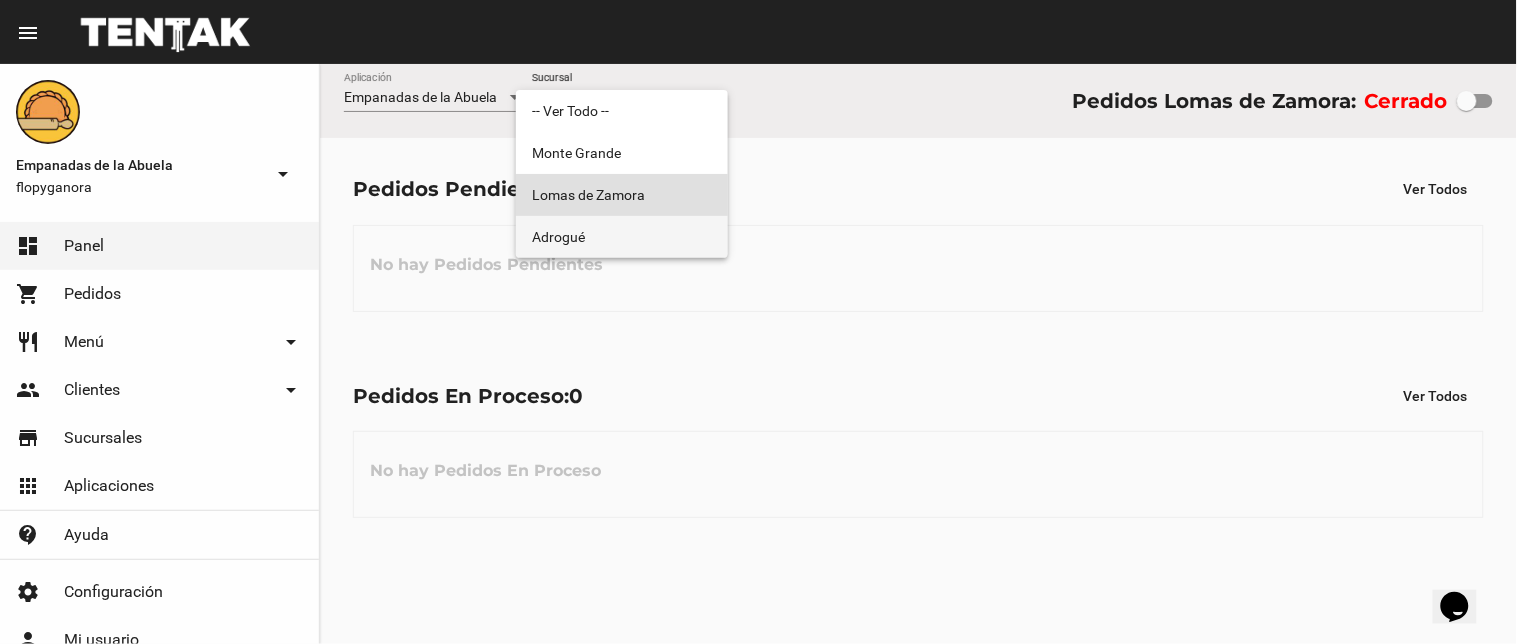 drag, startPoint x: 617, startPoint y: 231, endPoint x: 330, endPoint y: 1, distance: 367.78934 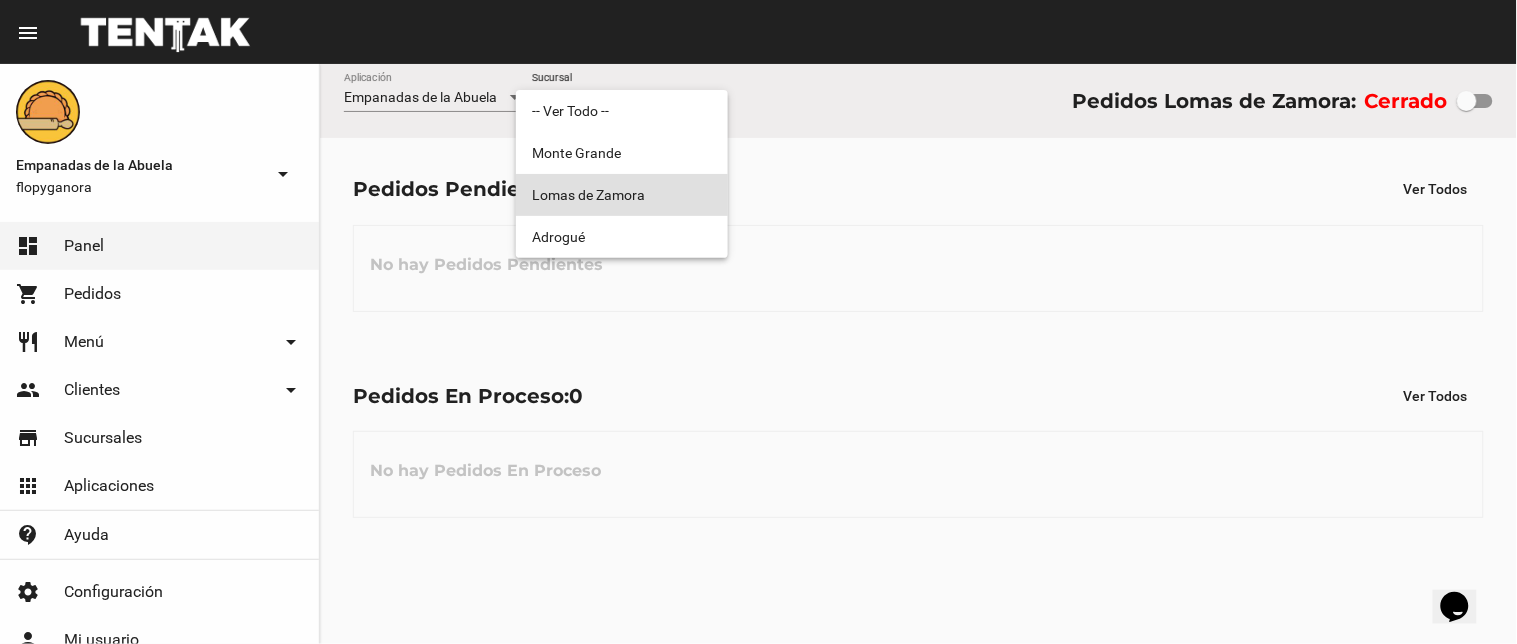 checkbox on "true" 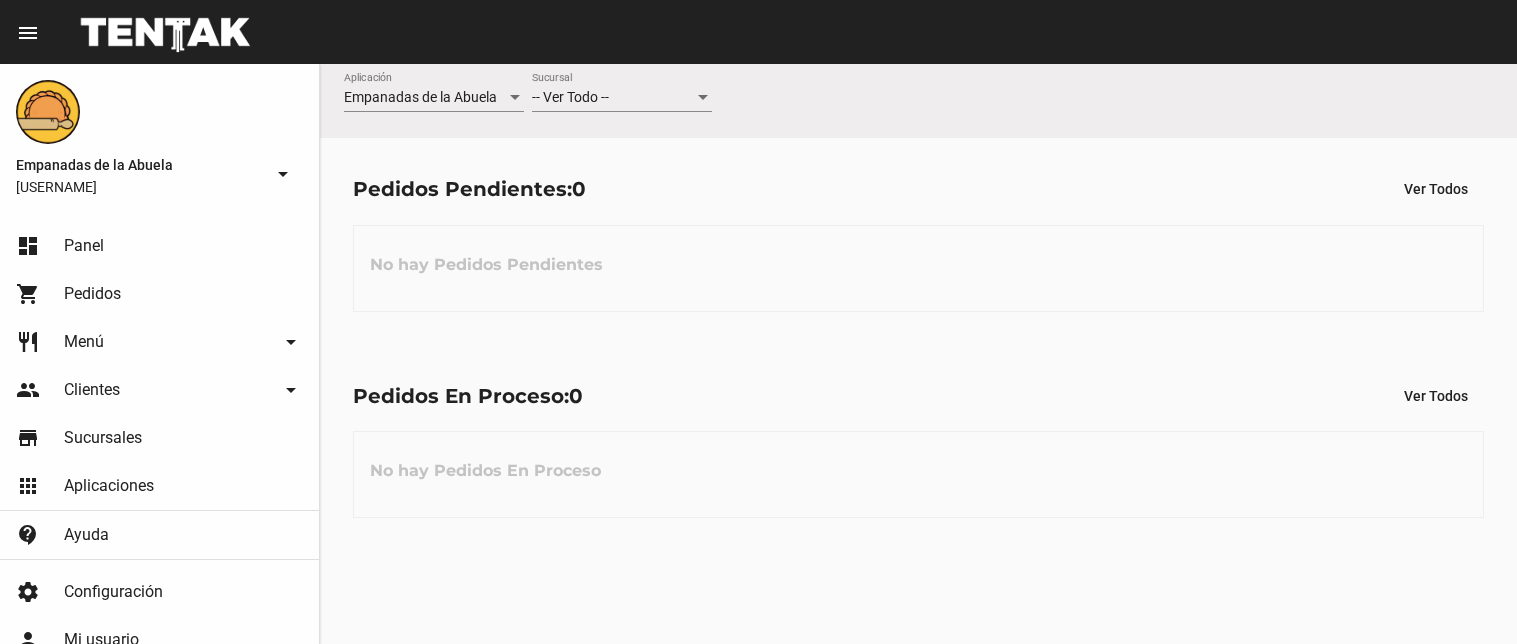 scroll, scrollTop: 0, scrollLeft: 0, axis: both 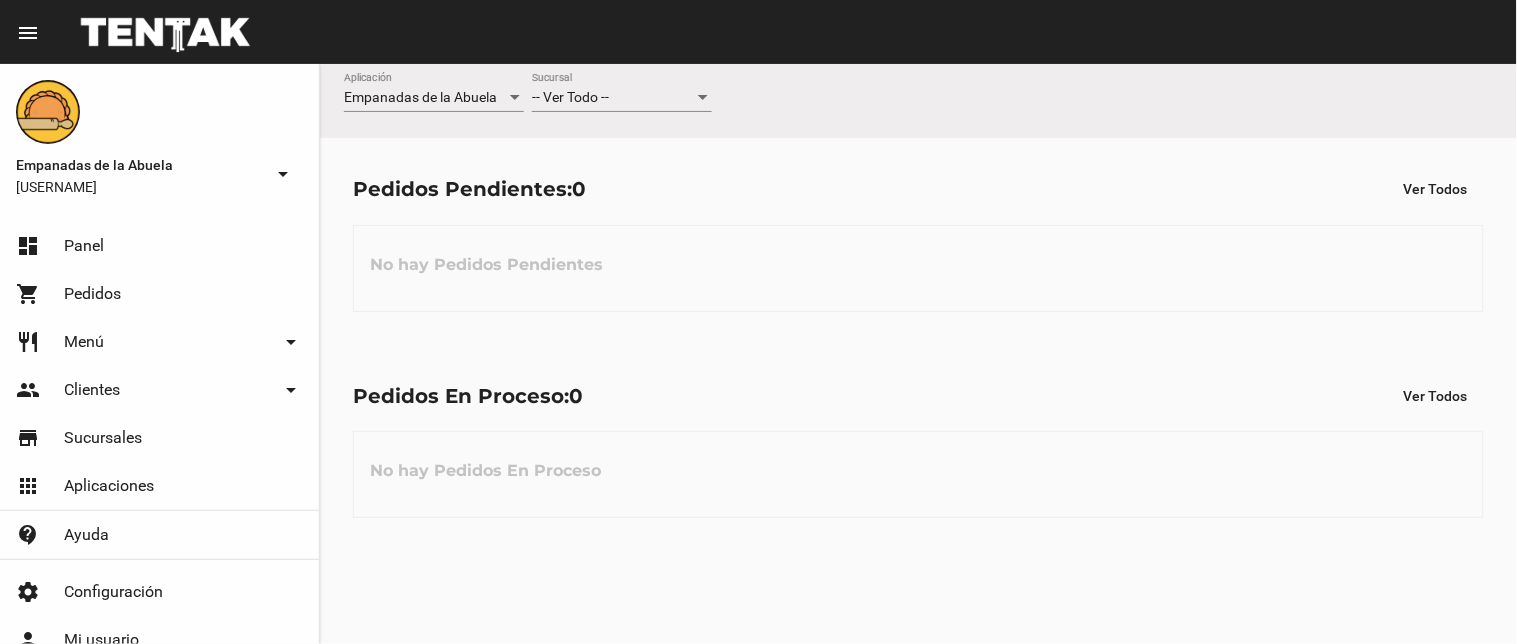 click on "-- Ver Todo --" at bounding box center (613, 98) 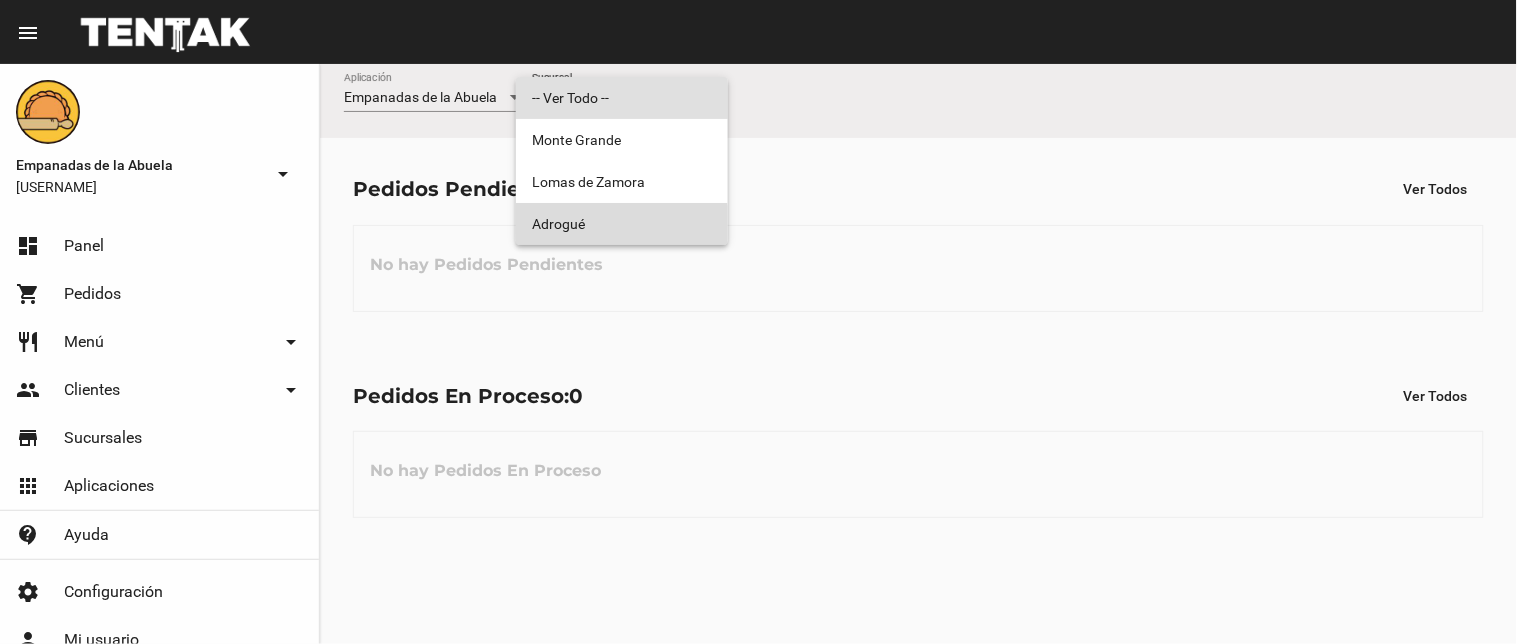 click on "Adrogué" at bounding box center [622, 224] 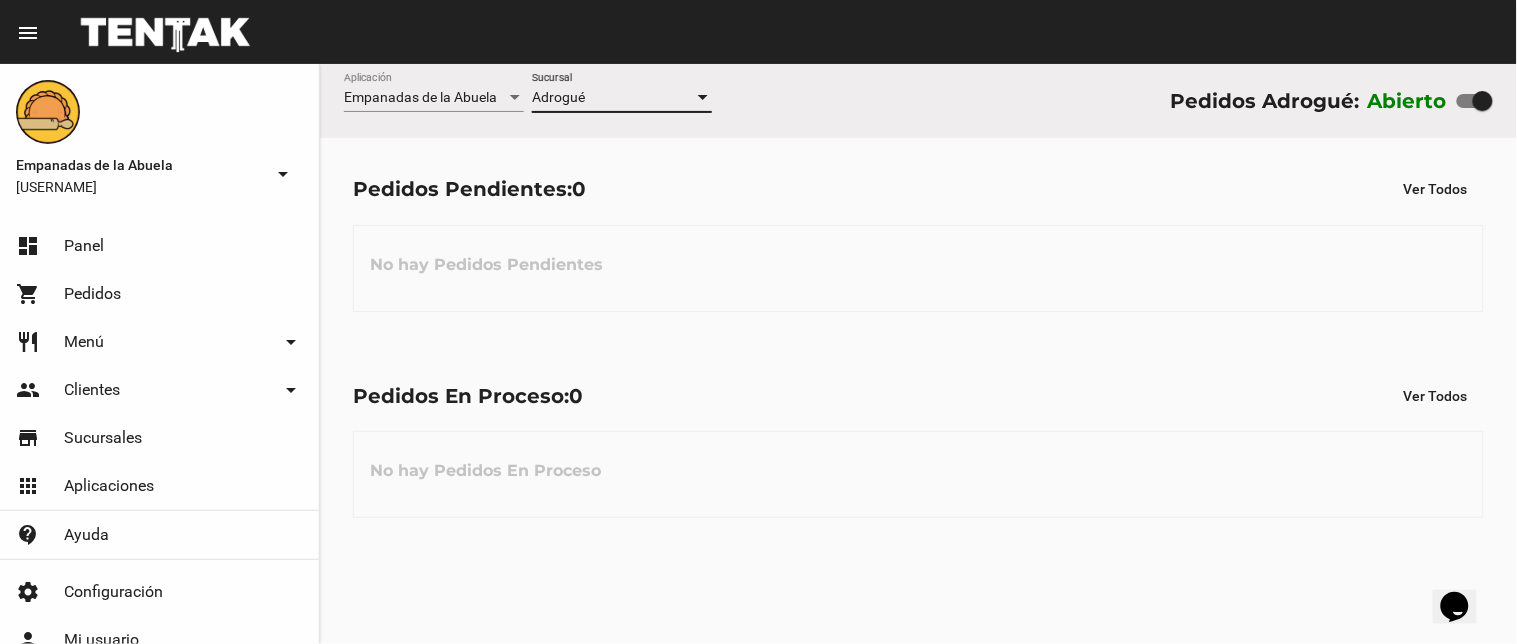 scroll, scrollTop: 0, scrollLeft: 0, axis: both 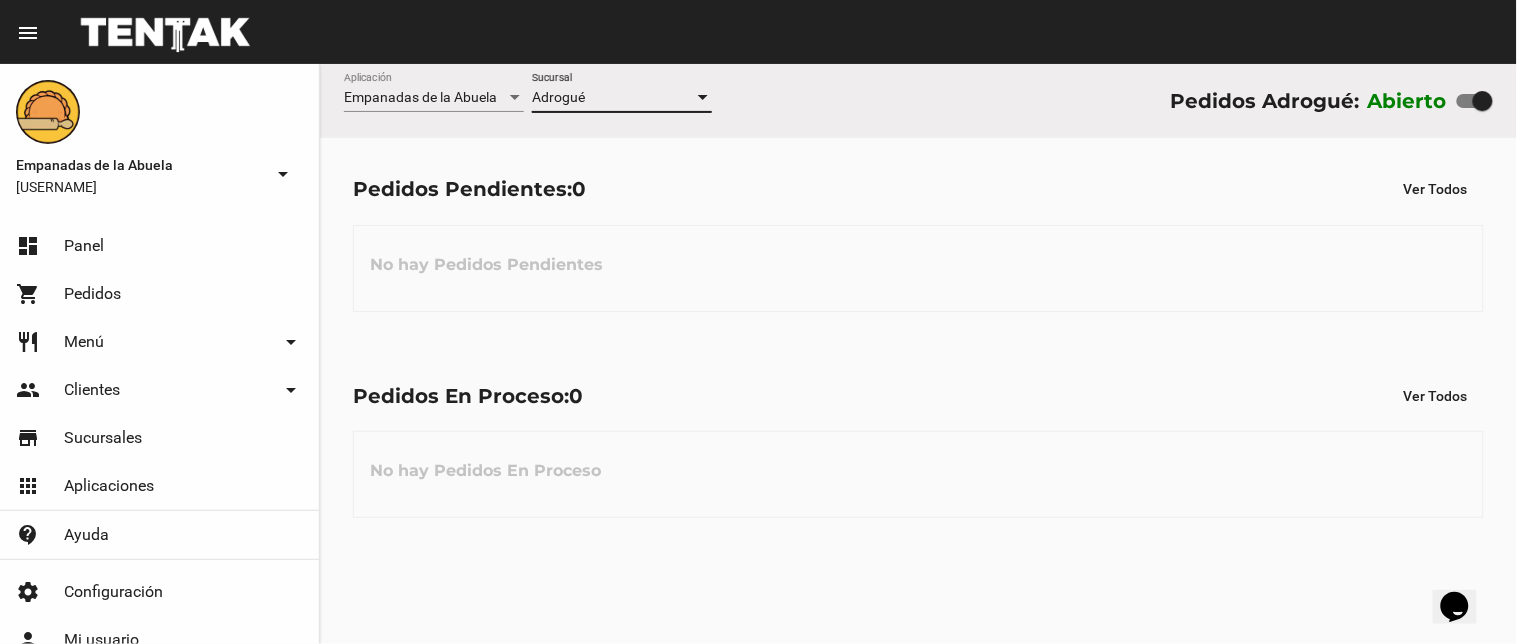 click at bounding box center (1475, 101) 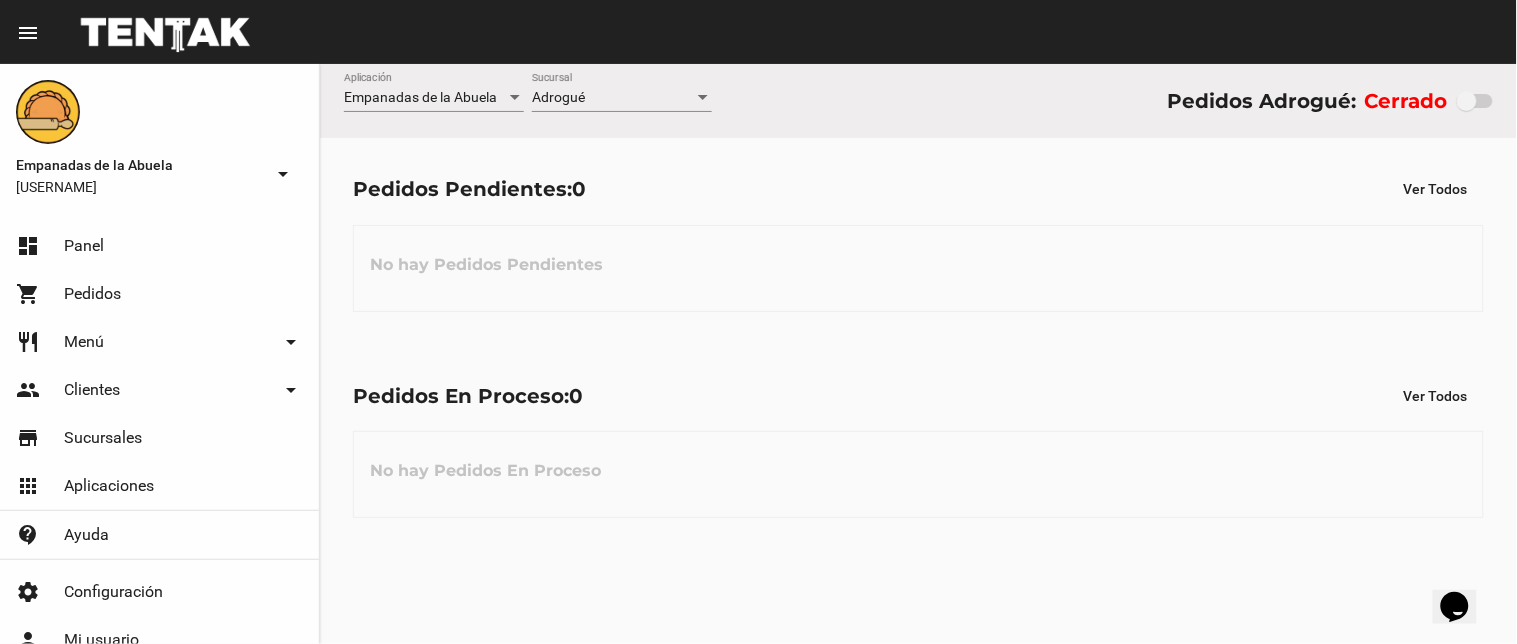 drag, startPoint x: 1475, startPoint y: 98, endPoint x: 1294, endPoint y: 144, distance: 186.75385 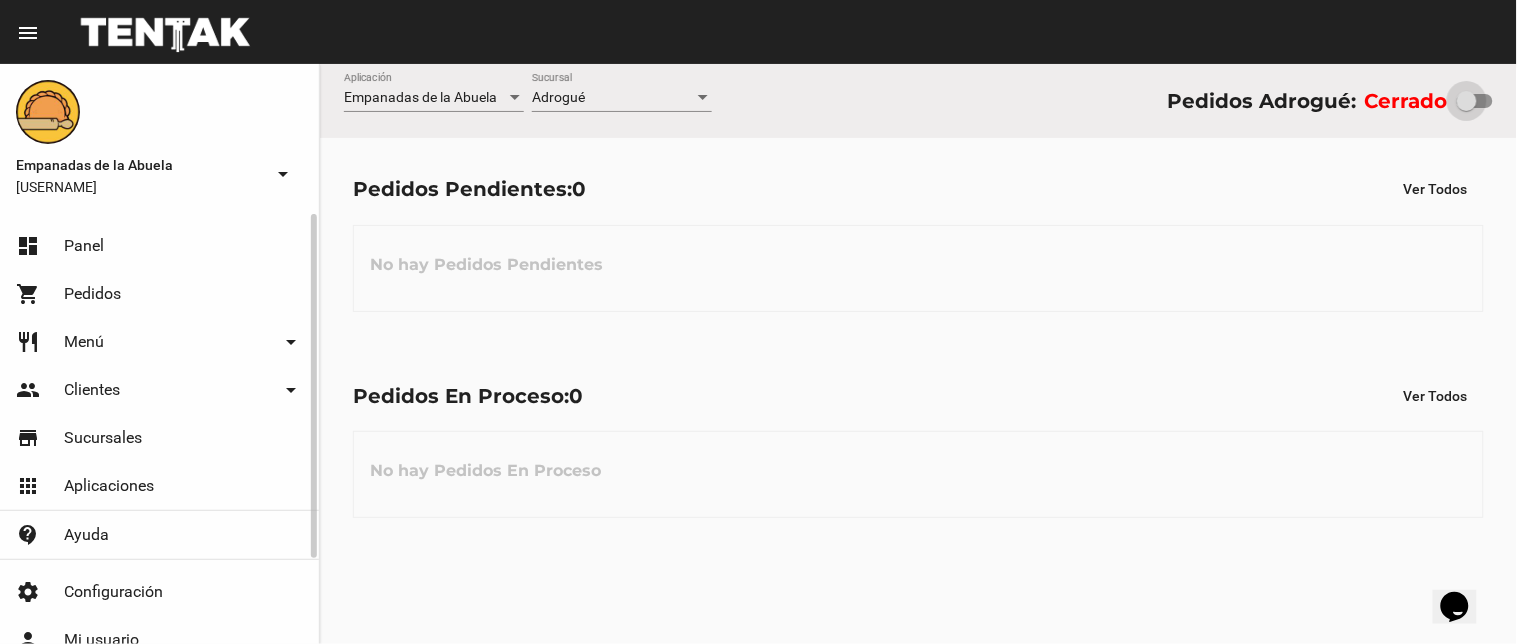 scroll, scrollTop: 105, scrollLeft: 0, axis: vertical 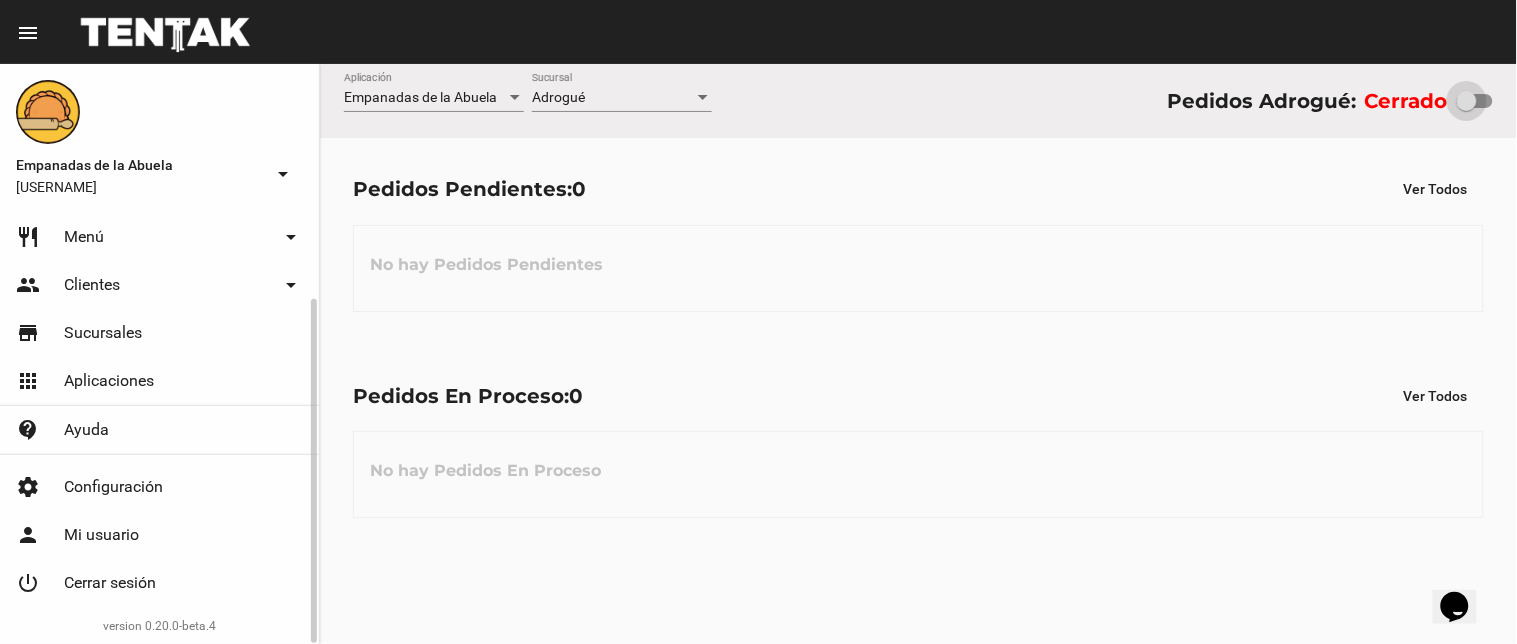 drag, startPoint x: 137, startPoint y: 590, endPoint x: 163, endPoint y: 580, distance: 27.856777 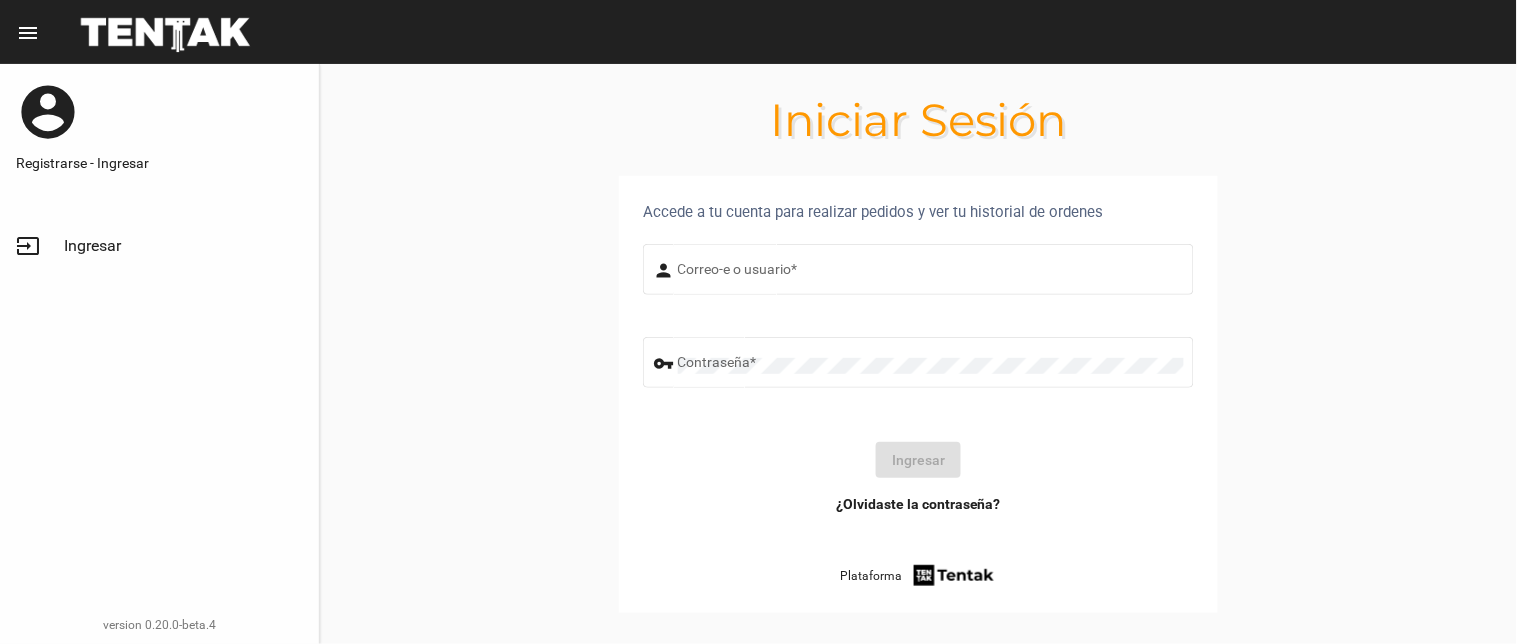scroll, scrollTop: 0, scrollLeft: 0, axis: both 